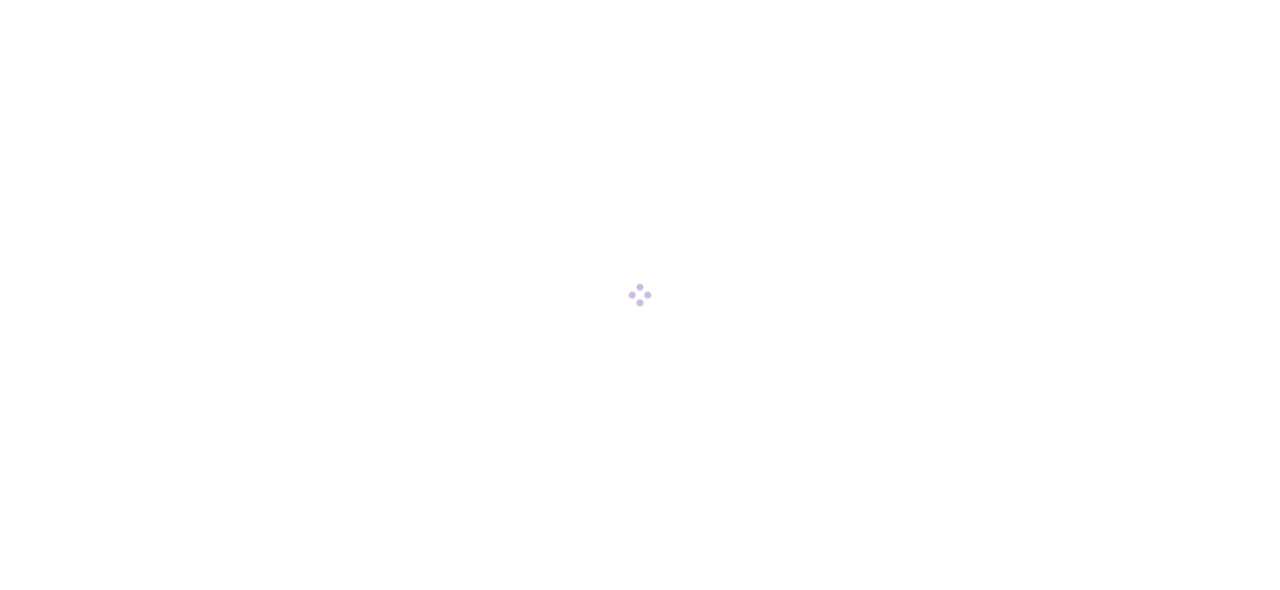 scroll, scrollTop: 0, scrollLeft: 0, axis: both 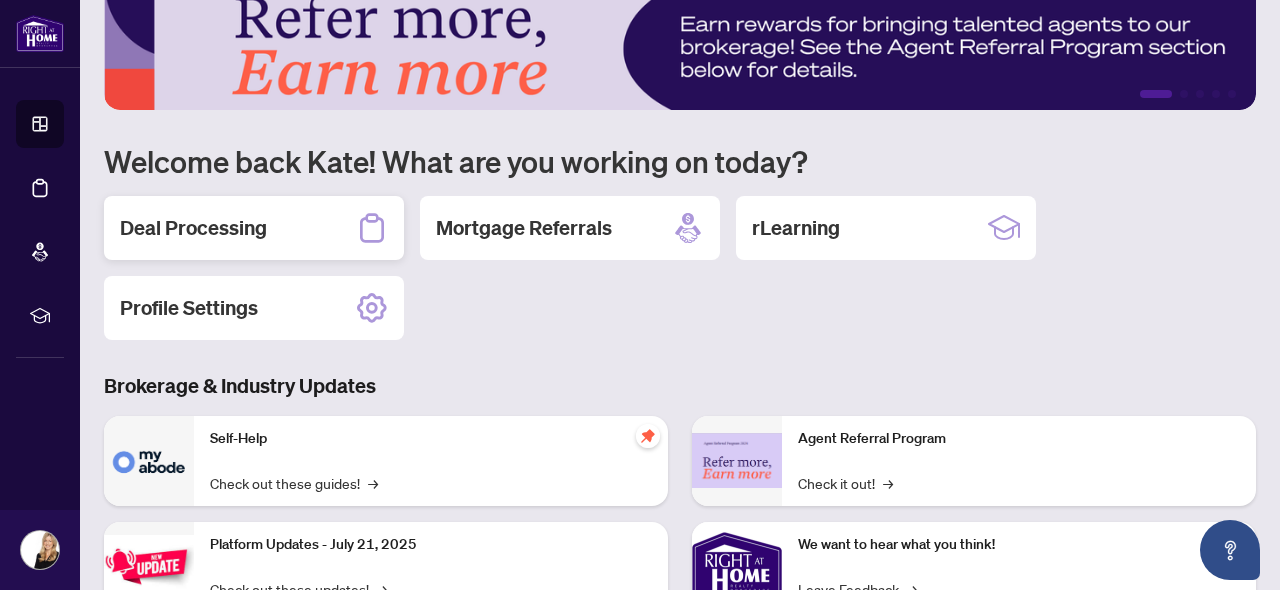 click on "Deal Processing" at bounding box center (254, 228) 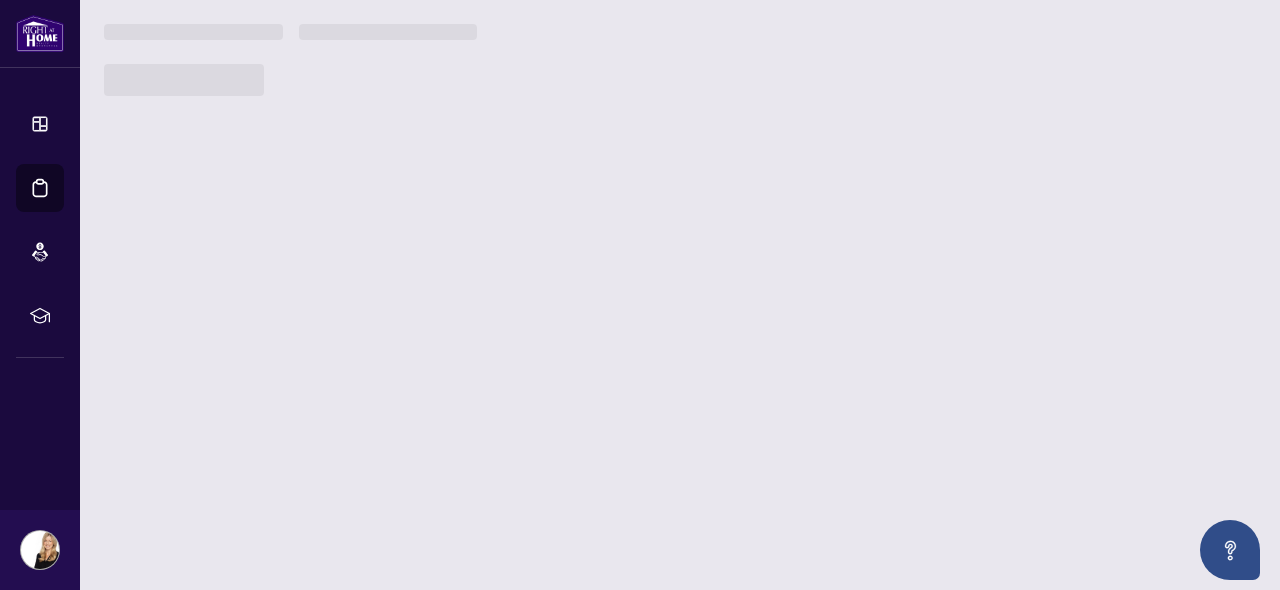 scroll, scrollTop: 0, scrollLeft: 0, axis: both 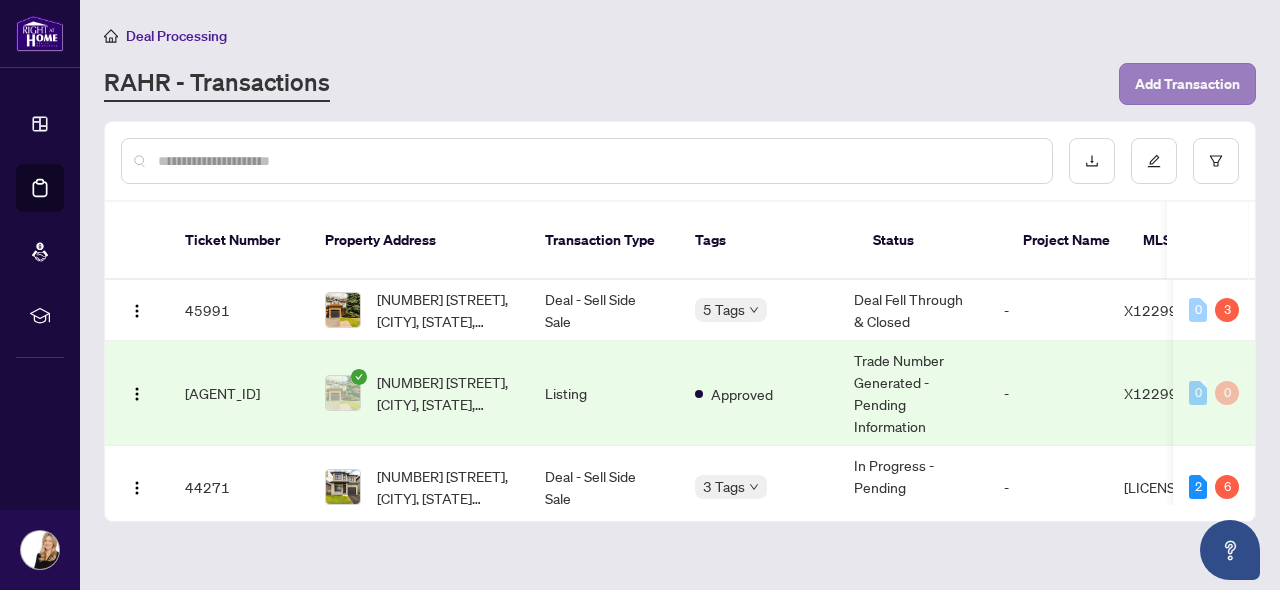 click on "Add Transaction" at bounding box center [1187, 84] 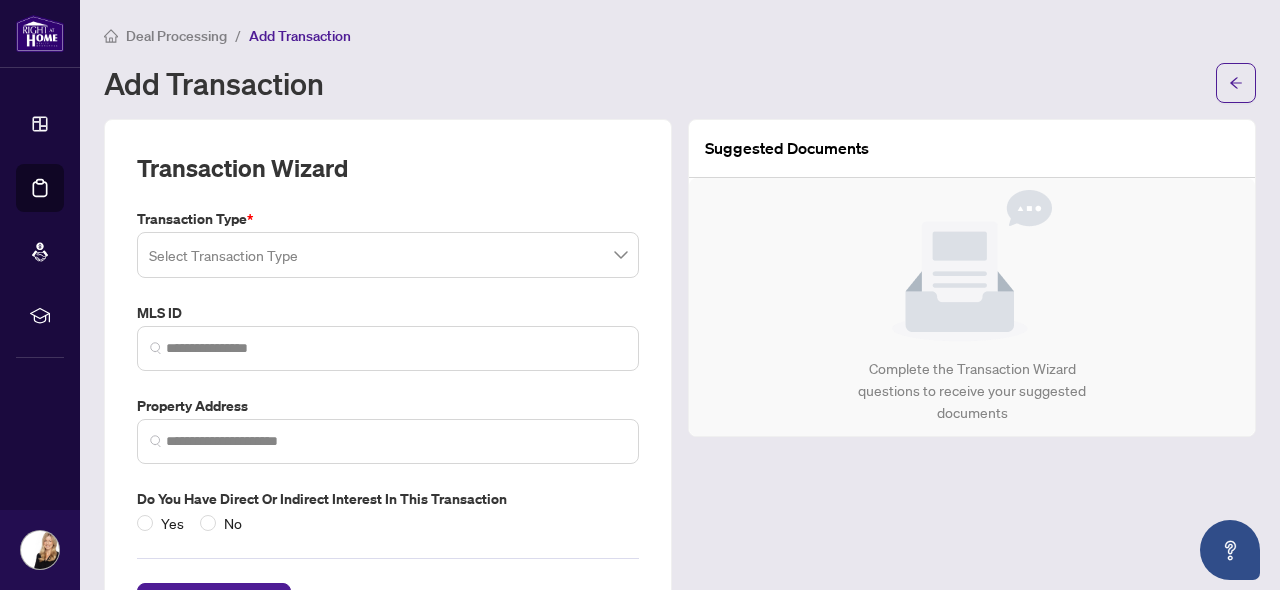 click at bounding box center (388, 255) 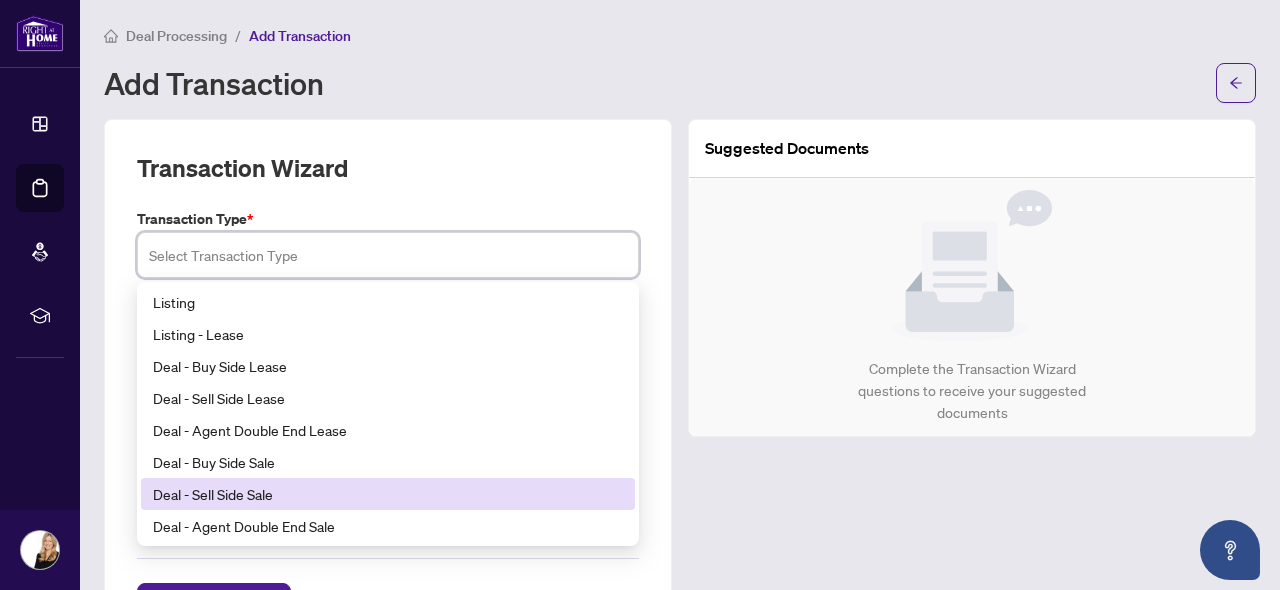click on "Deal - Sell Side Sale" at bounding box center (388, 494) 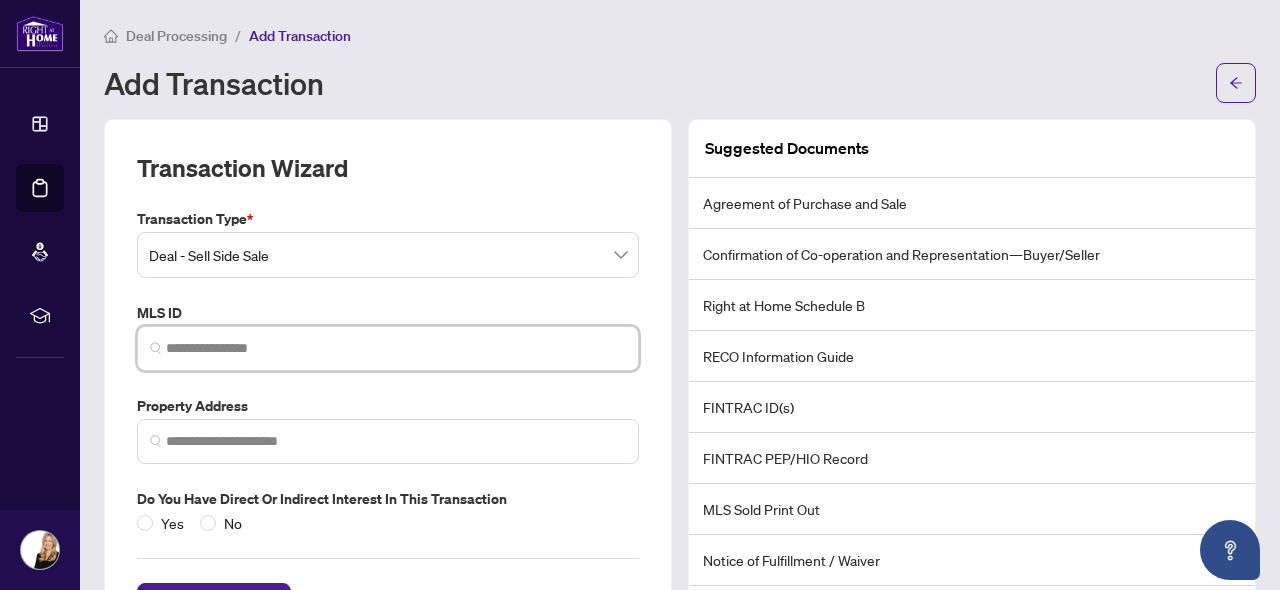 click at bounding box center [396, 348] 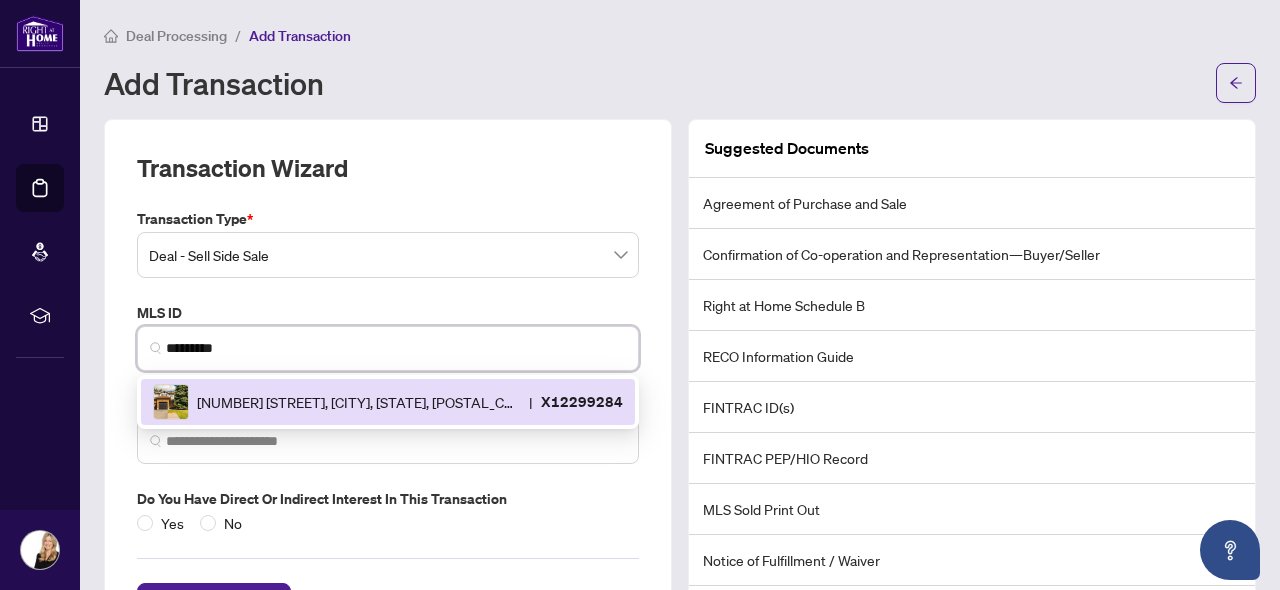click on "[NUMBER] [STREET], [CITY], [STATE], [POSTAL_CODE], [COUNTRY]" at bounding box center [359, 402] 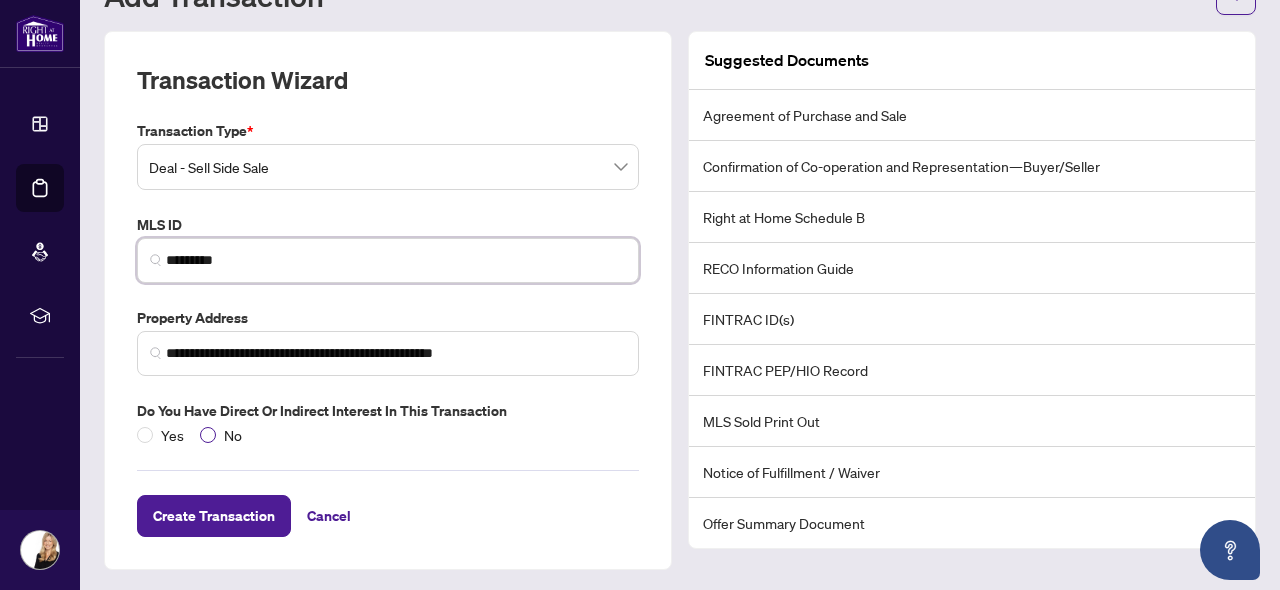 scroll, scrollTop: 87, scrollLeft: 0, axis: vertical 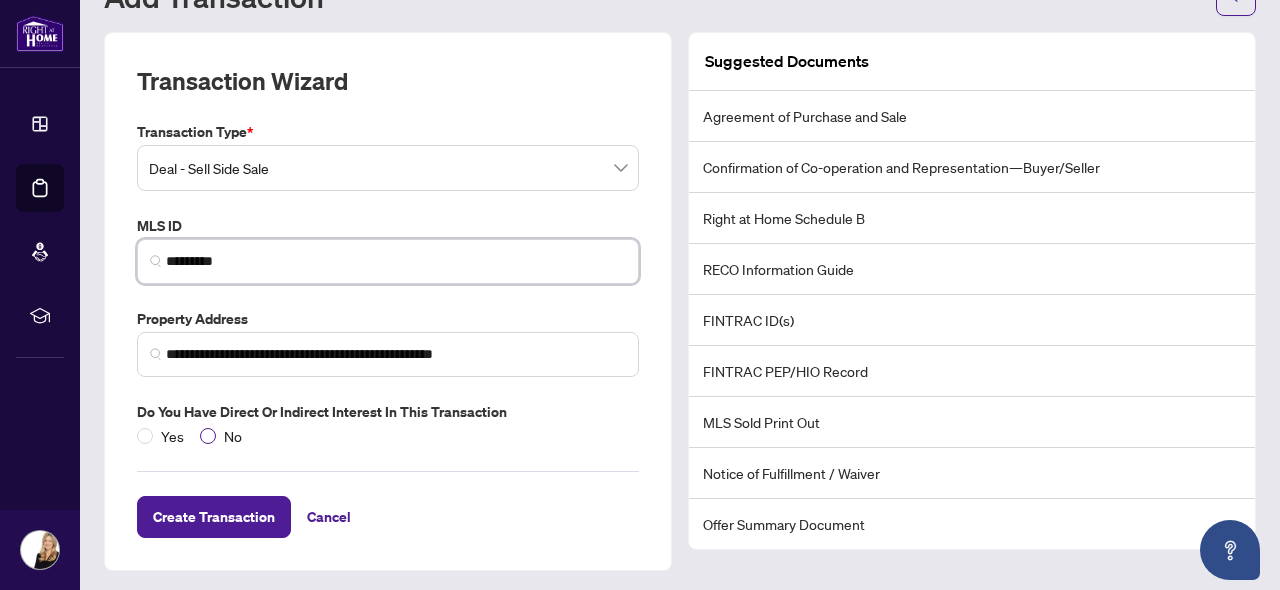 type on "*********" 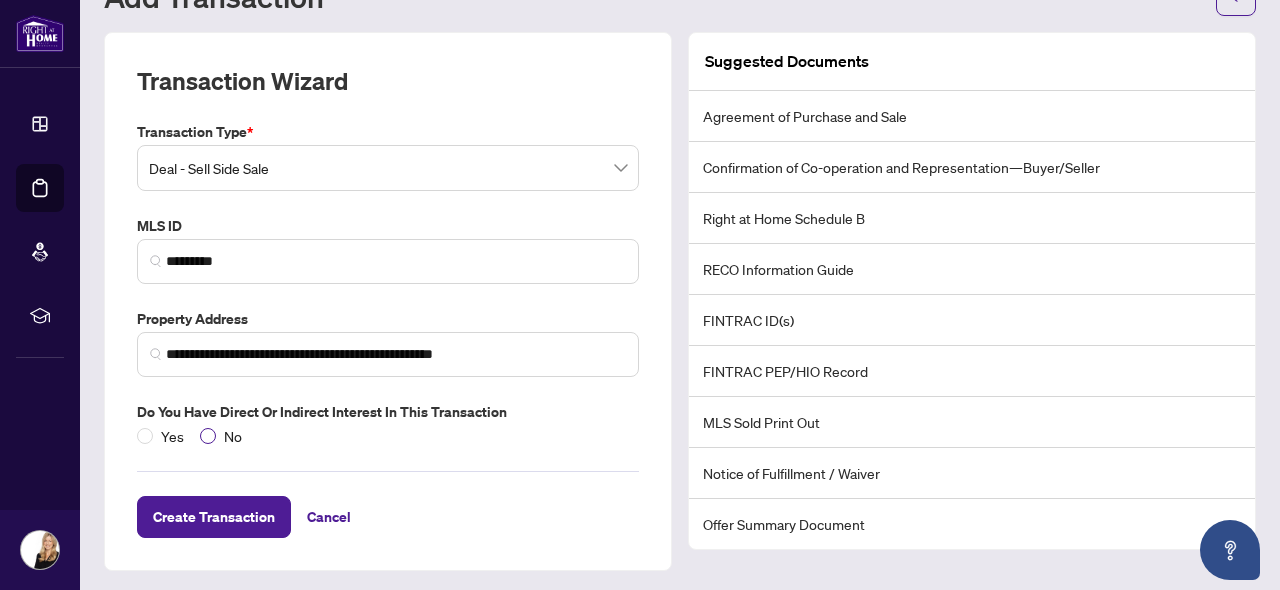 click on "No" at bounding box center (233, 436) 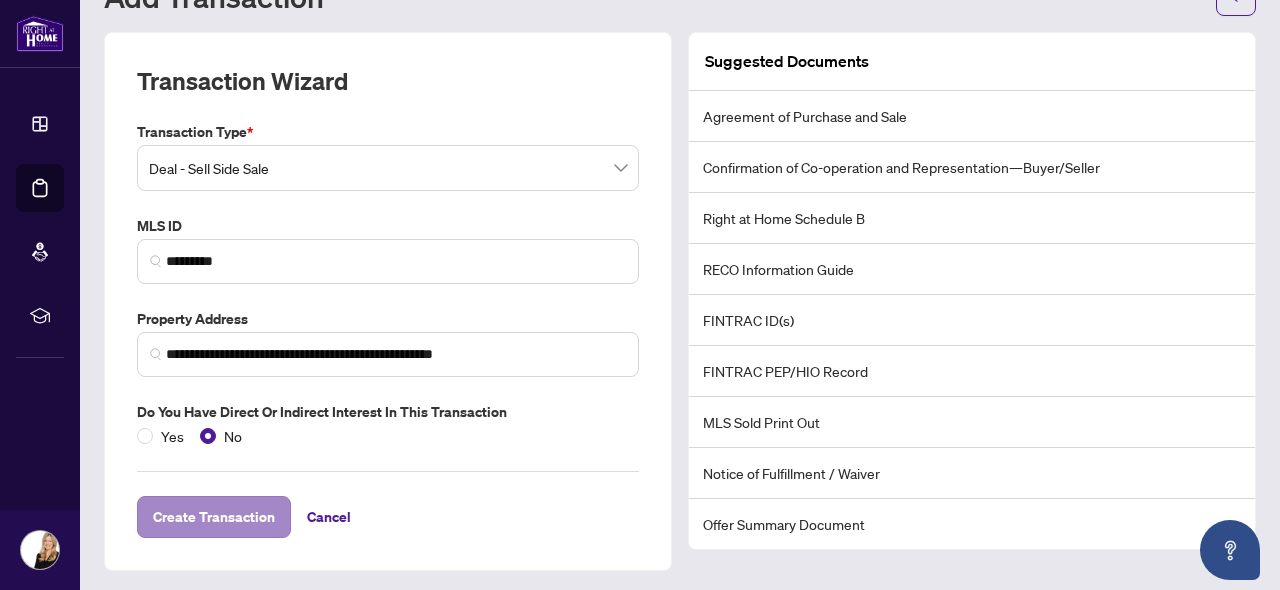 click on "Create Transaction" at bounding box center [214, 517] 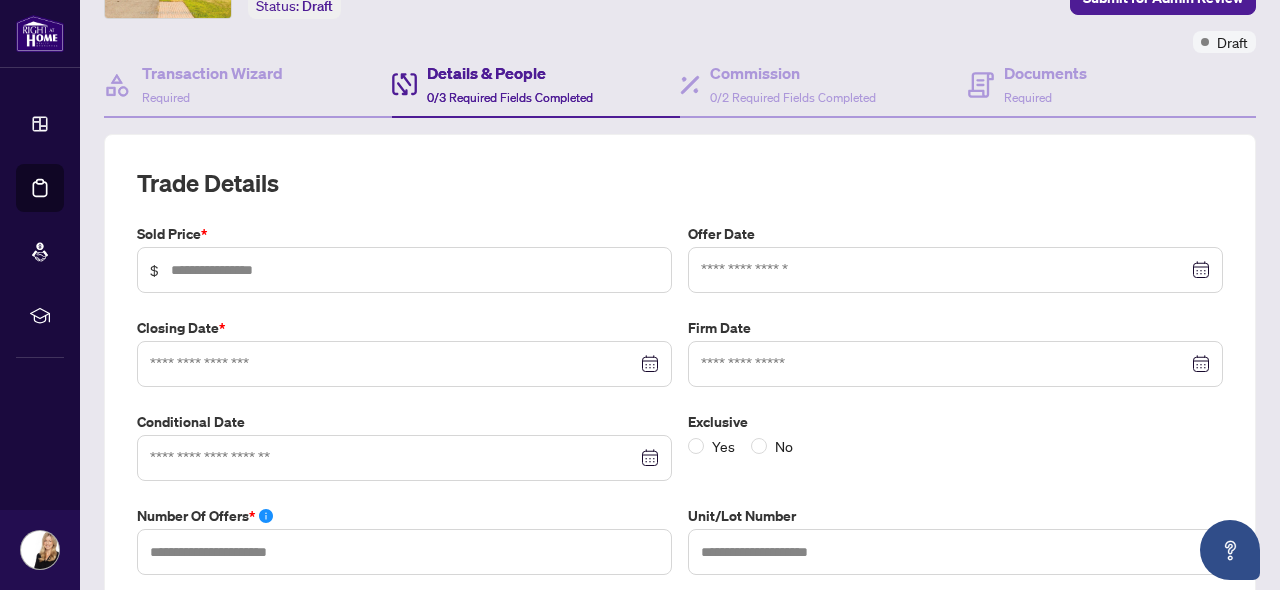 scroll, scrollTop: 141, scrollLeft: 0, axis: vertical 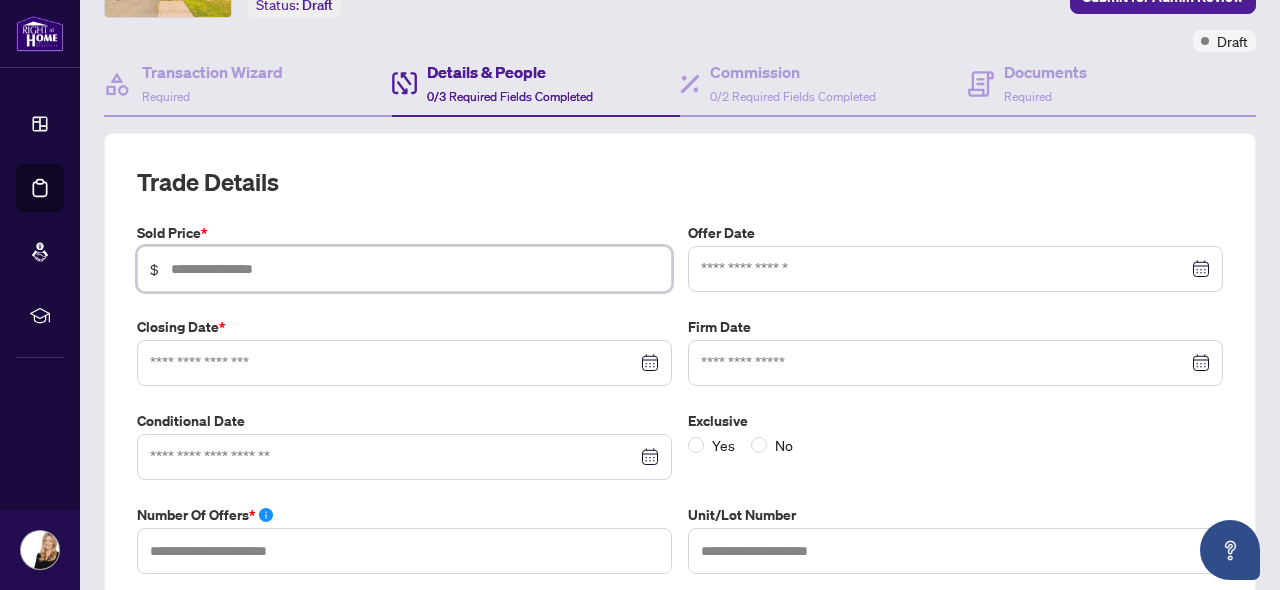click at bounding box center (415, 269) 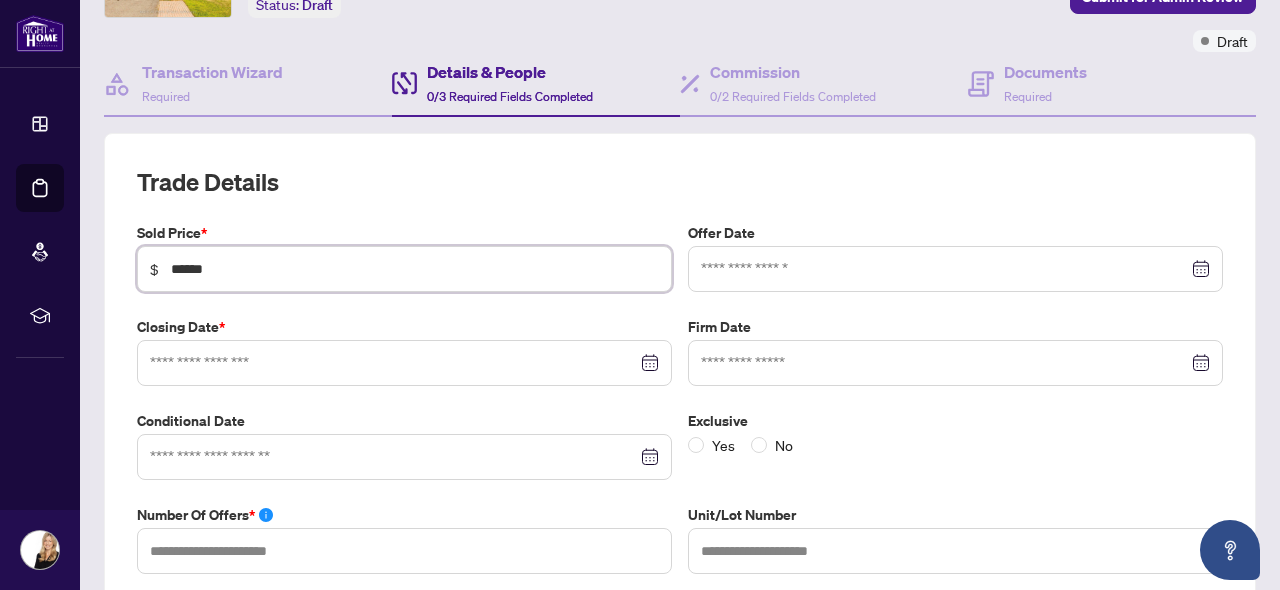 type on "*******" 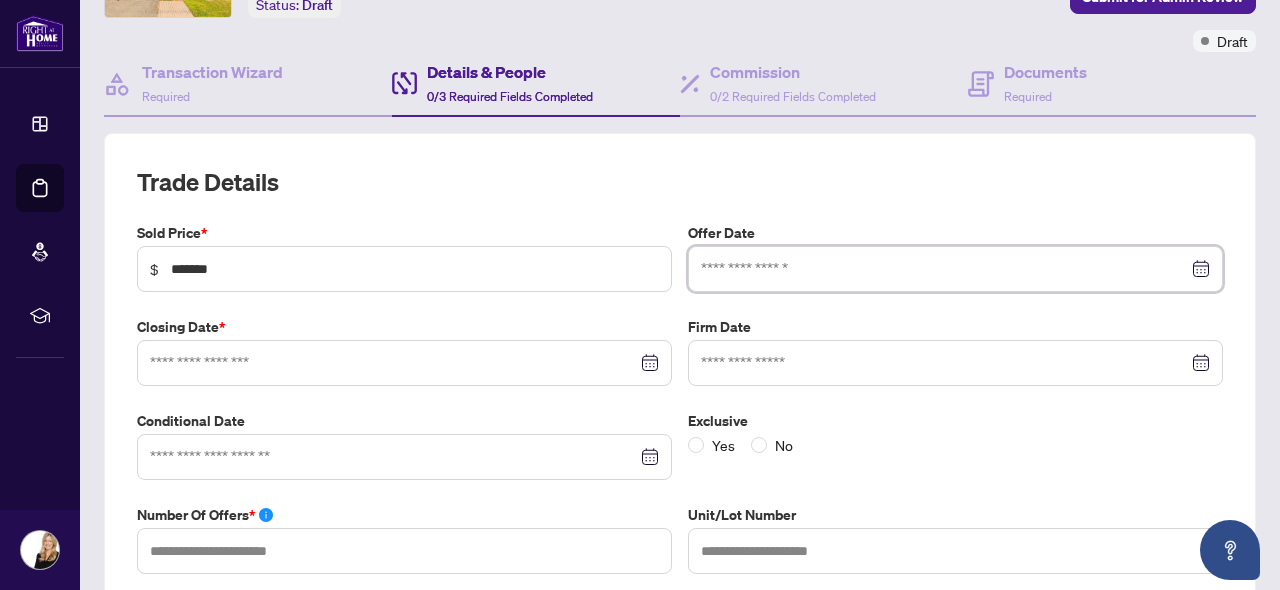 click at bounding box center [944, 269] 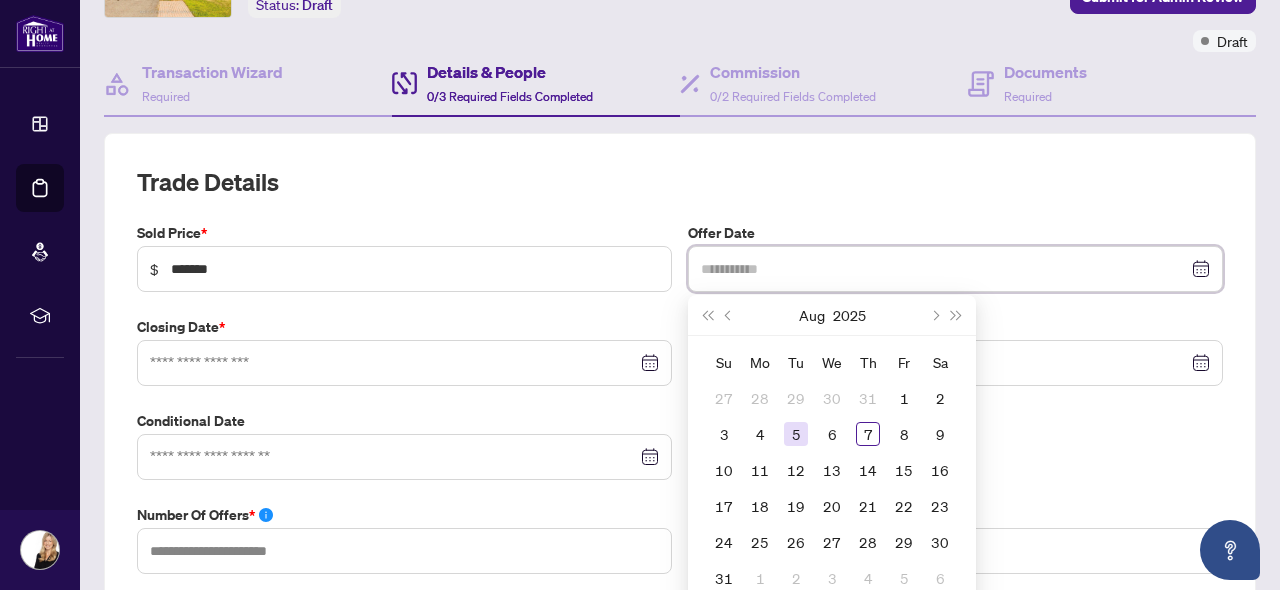 type on "**********" 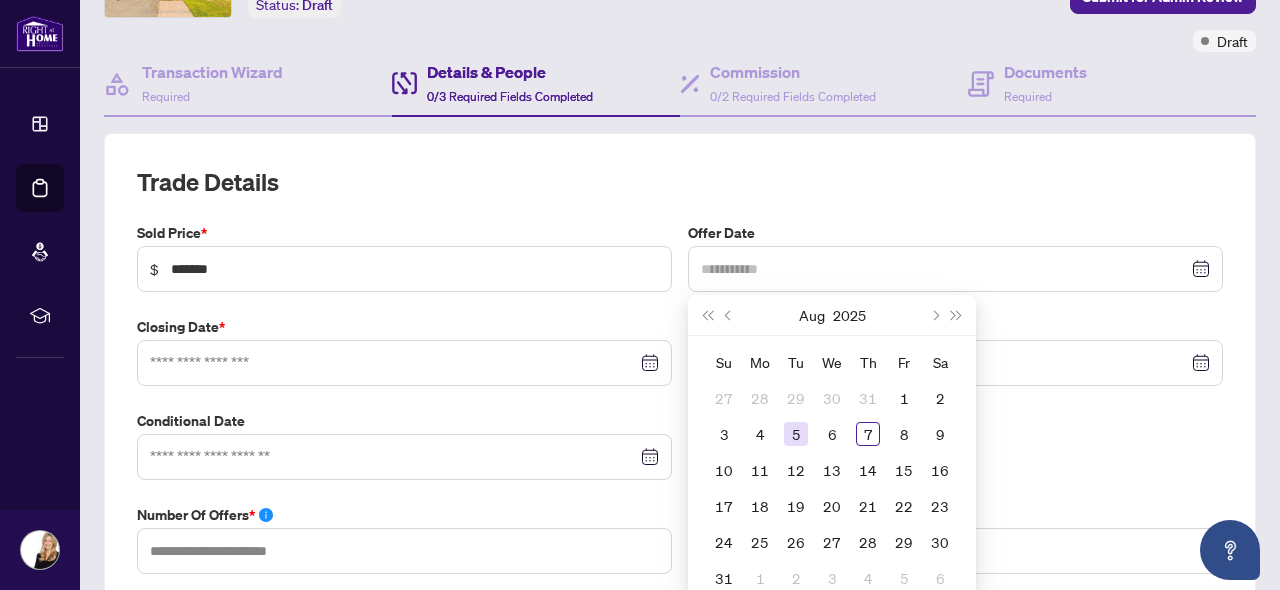 click on "5" at bounding box center (796, 434) 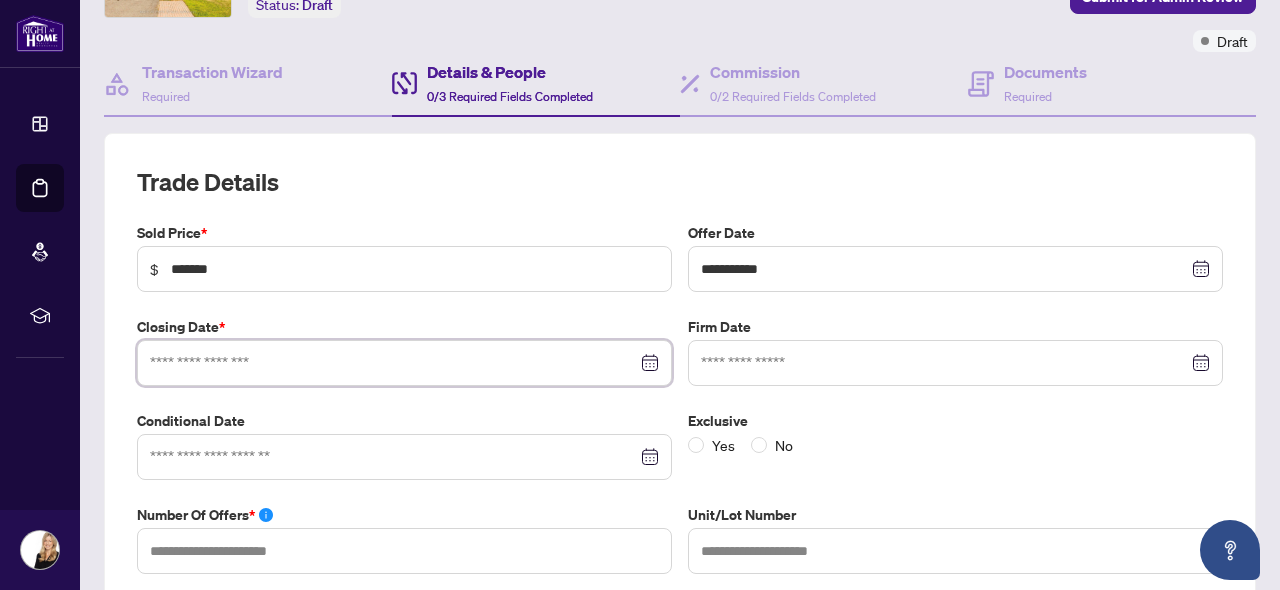 click at bounding box center (393, 363) 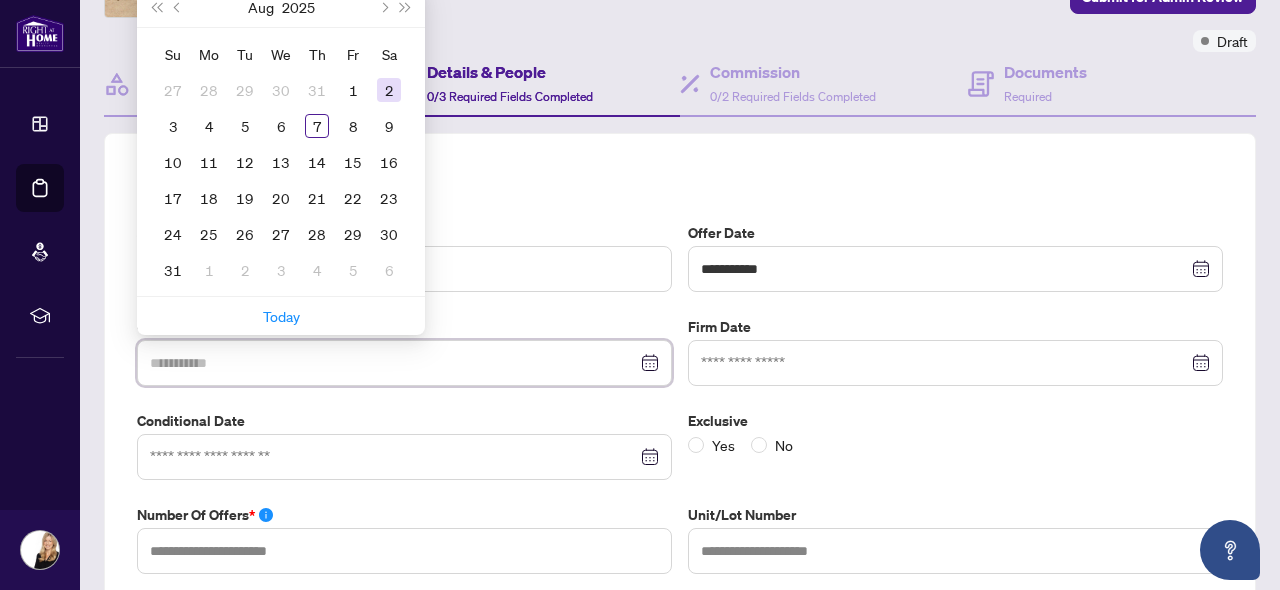 type on "**********" 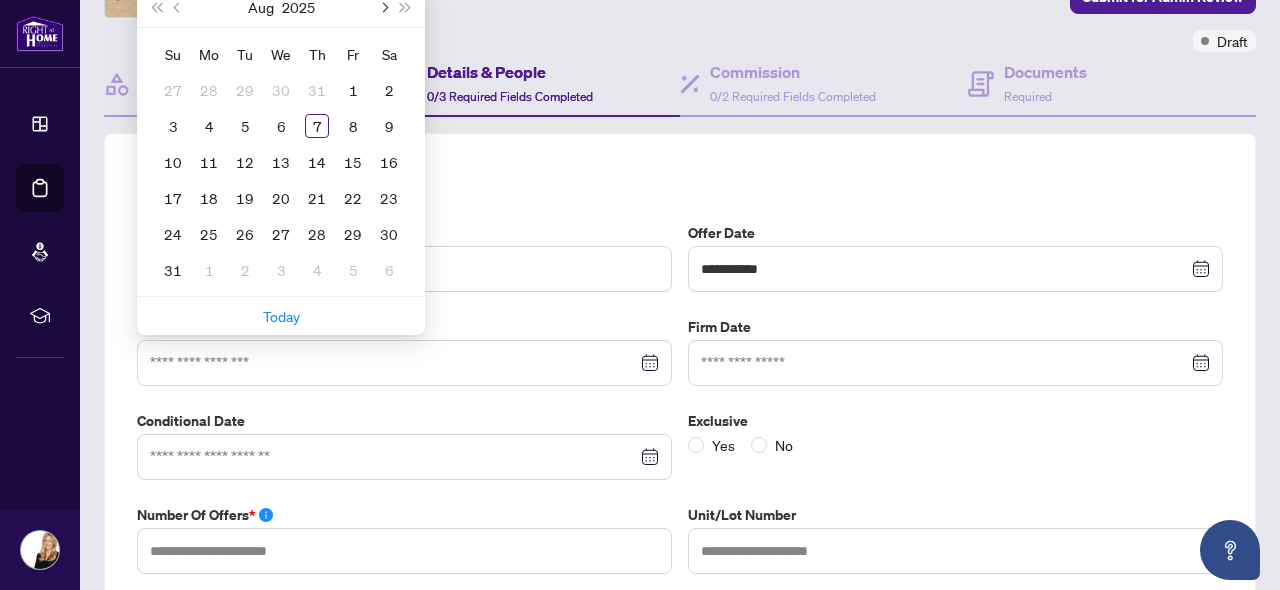 click at bounding box center (383, 7) 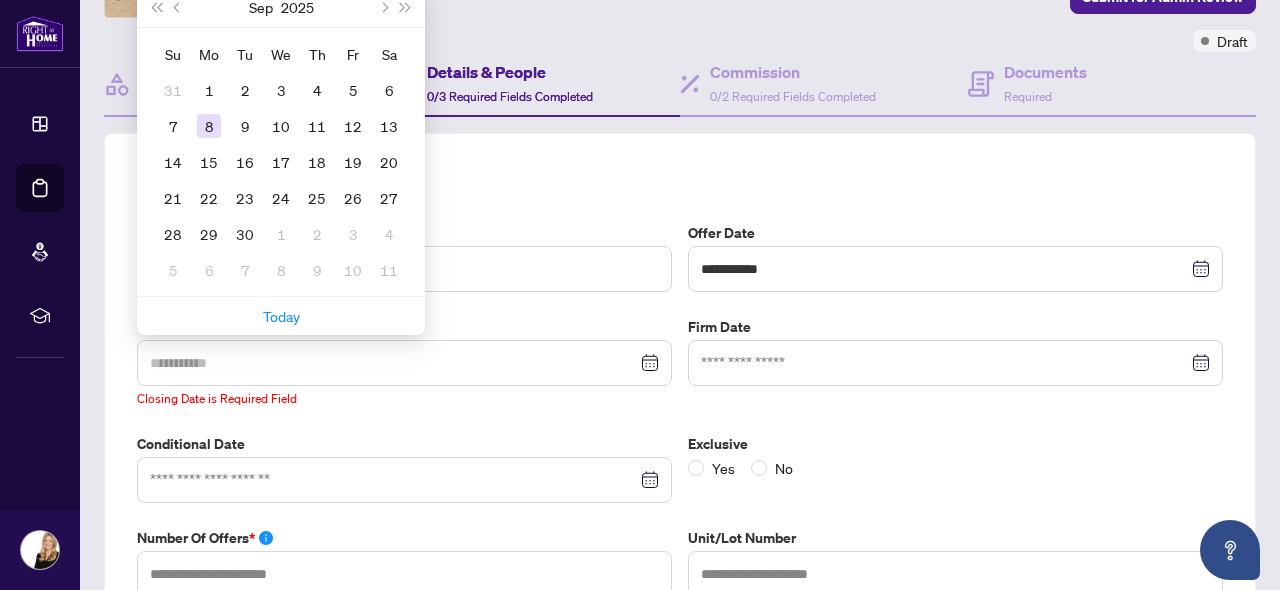 type on "**********" 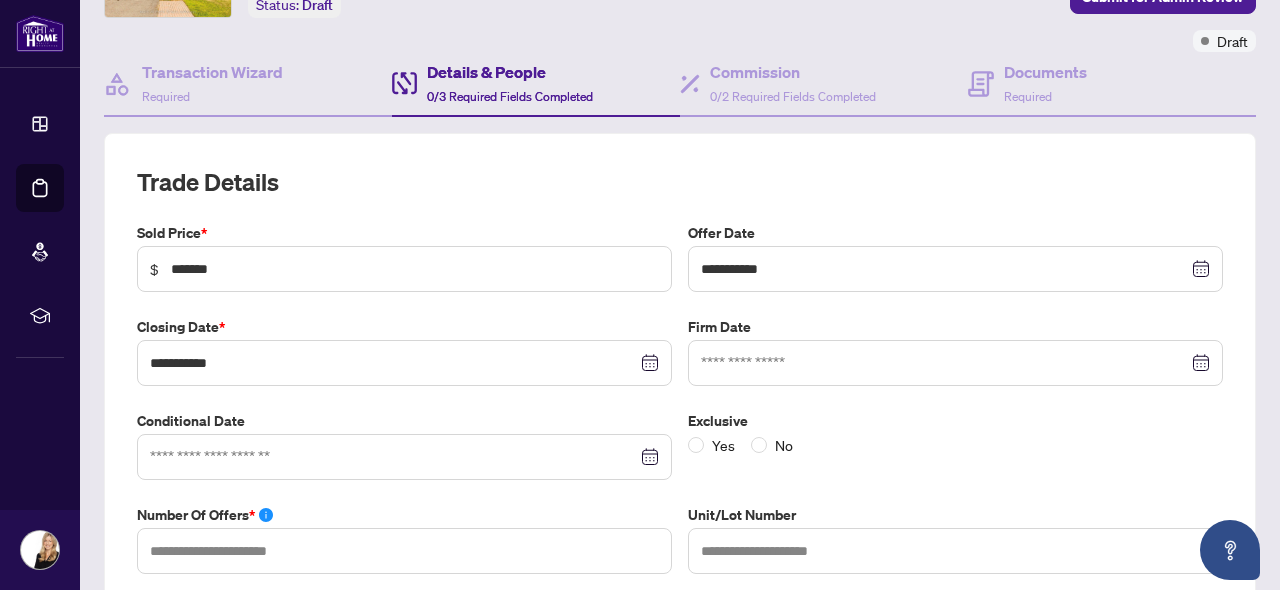 click at bounding box center (404, 457) 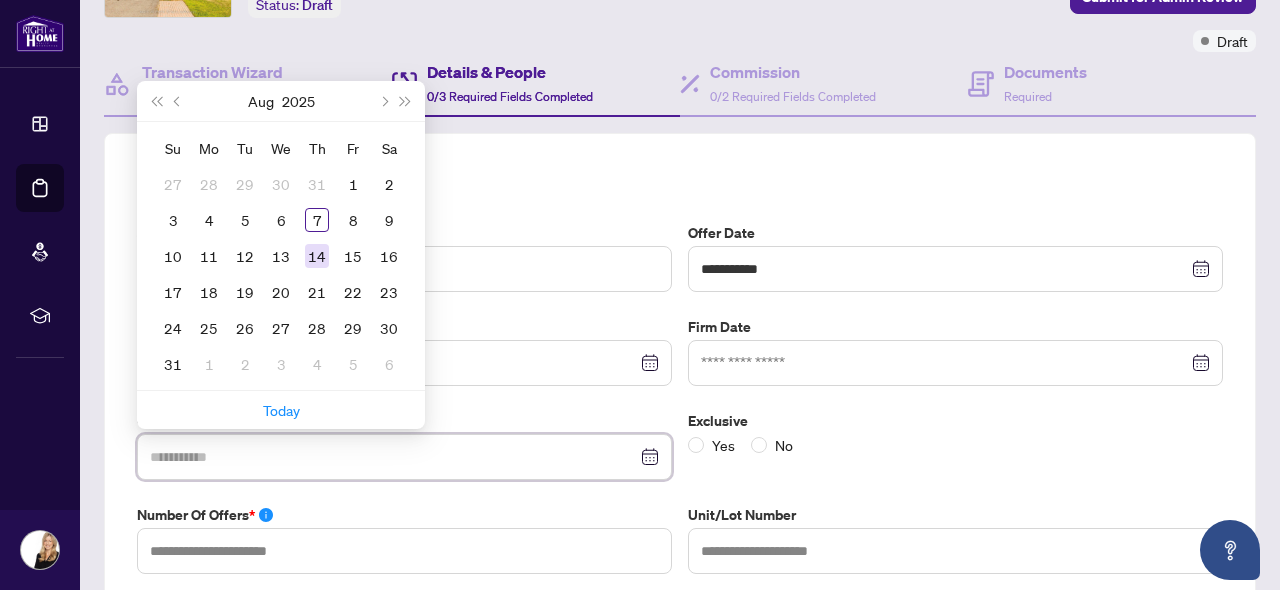 type on "**********" 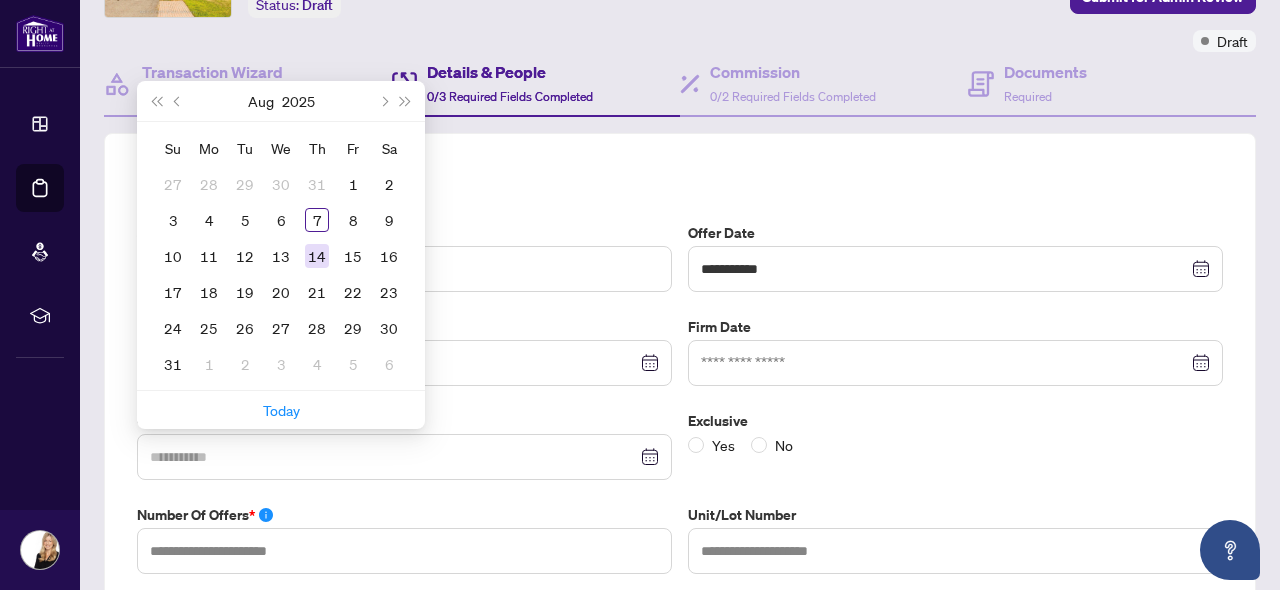 click on "14" at bounding box center (317, 256) 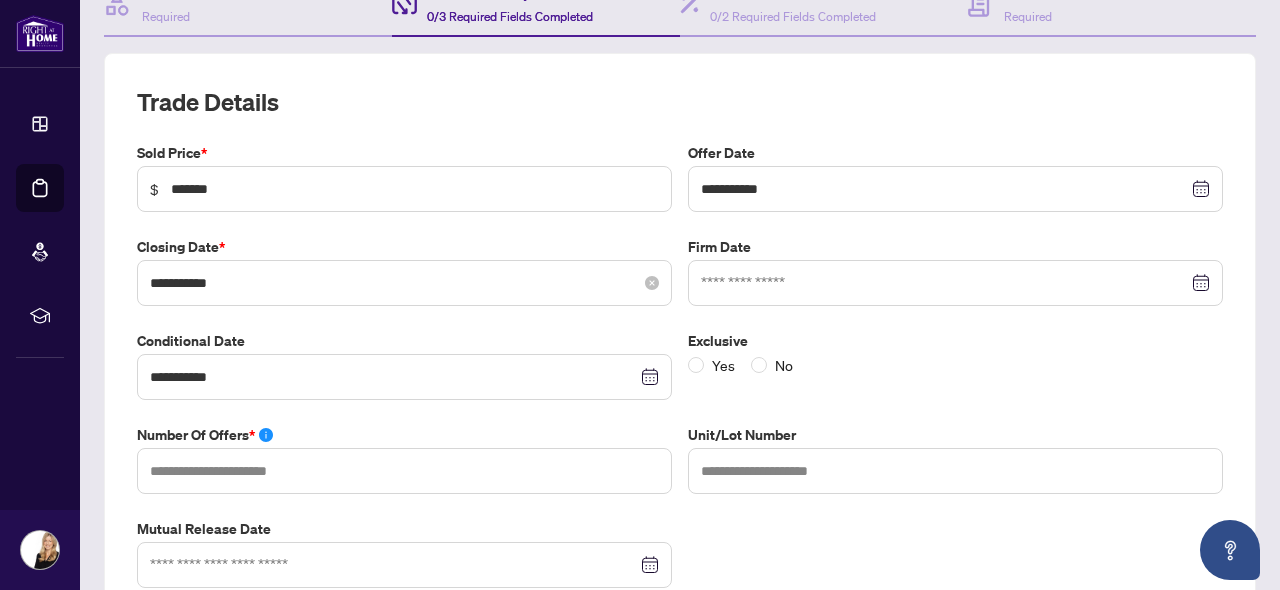 scroll, scrollTop: 226, scrollLeft: 0, axis: vertical 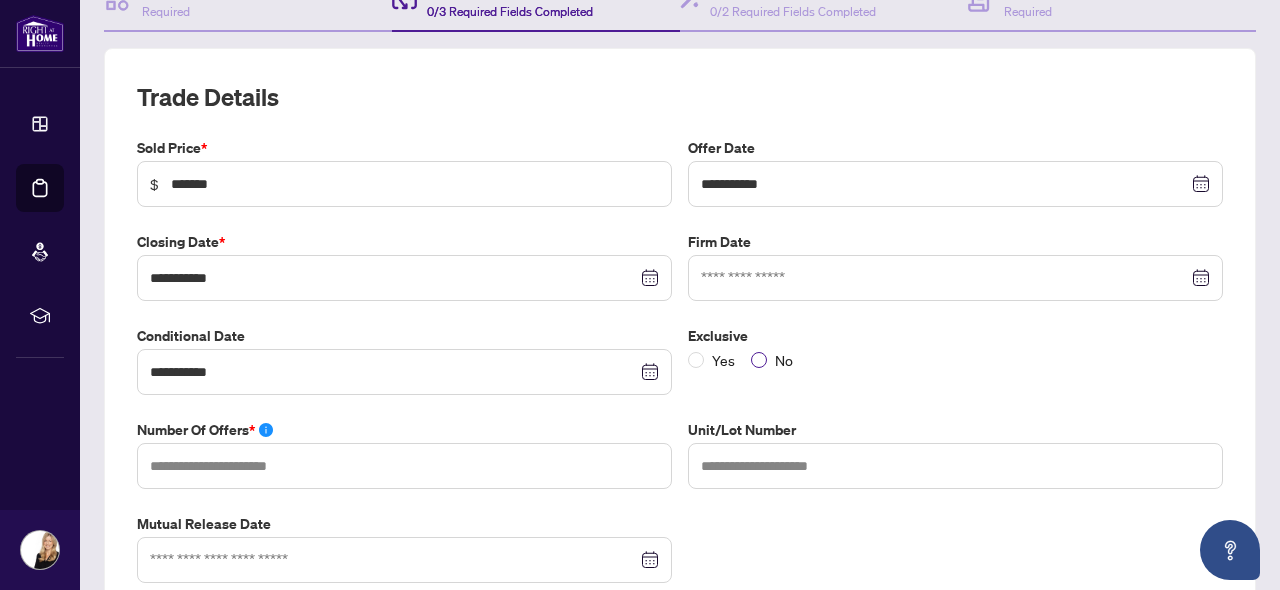 click on "No" at bounding box center (784, 360) 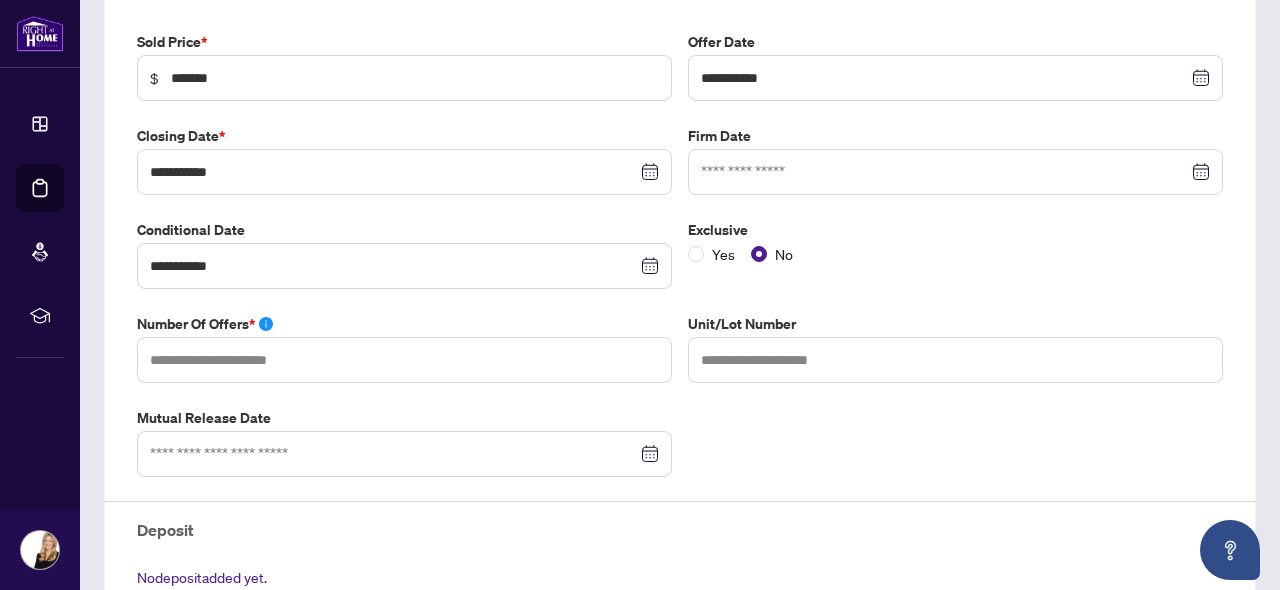 scroll, scrollTop: 335, scrollLeft: 0, axis: vertical 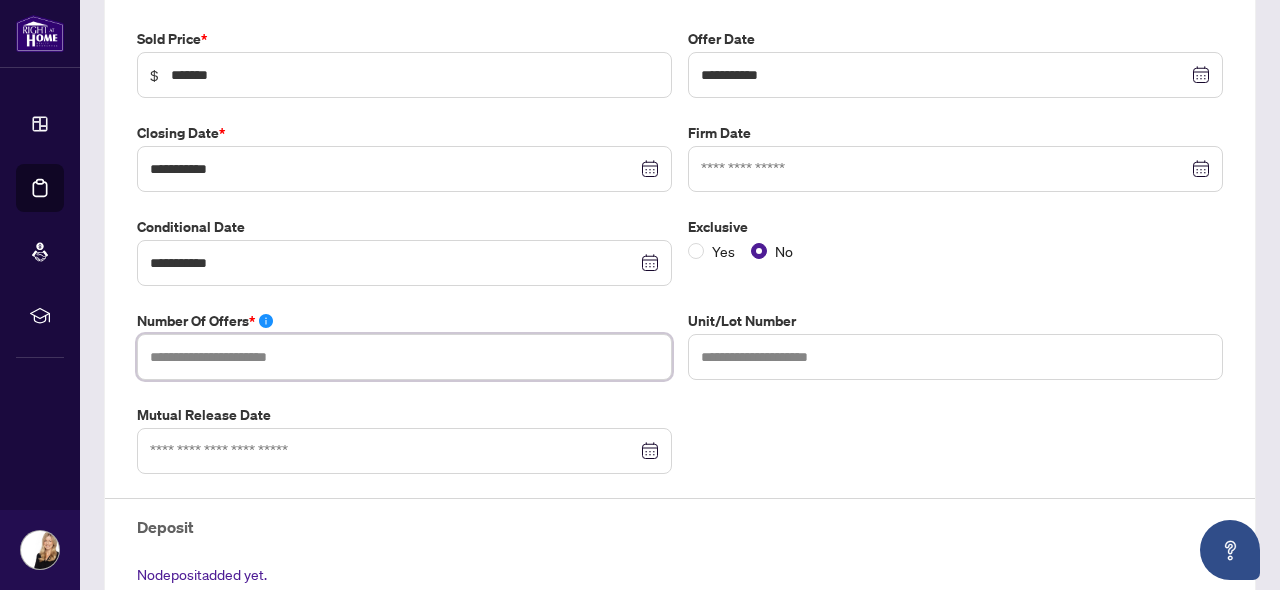 click at bounding box center [404, 357] 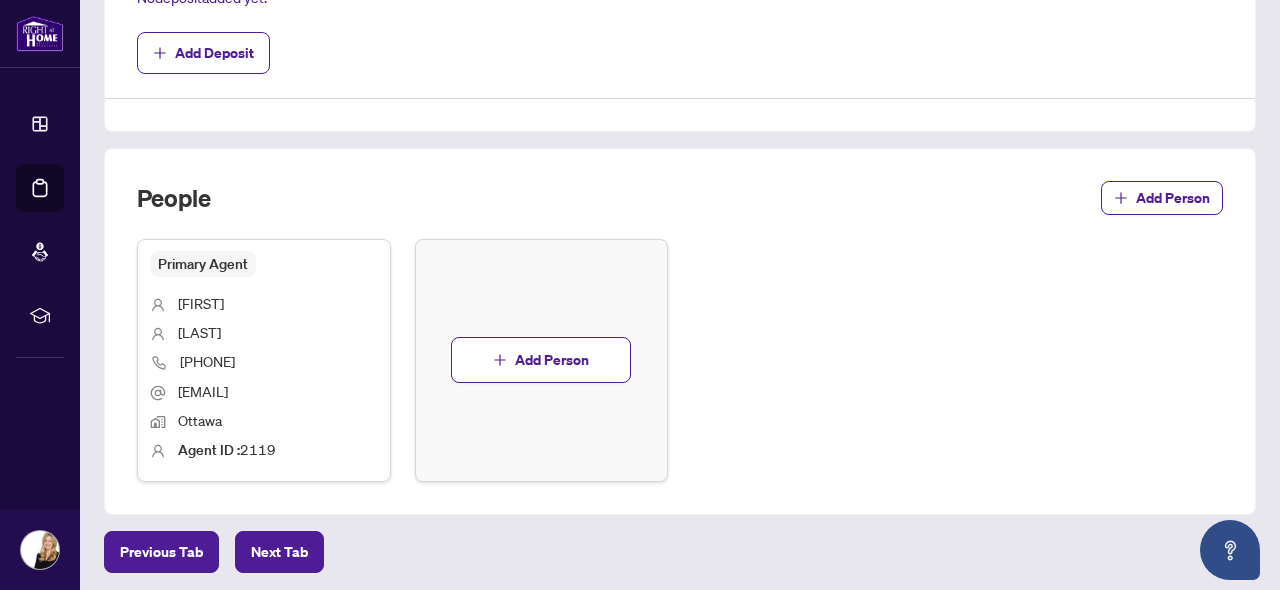 scroll, scrollTop: 926, scrollLeft: 0, axis: vertical 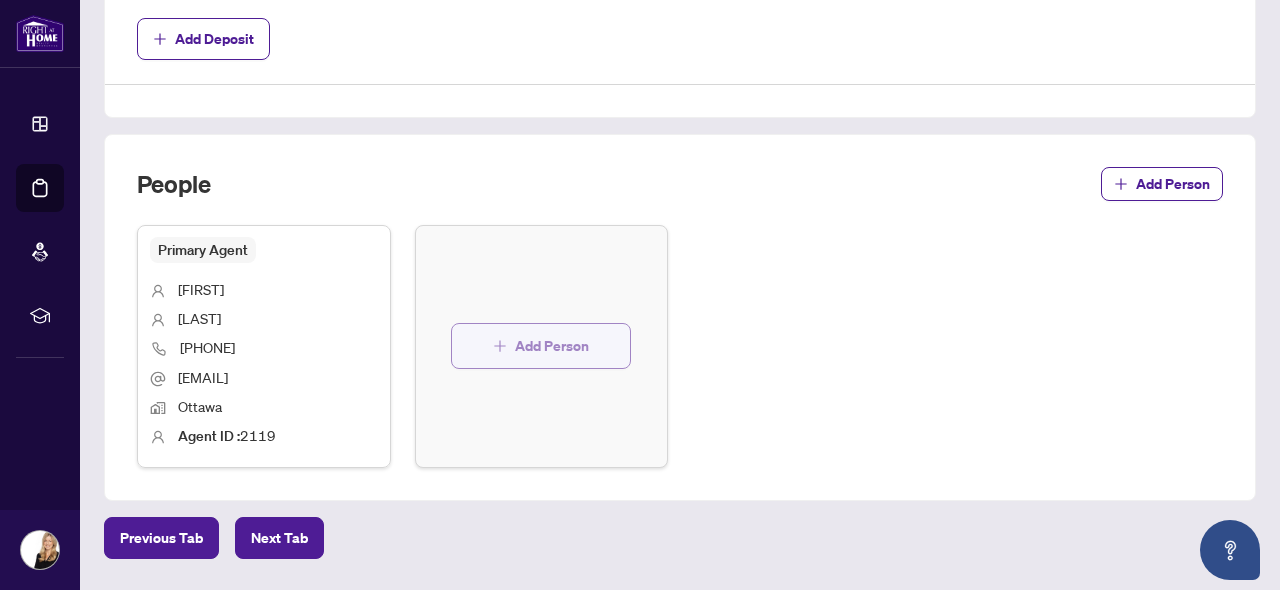type on "*" 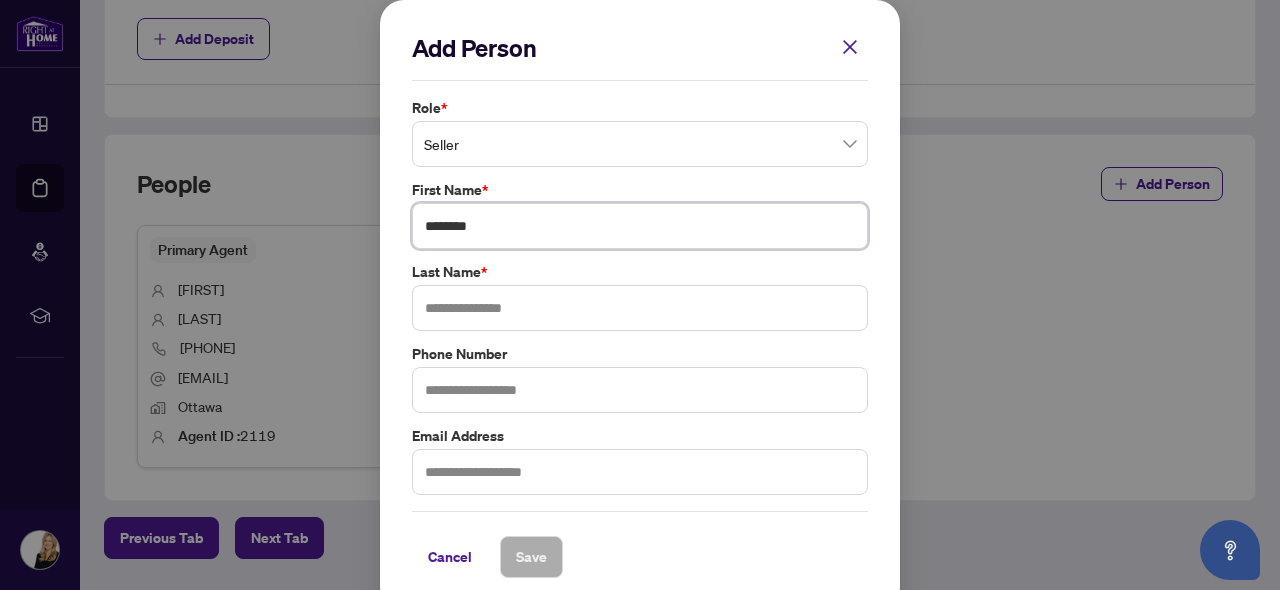 type on "********" 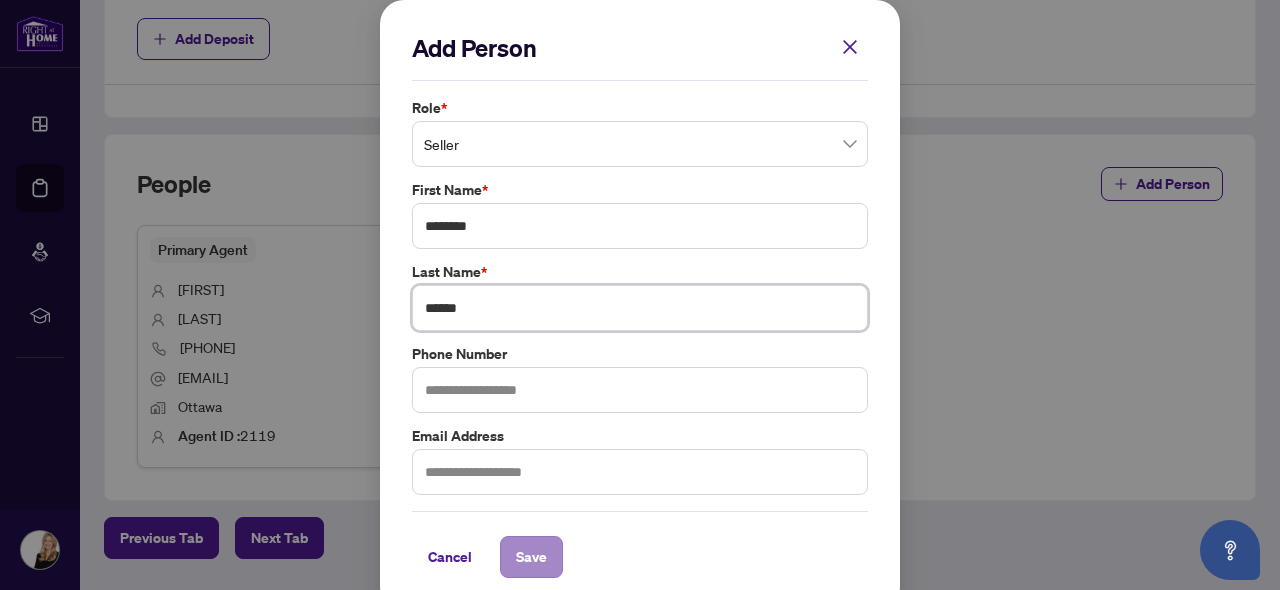 type on "******" 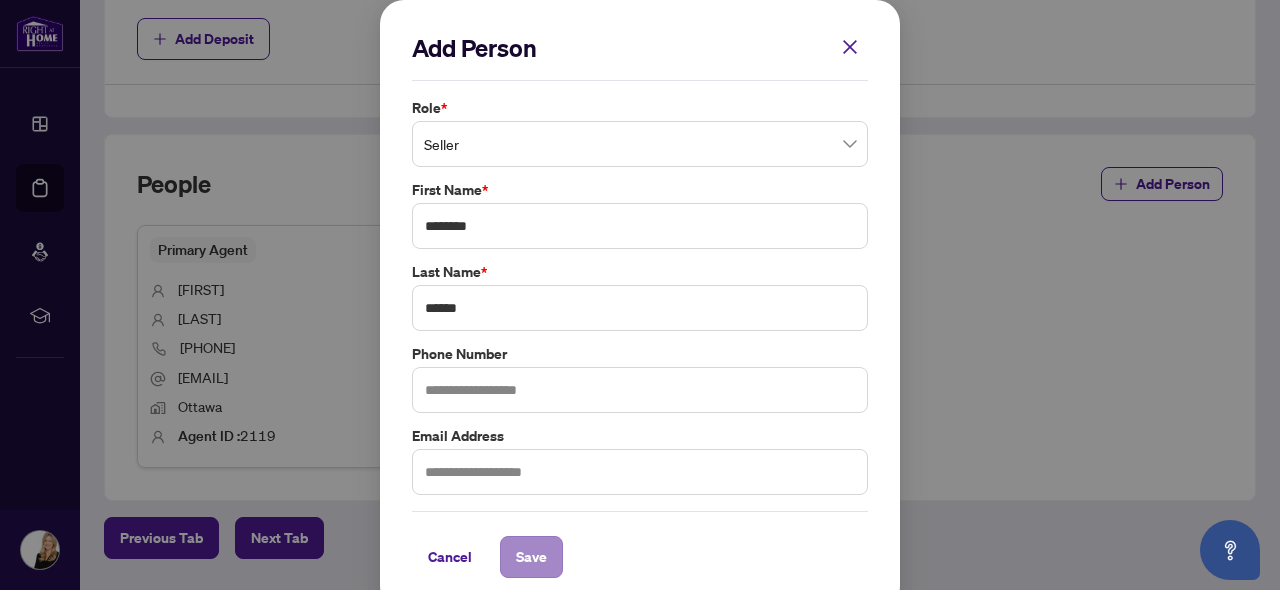 click on "Save" at bounding box center (531, 557) 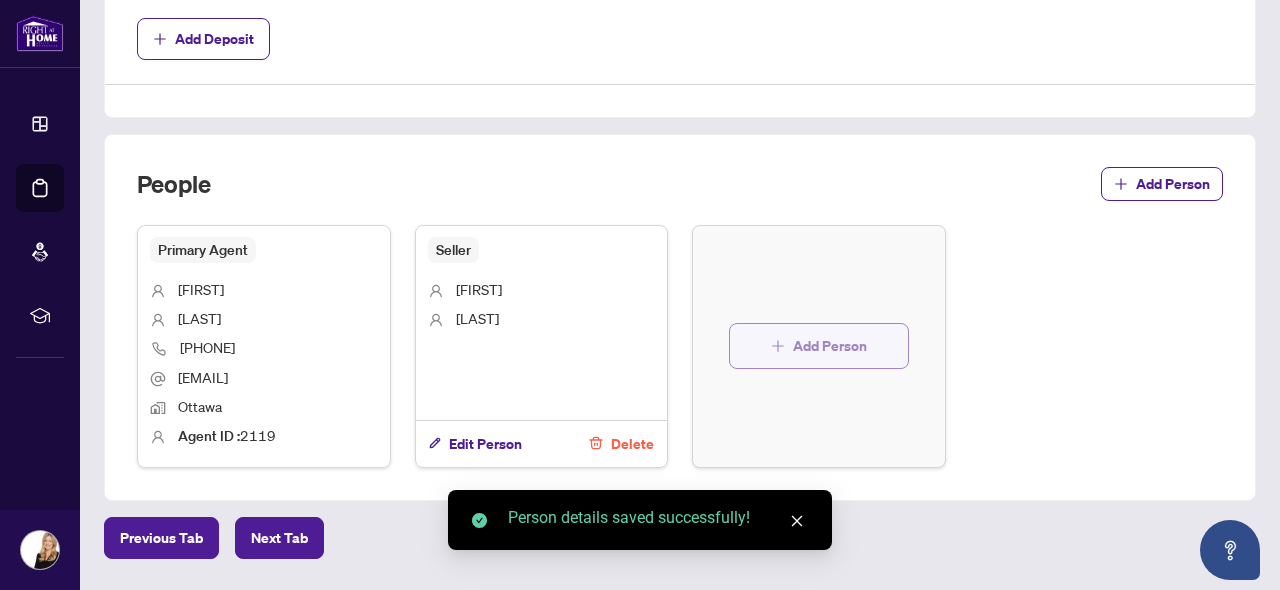 click on "Add Person" at bounding box center [830, 346] 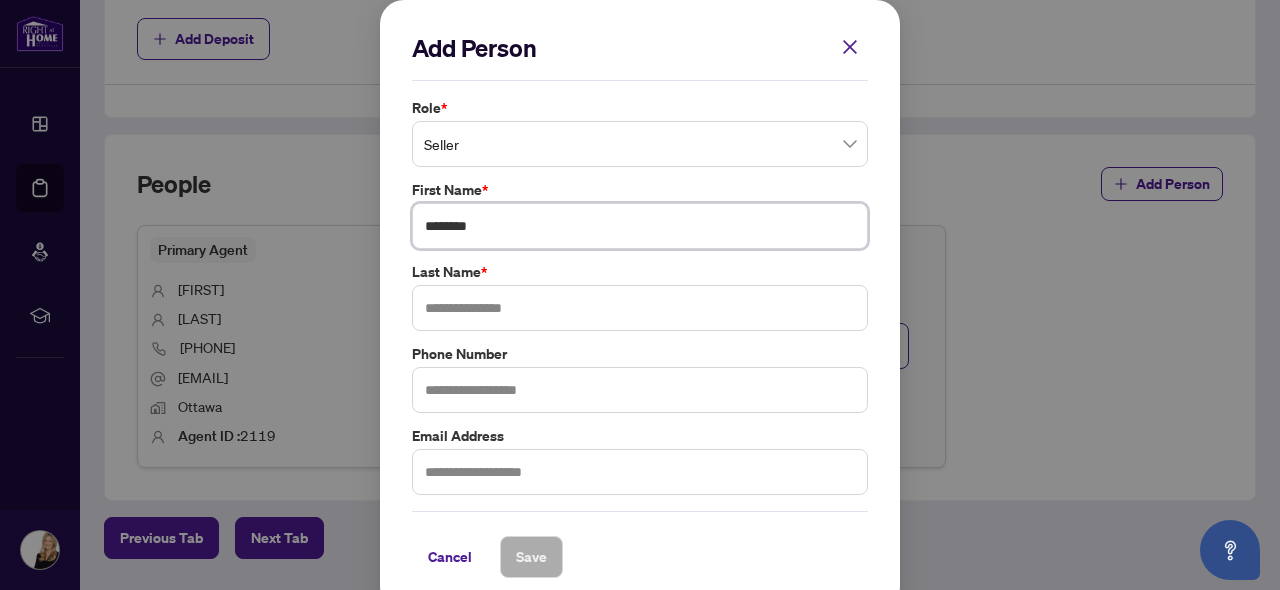 type on "*******" 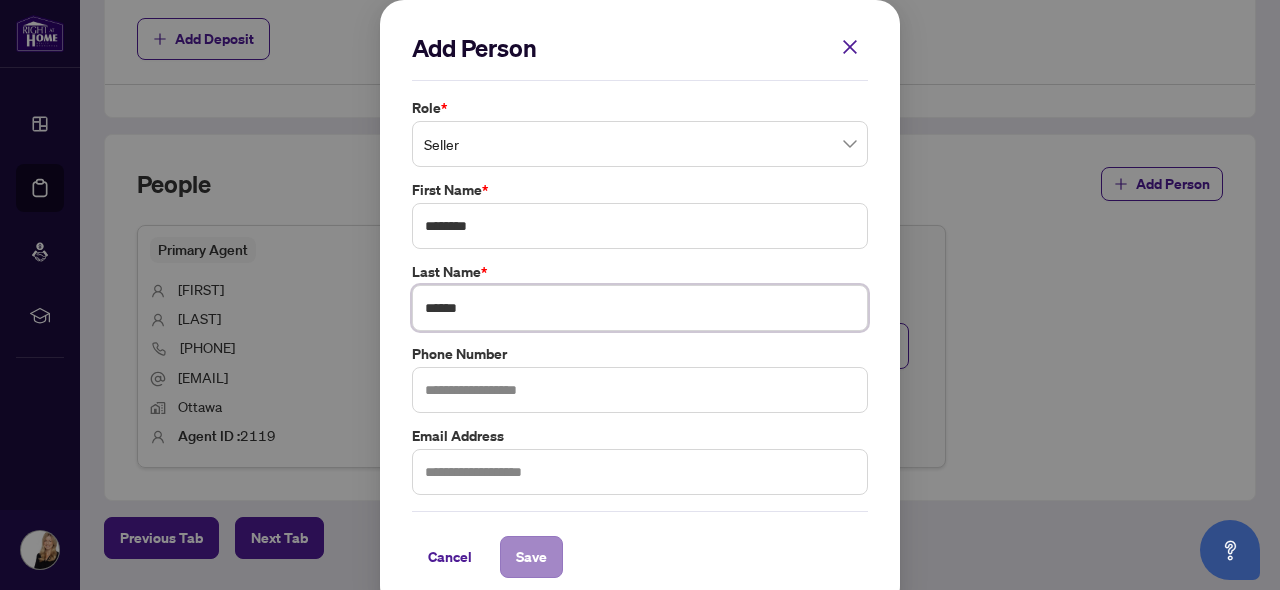 type on "******" 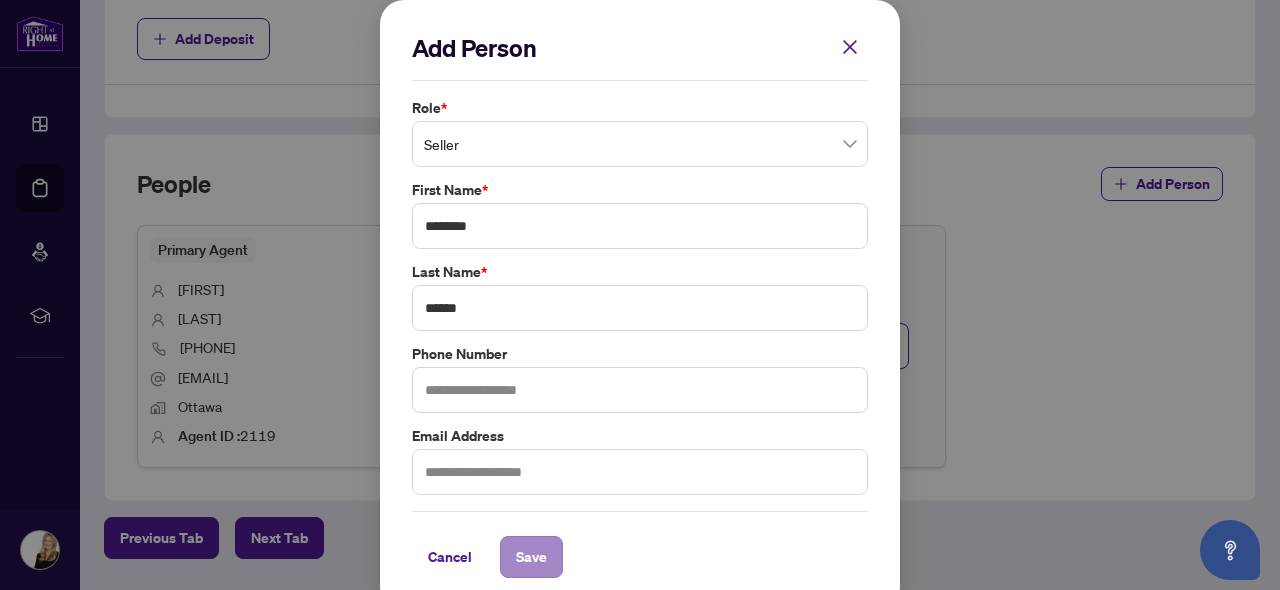 click on "Save" at bounding box center (531, 557) 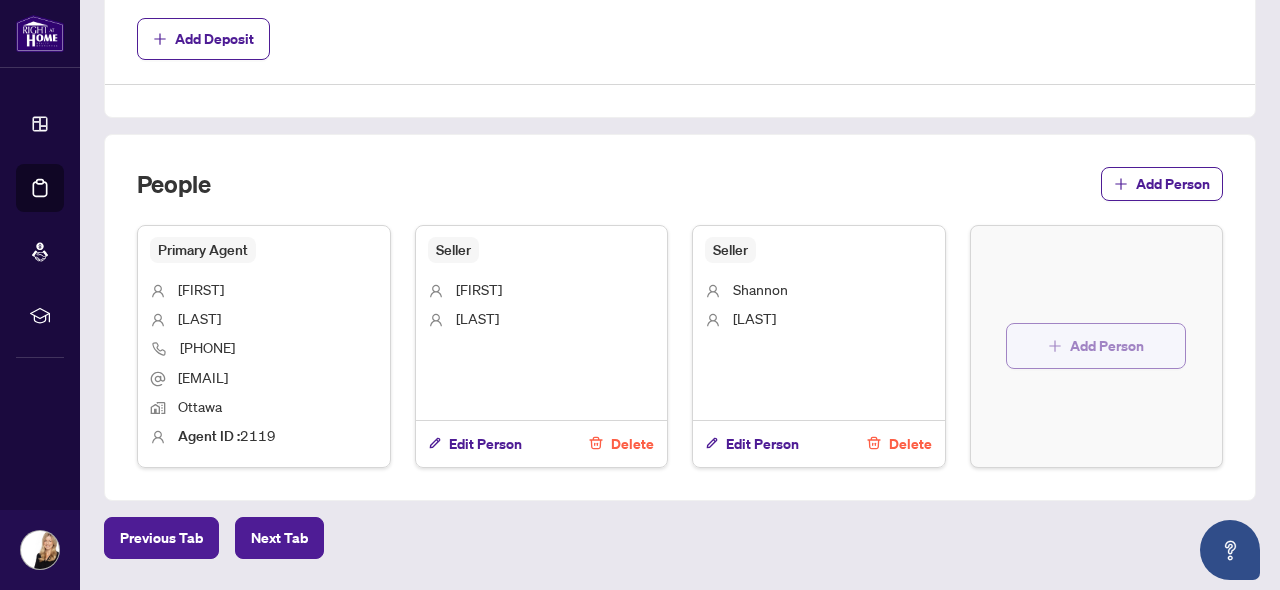 click on "Add Person" at bounding box center (1107, 346) 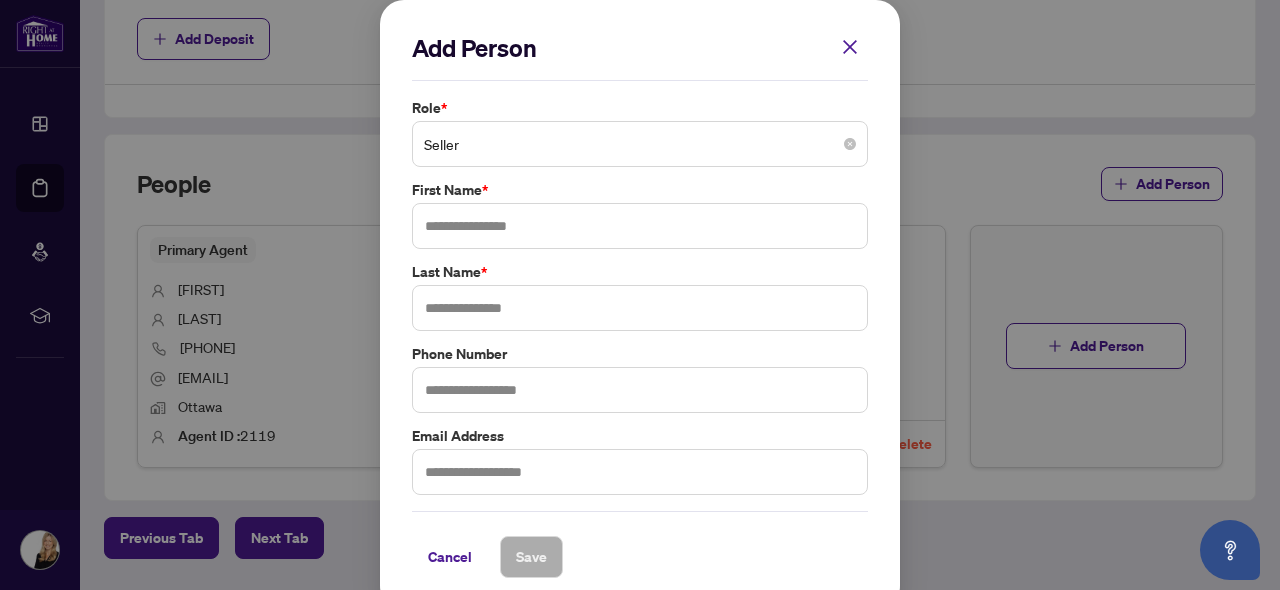 click on "Seller" at bounding box center (640, 144) 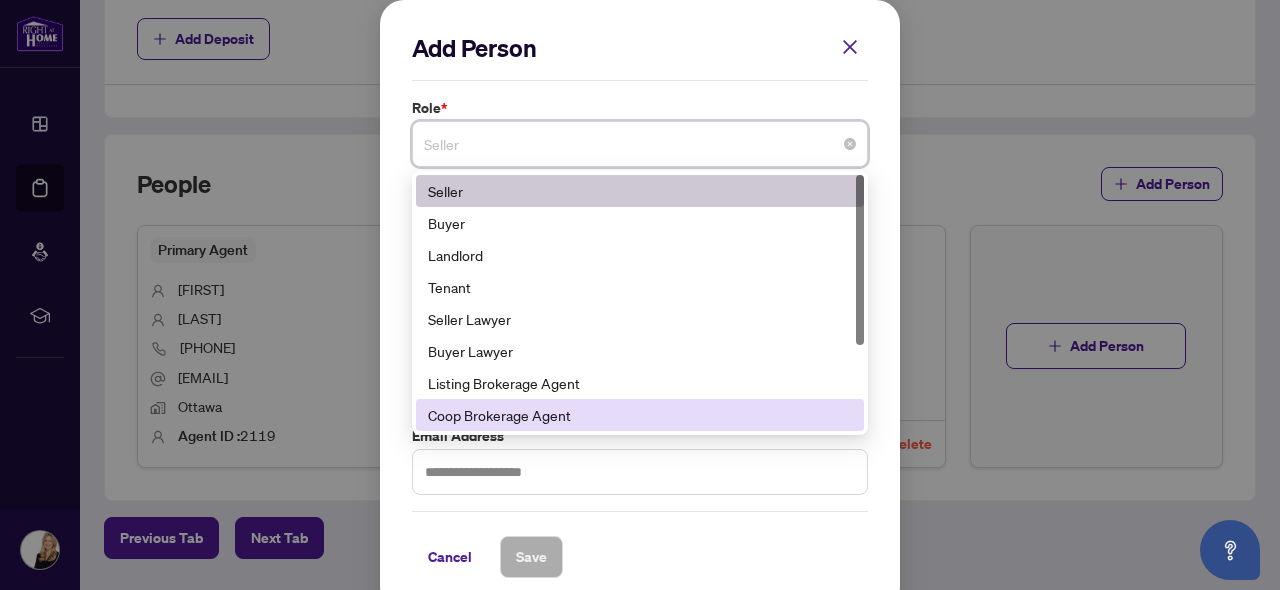 click on "Coop Brokerage Agent" at bounding box center [640, 415] 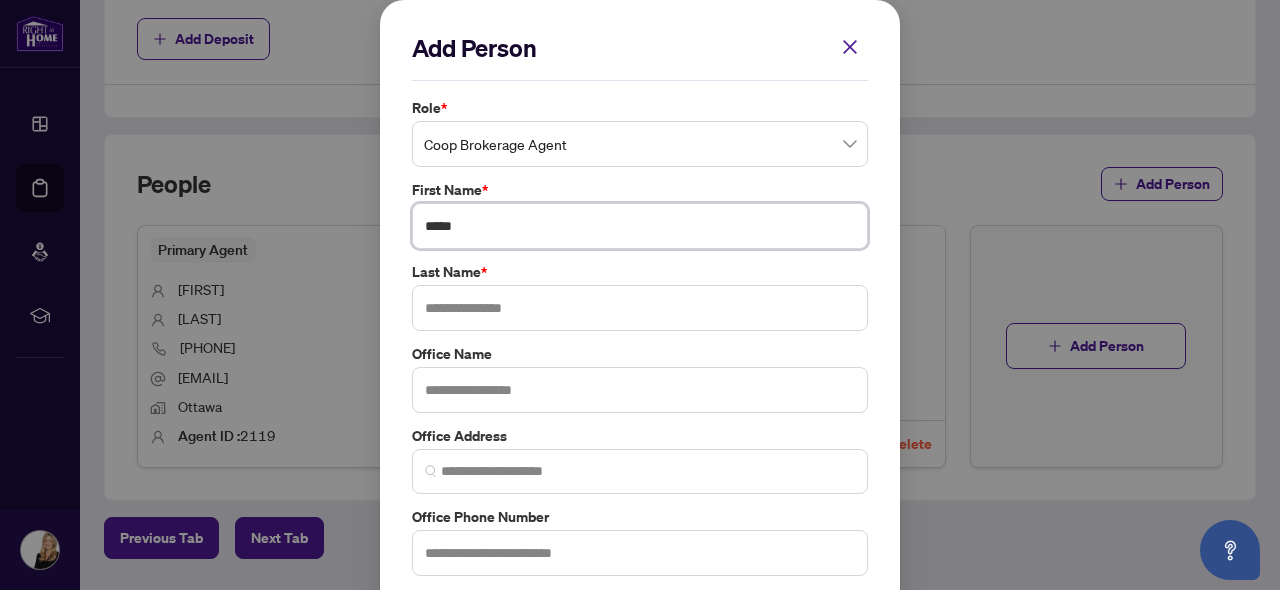 type on "*****" 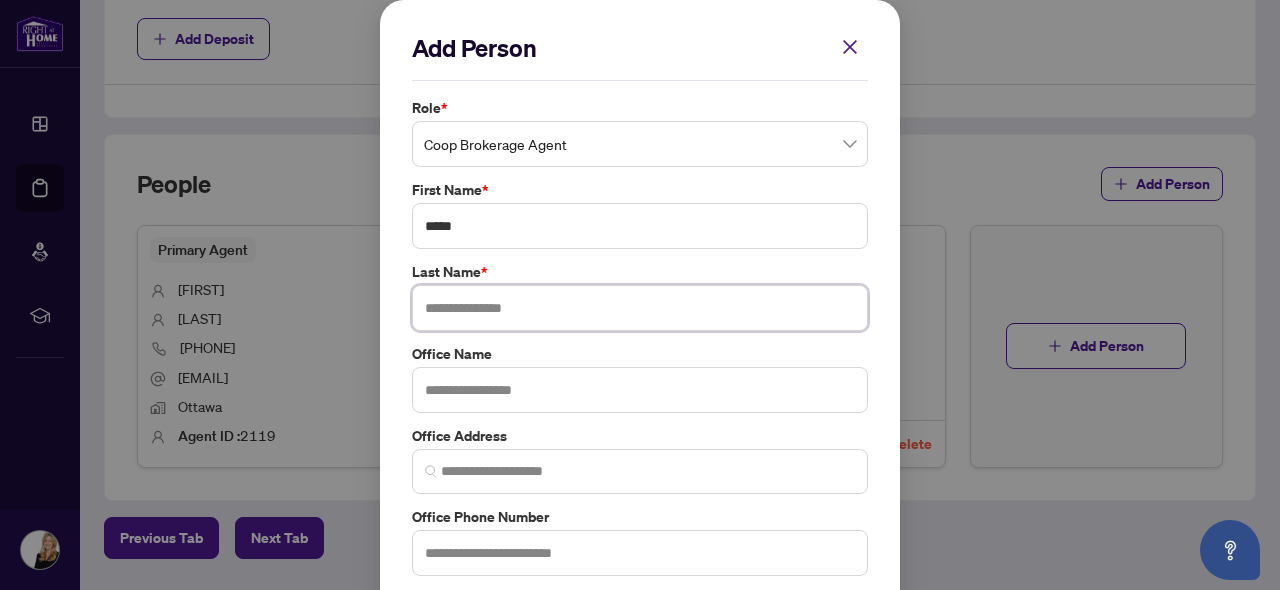 paste on "**********" 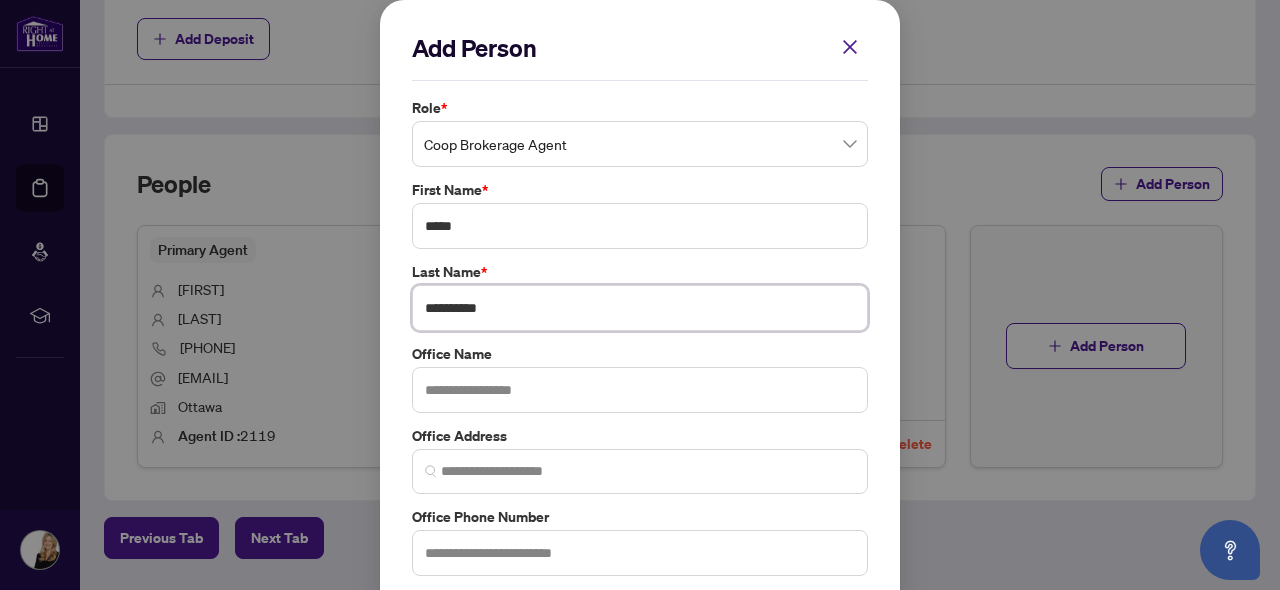 type on "**********" 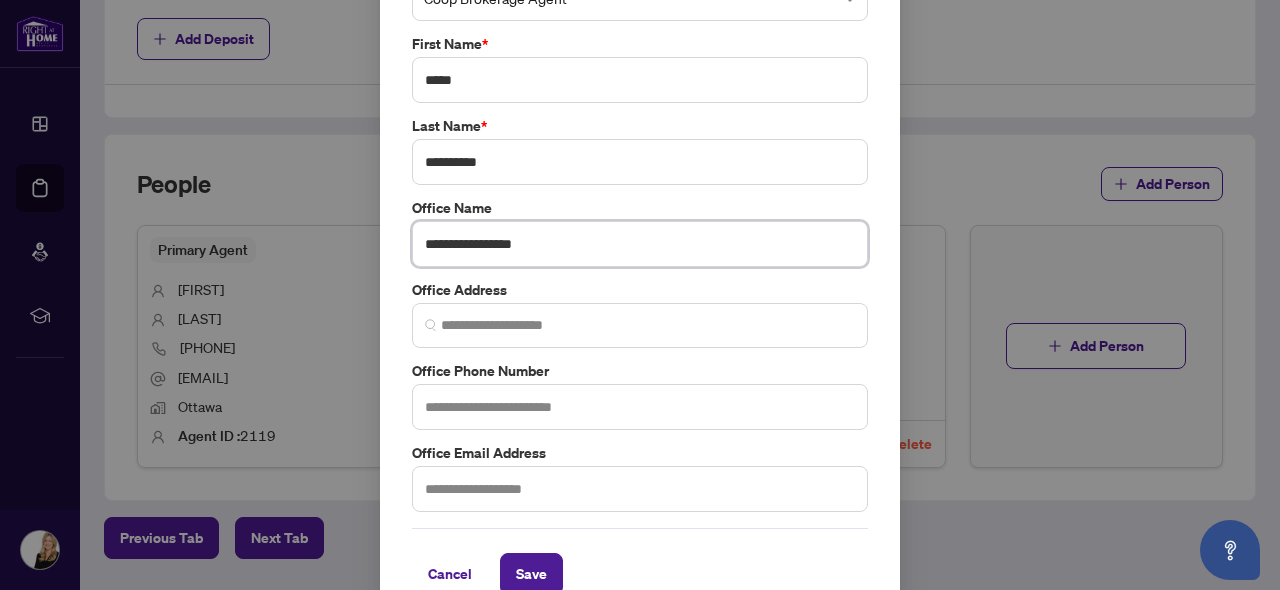 scroll, scrollTop: 165, scrollLeft: 0, axis: vertical 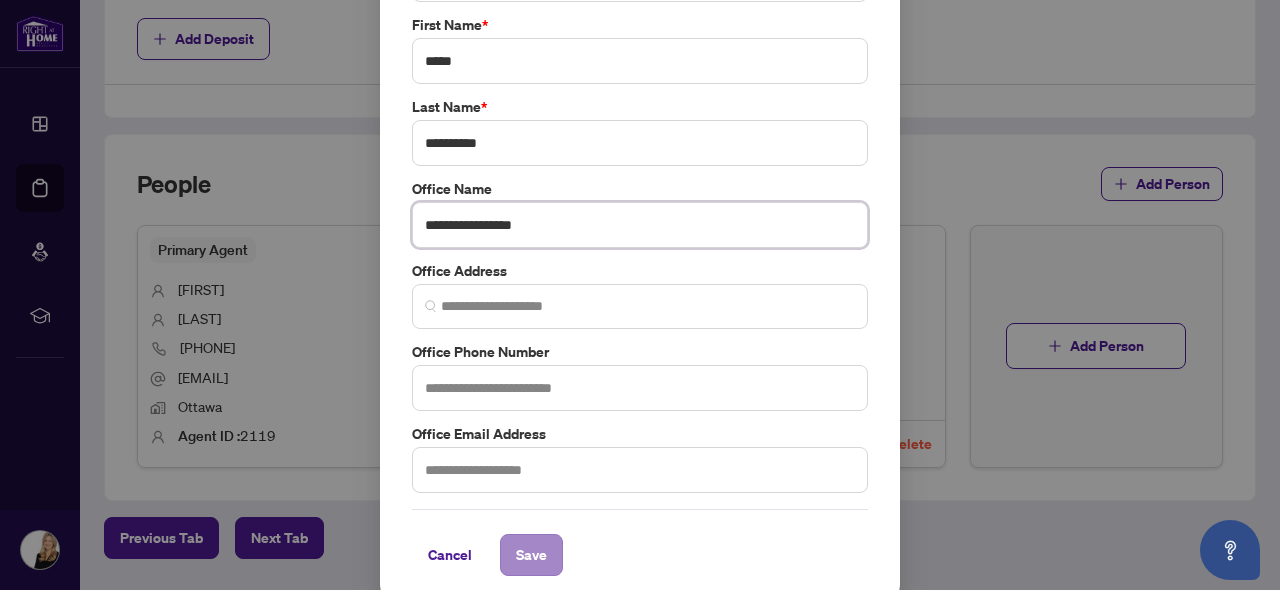 type on "**********" 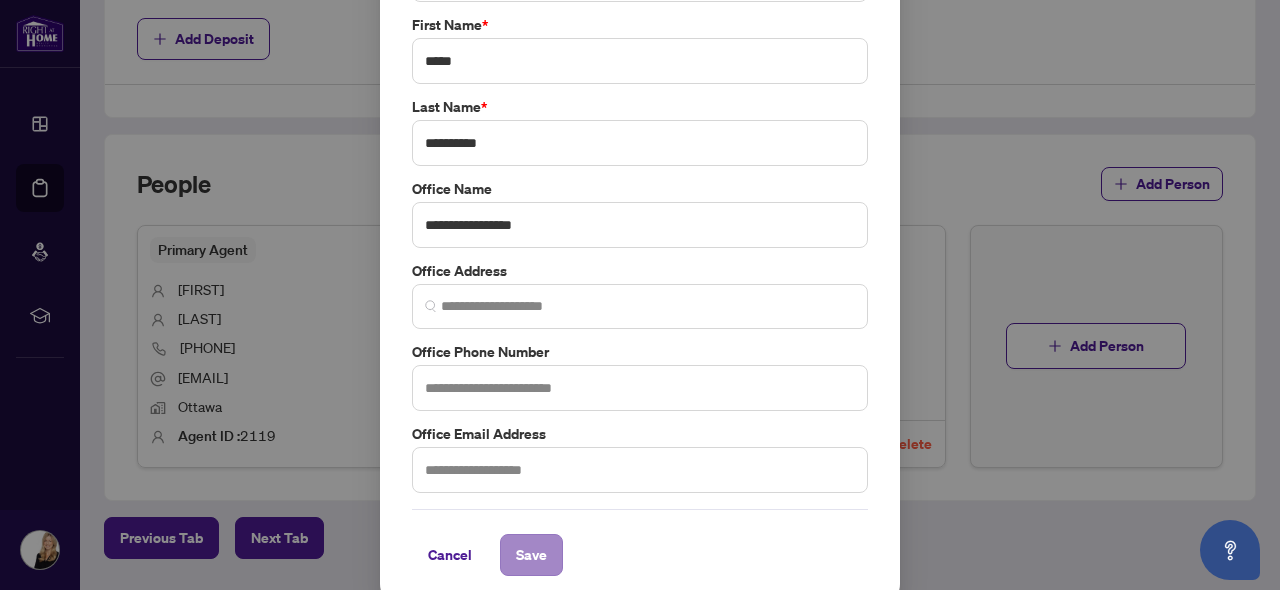 click on "Save" at bounding box center (531, 555) 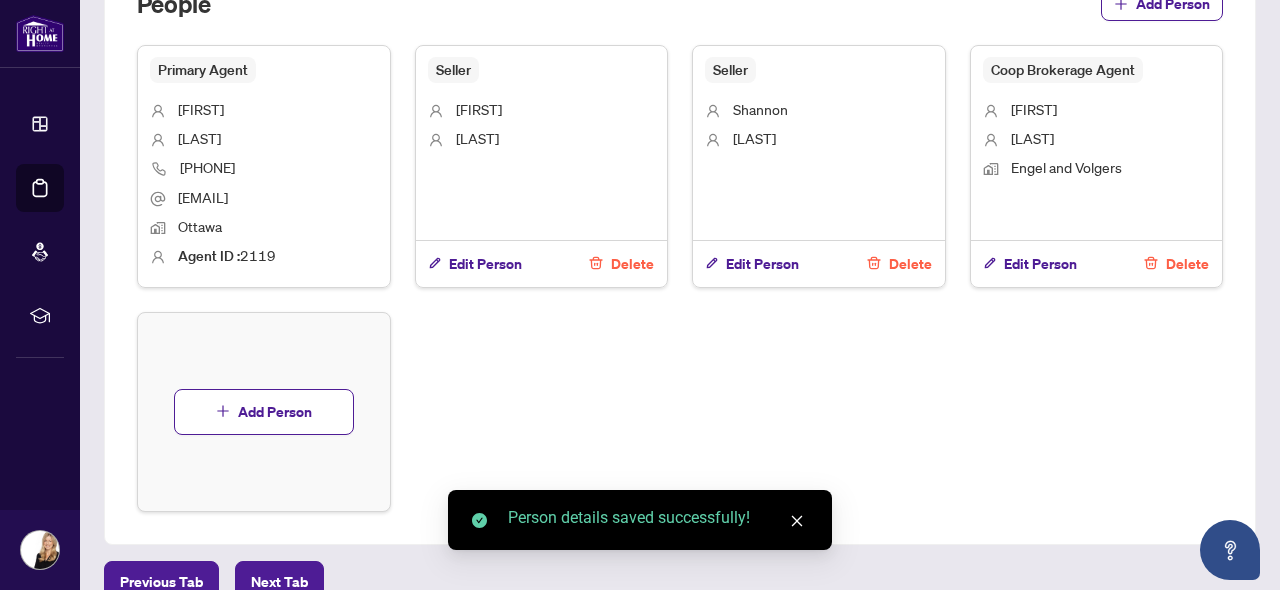 scroll, scrollTop: 1109, scrollLeft: 0, axis: vertical 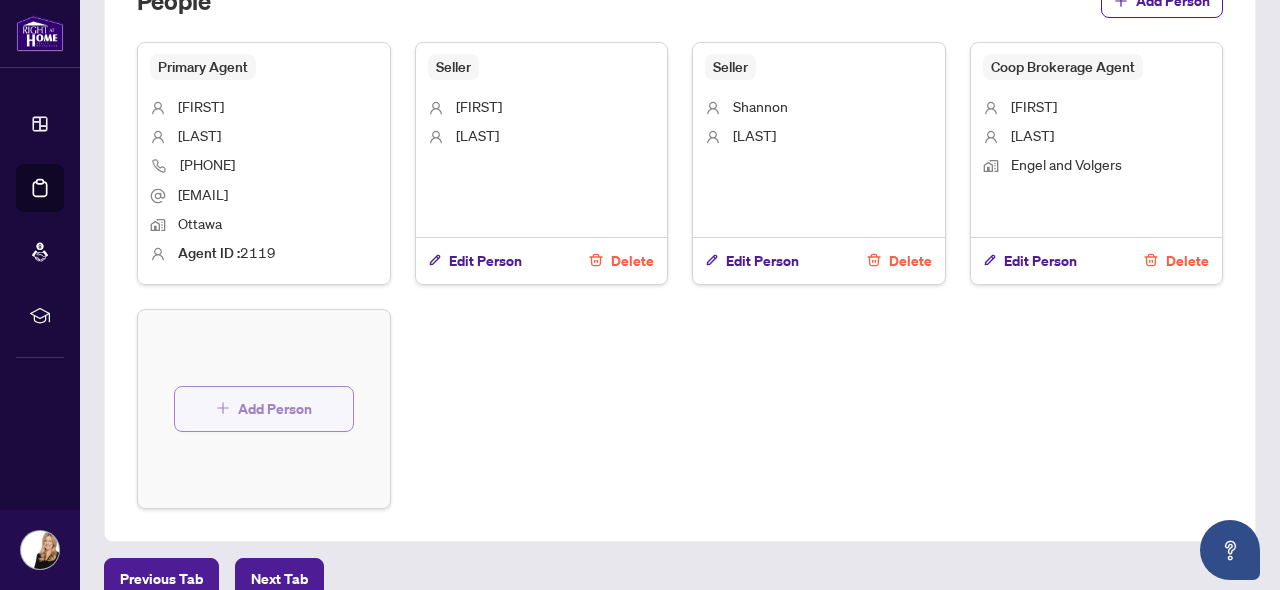 click on "Add Person" at bounding box center [275, 409] 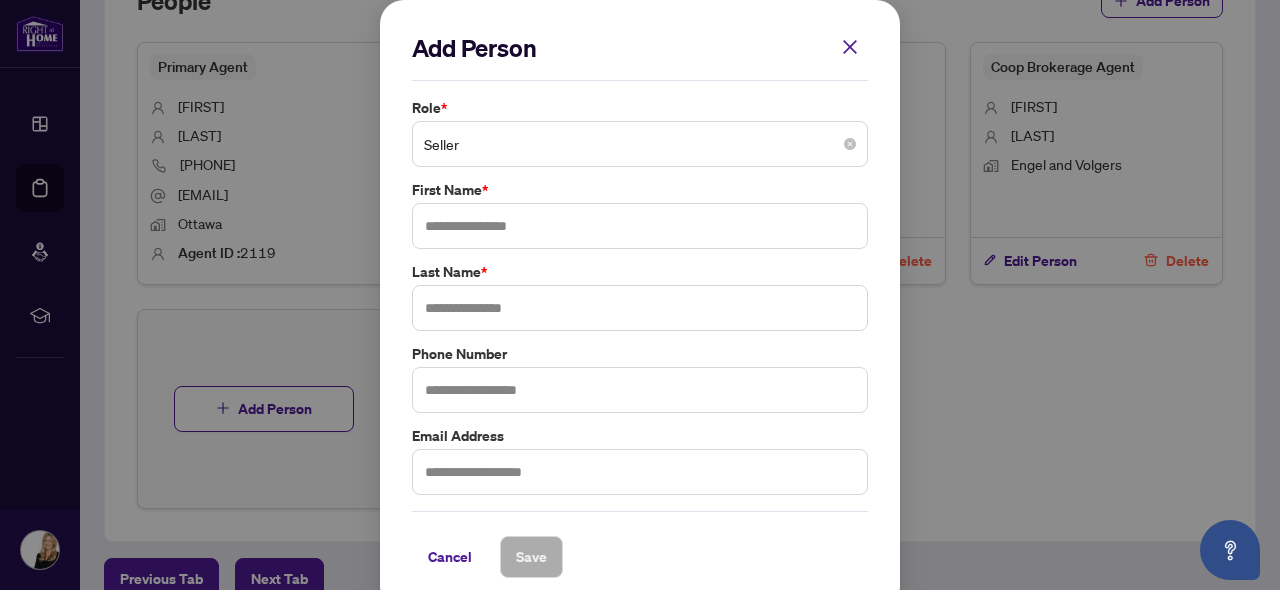 click on "Seller" at bounding box center (640, 144) 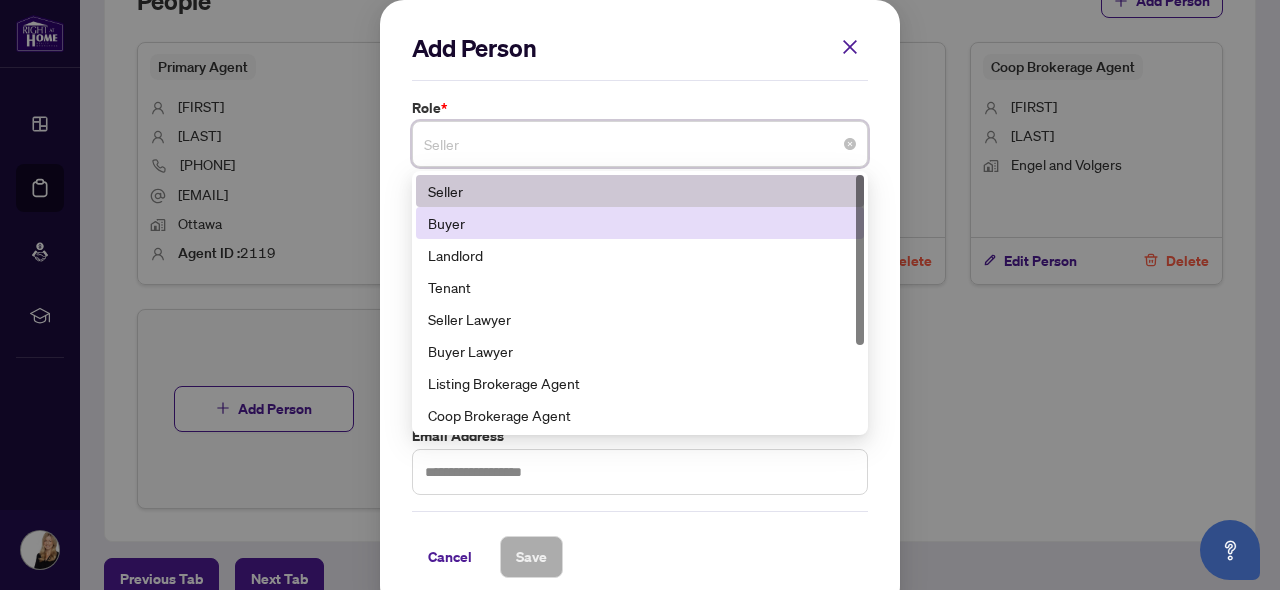 click on "Buyer" at bounding box center [640, 223] 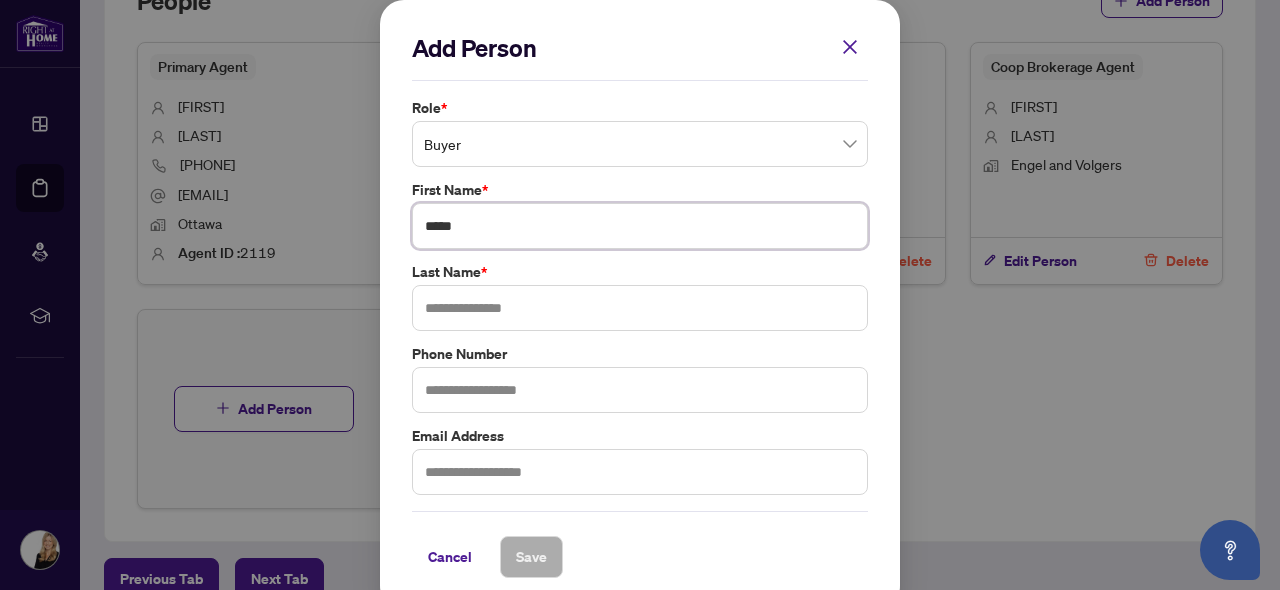 type on "*****" 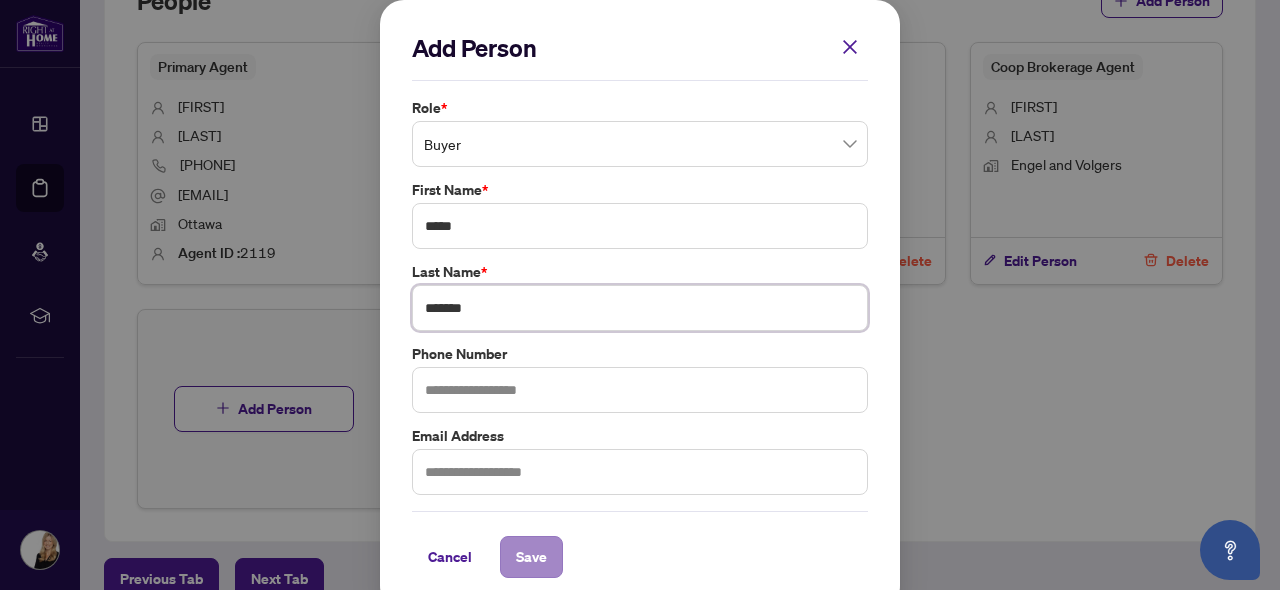 type on "*******" 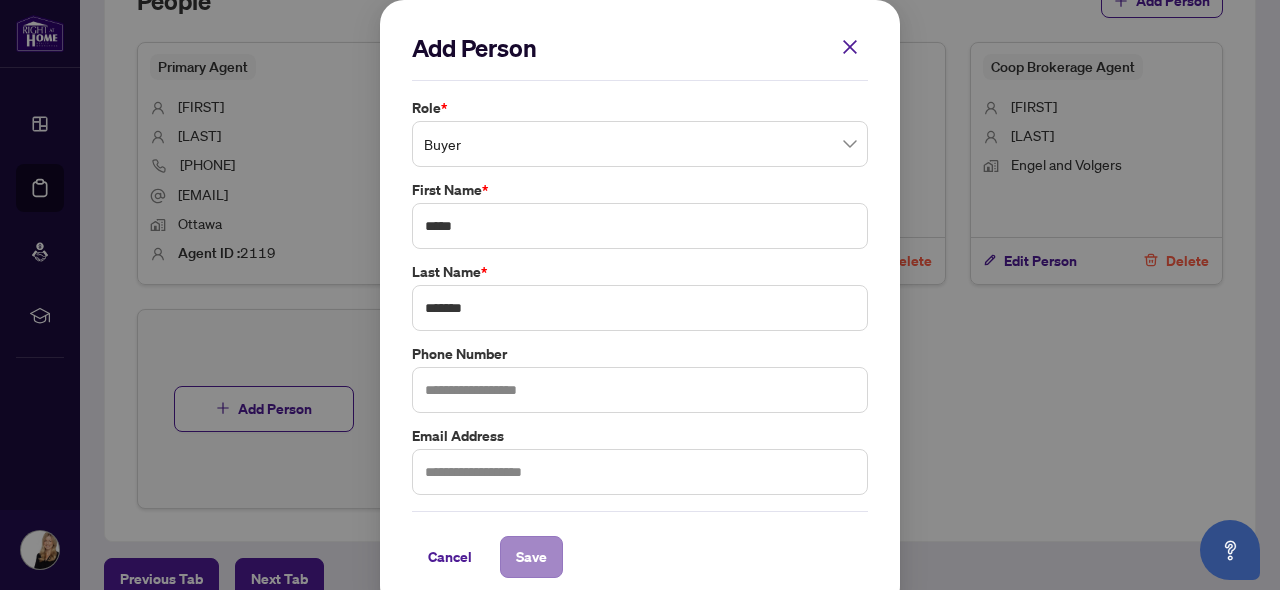 click on "Save" at bounding box center [531, 557] 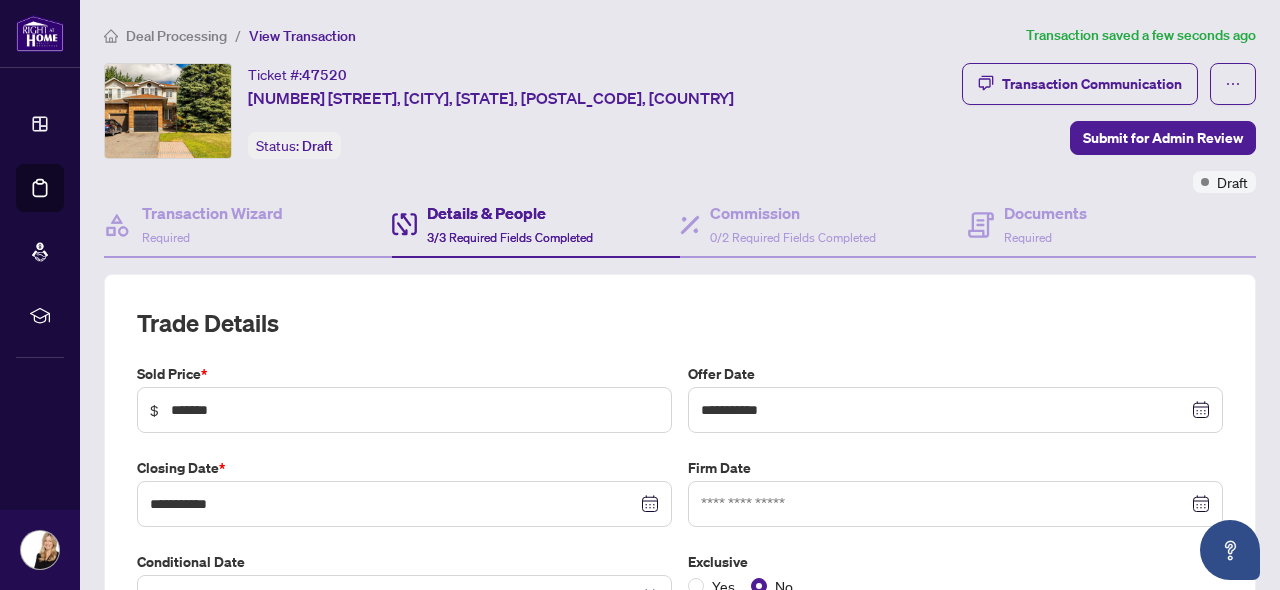 scroll, scrollTop: 0, scrollLeft: 0, axis: both 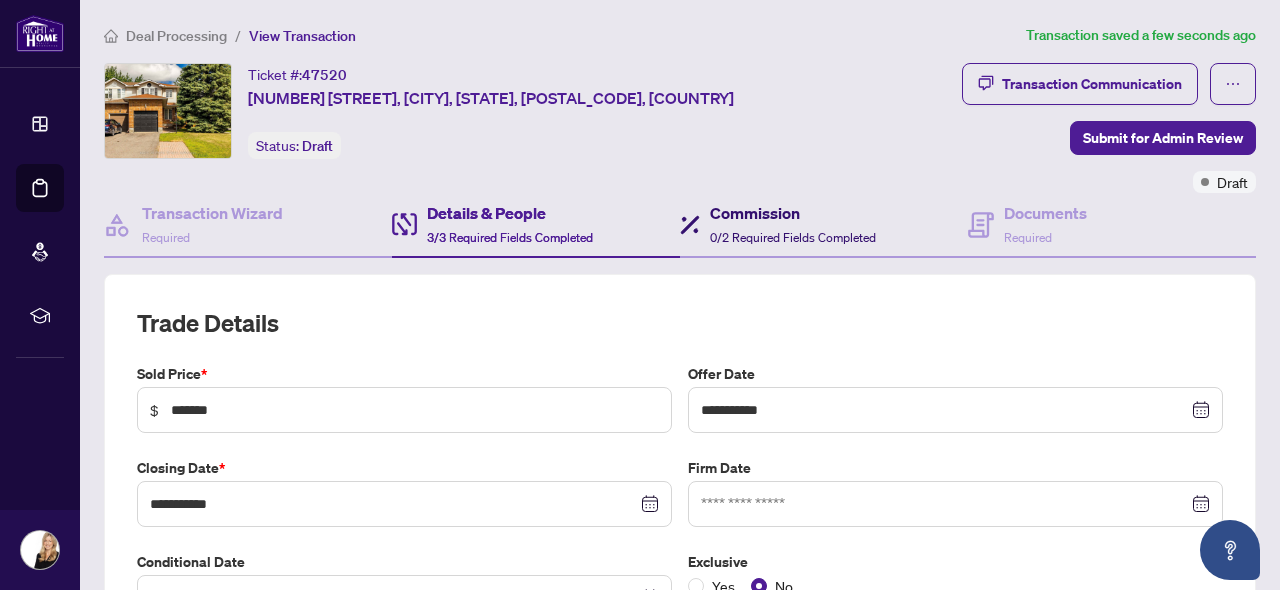 click on "Commission" at bounding box center [793, 213] 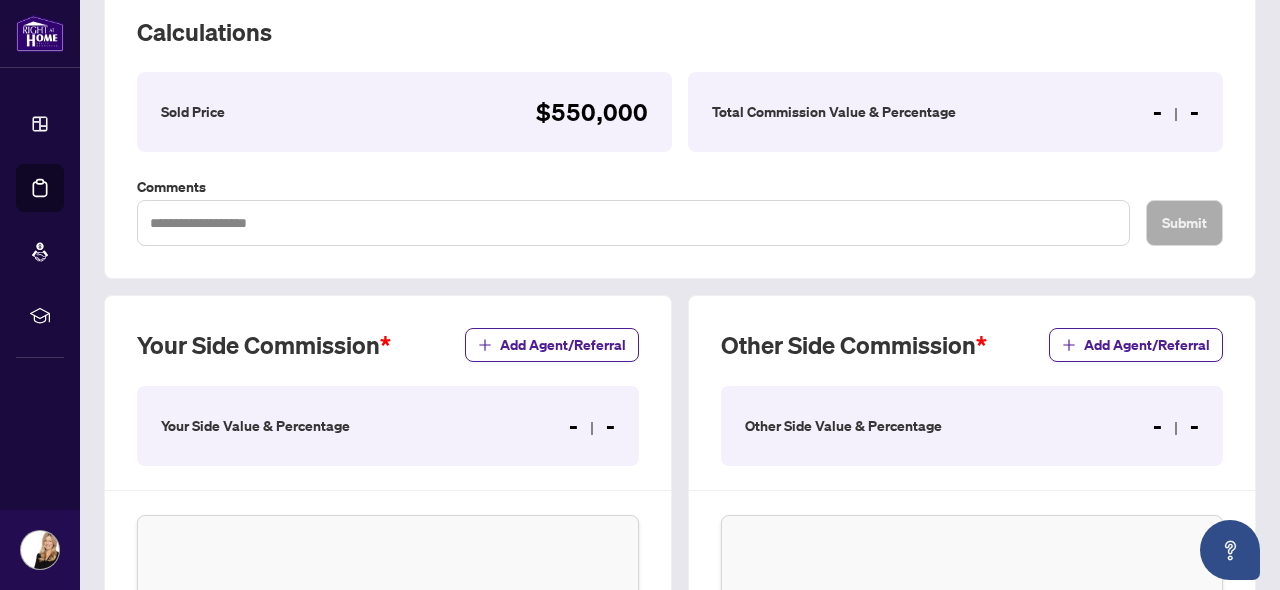 scroll, scrollTop: 381, scrollLeft: 0, axis: vertical 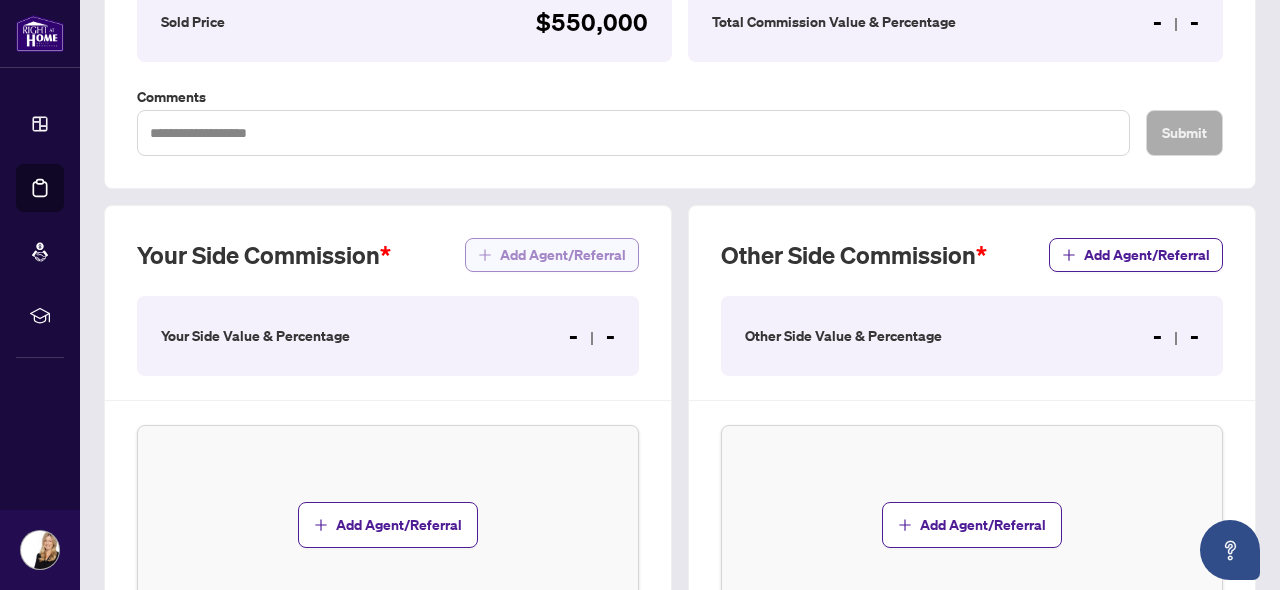 click on "Add Agent/Referral" at bounding box center (563, 255) 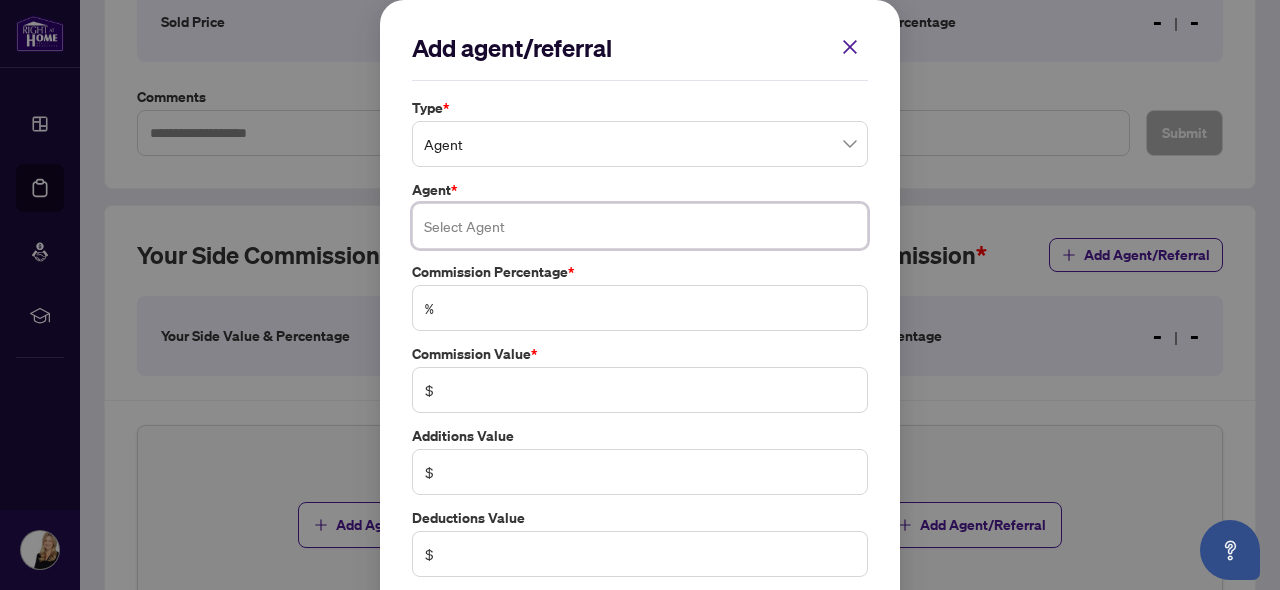 click at bounding box center [640, 226] 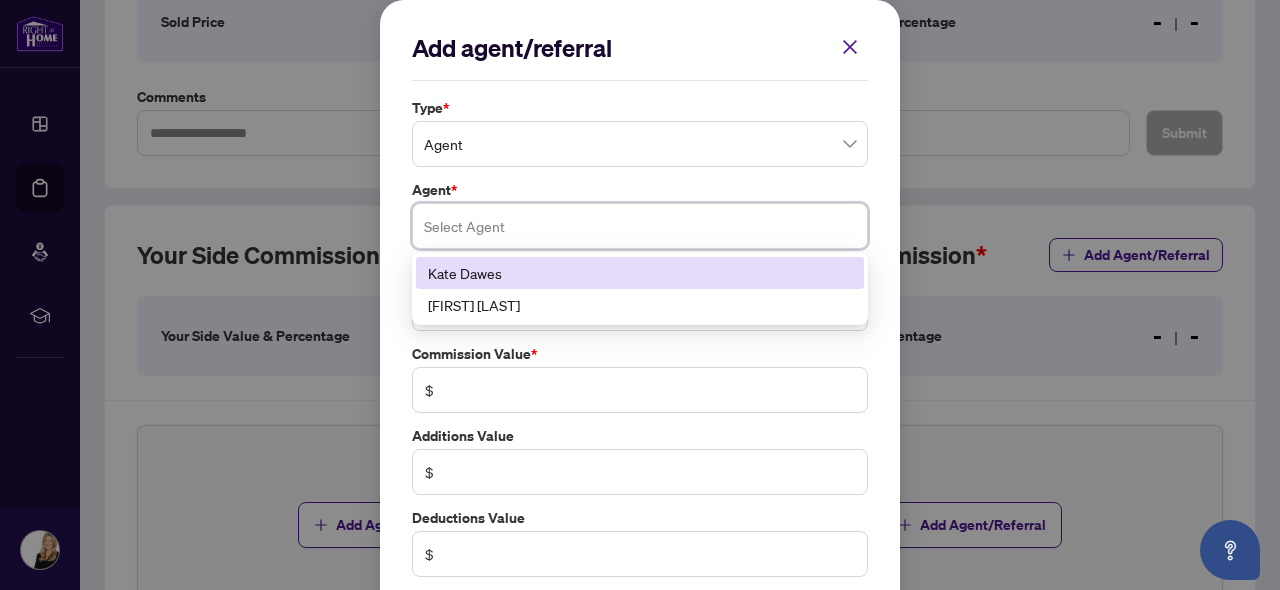 click on "Kate Dawes" at bounding box center (640, 273) 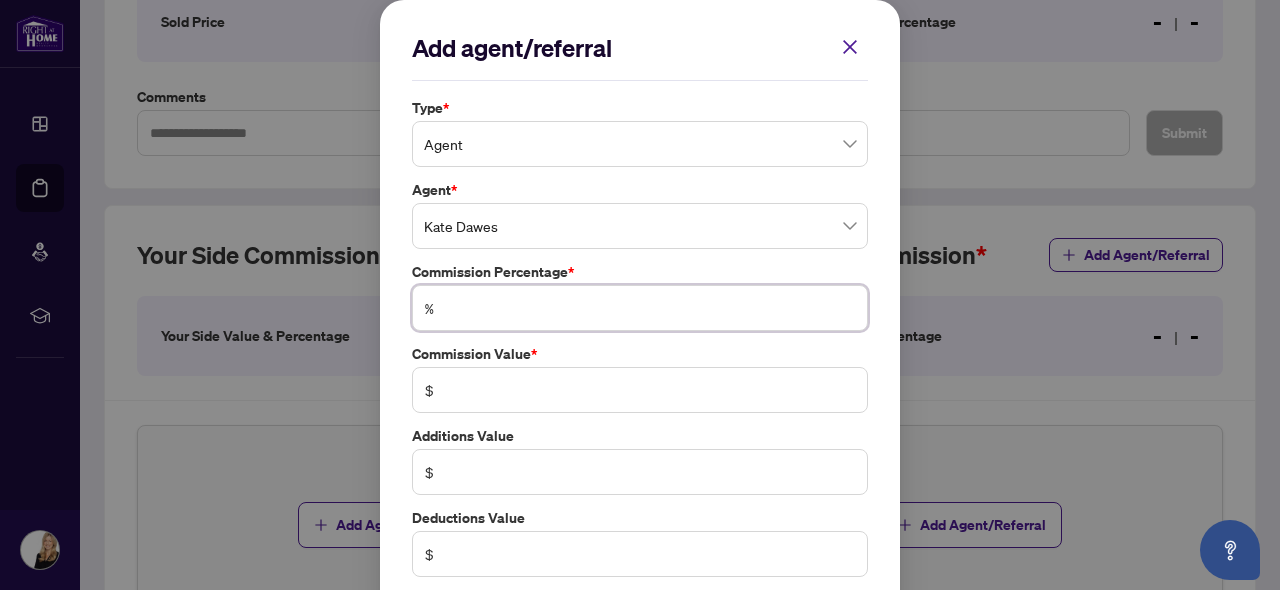click at bounding box center (650, 308) 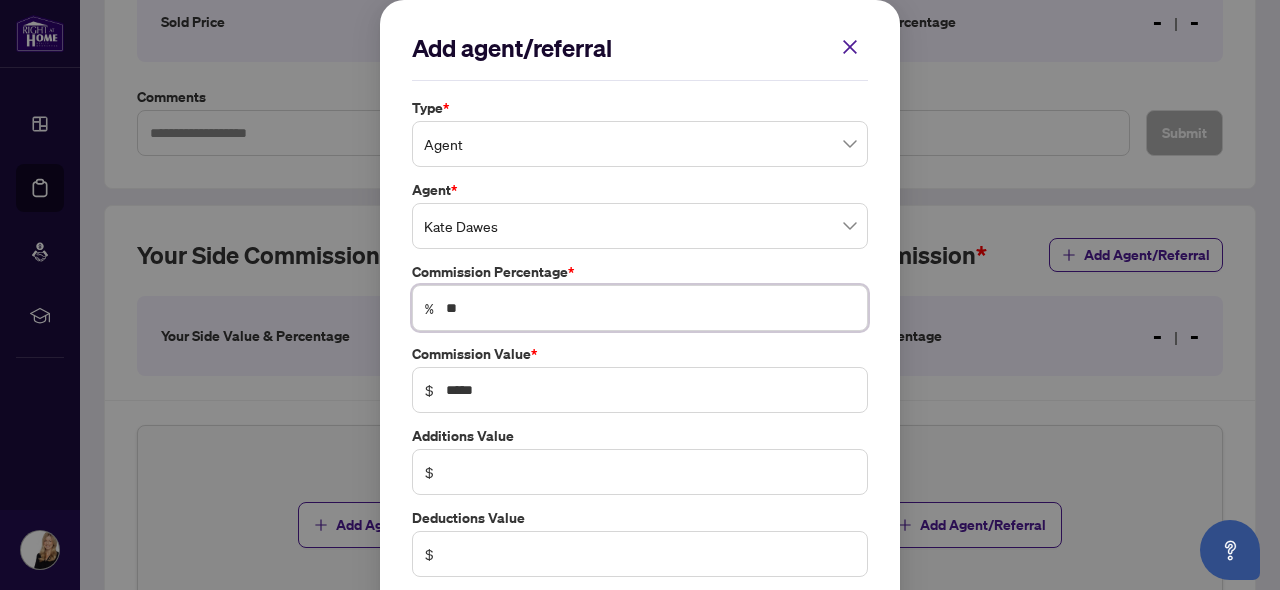 type on "***" 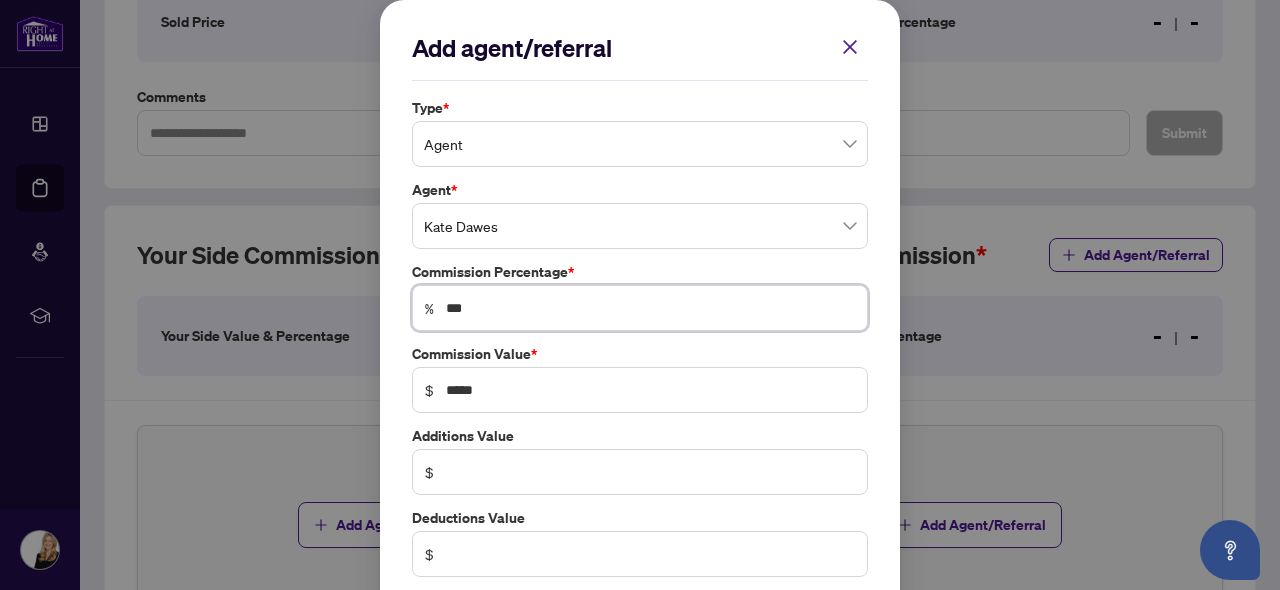 type on "***" 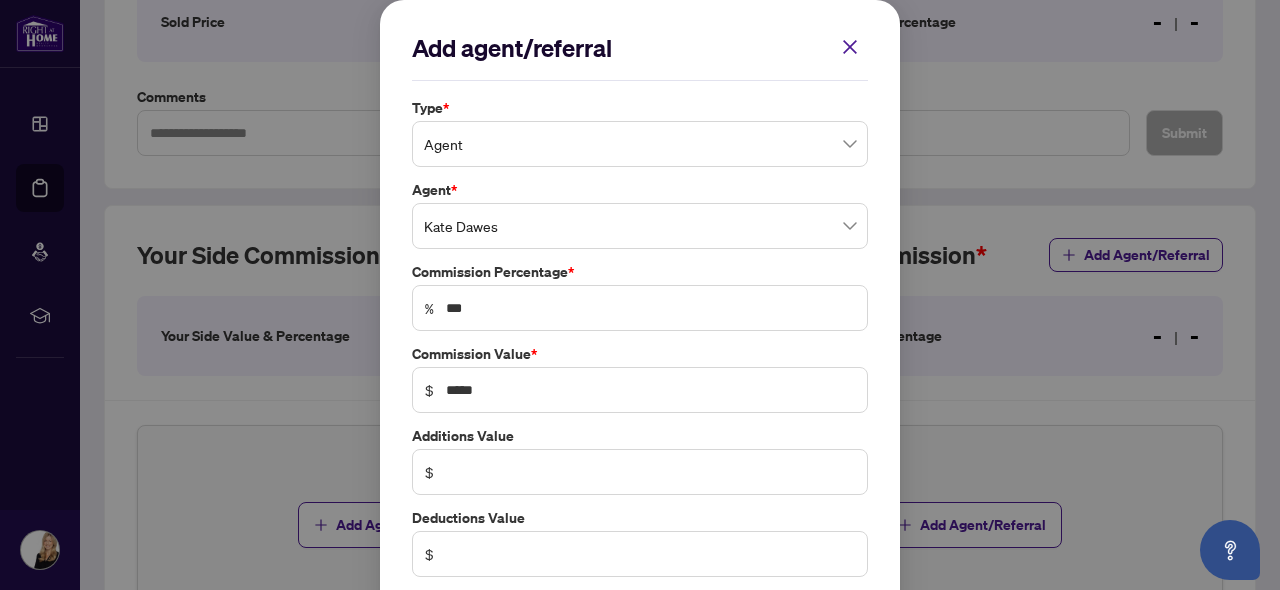 click on "Commission Percentage *" at bounding box center (640, 272) 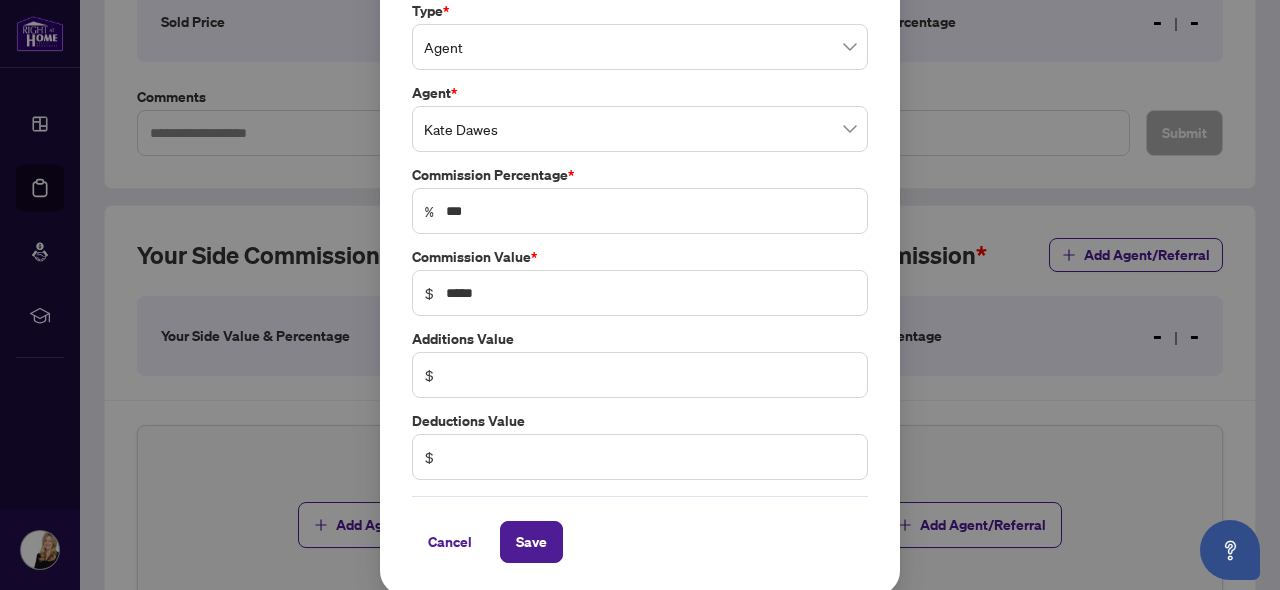 scroll, scrollTop: 96, scrollLeft: 0, axis: vertical 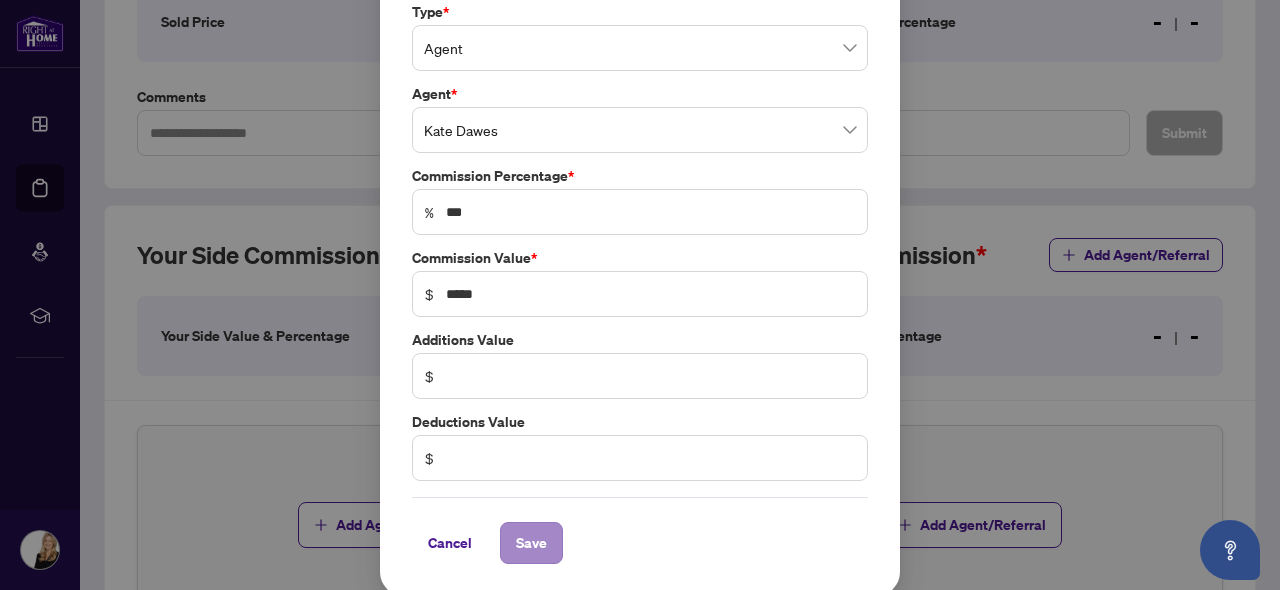 click on "Save" at bounding box center (531, 543) 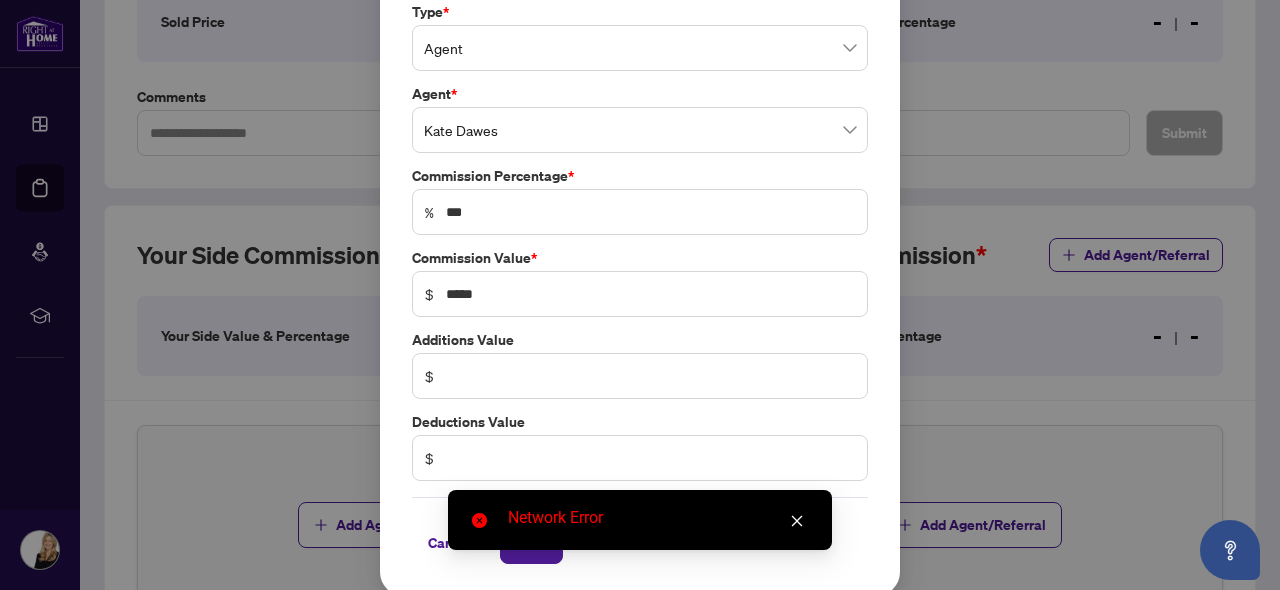 click 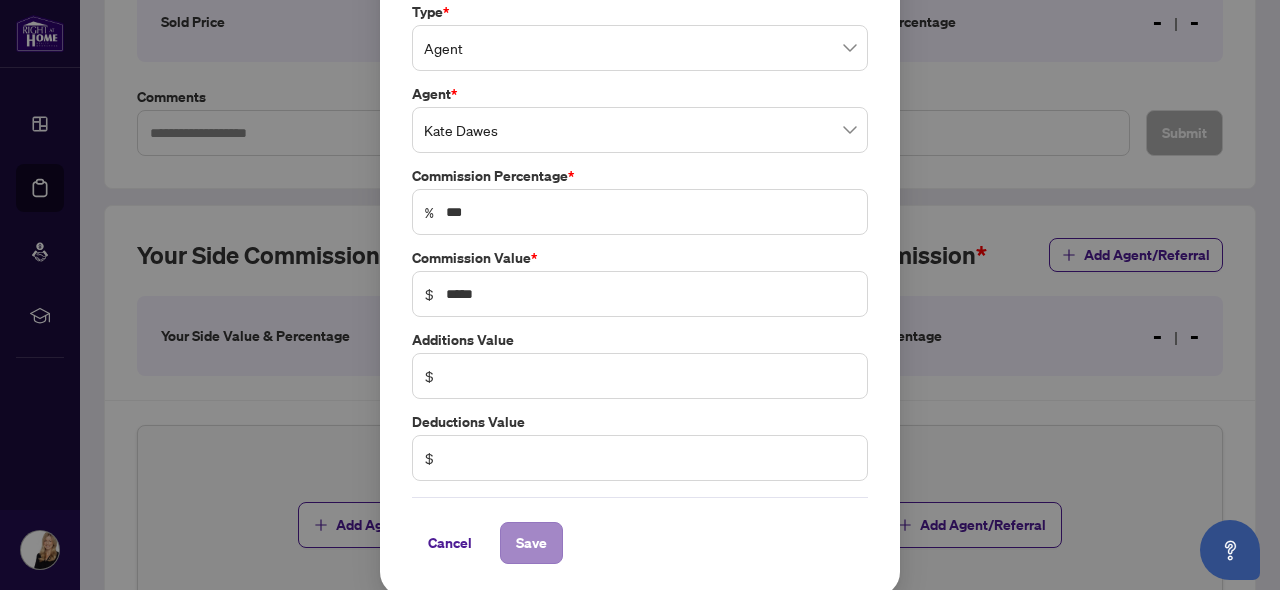 click on "Save" at bounding box center (531, 543) 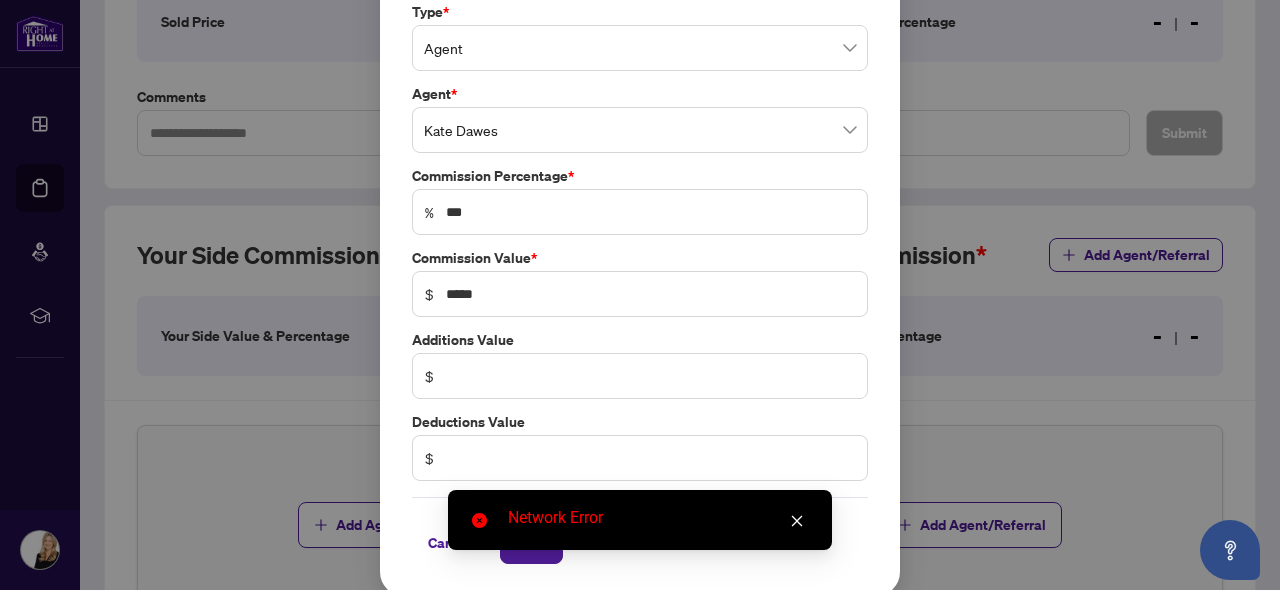 click 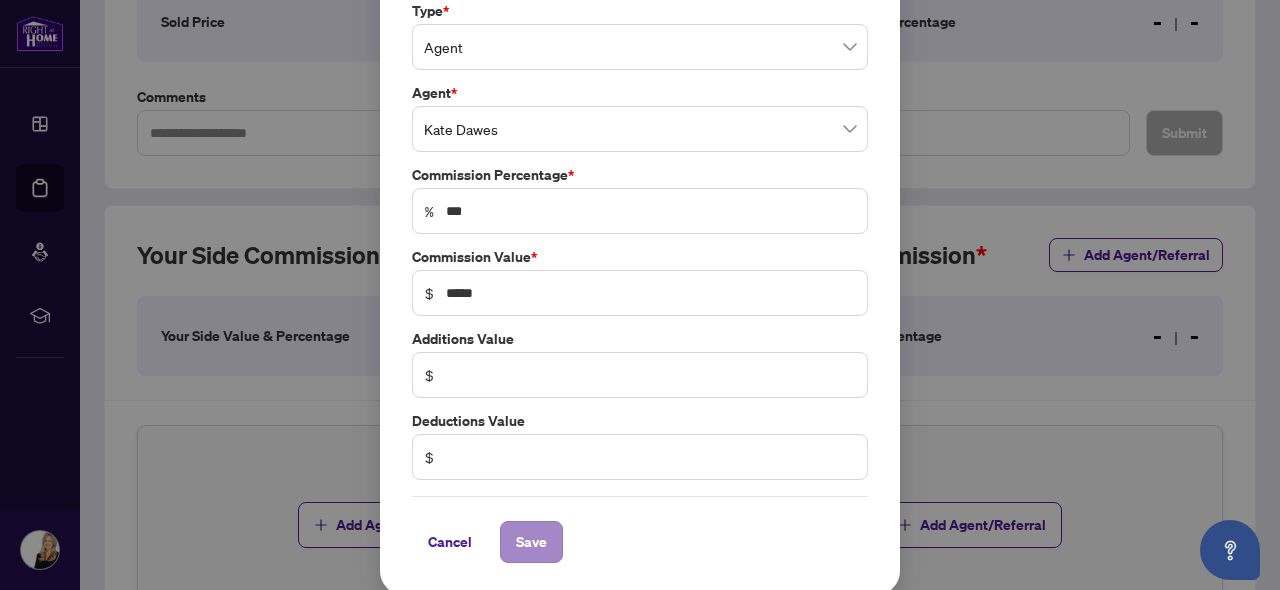 scroll, scrollTop: 96, scrollLeft: 0, axis: vertical 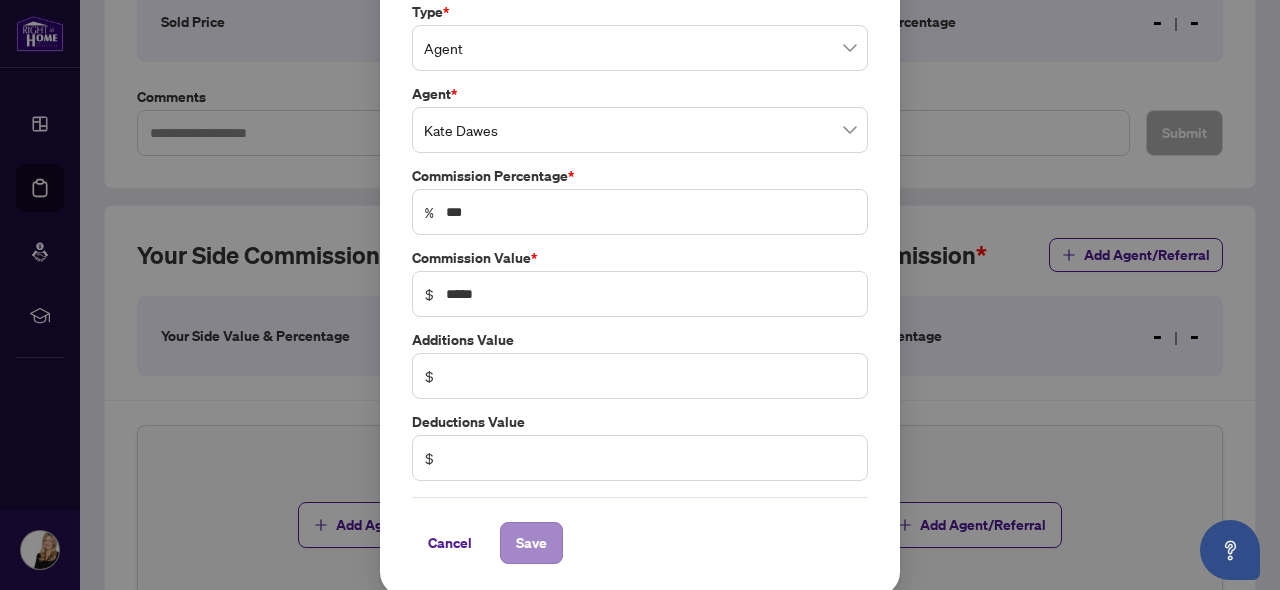 click on "Save" at bounding box center [531, 543] 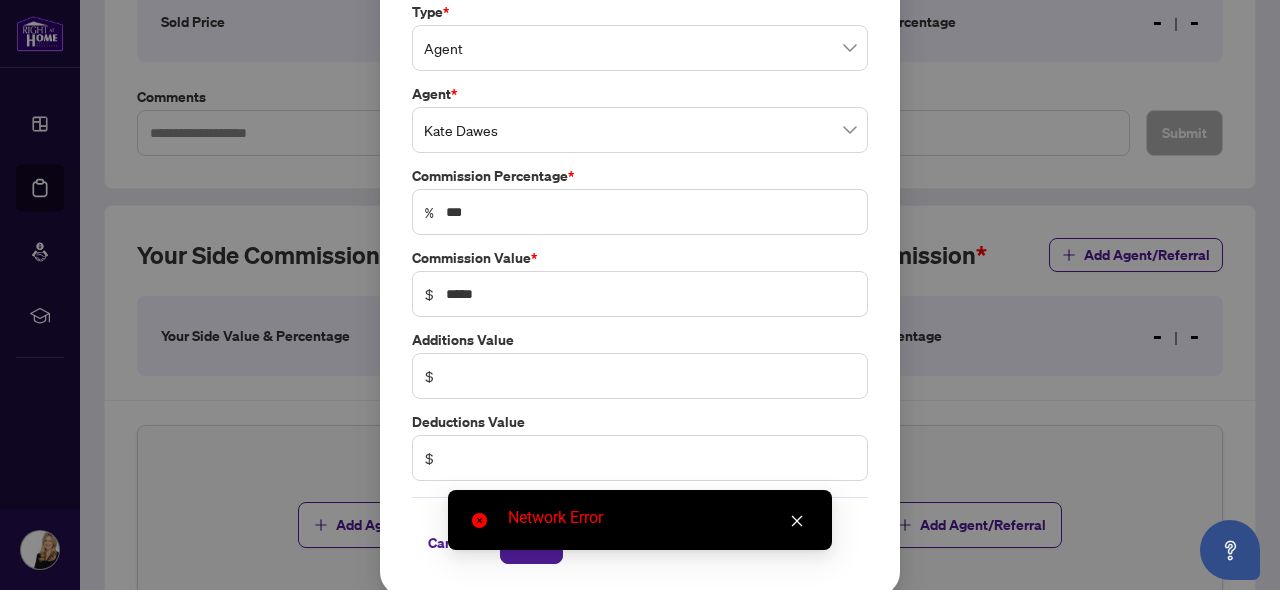 click 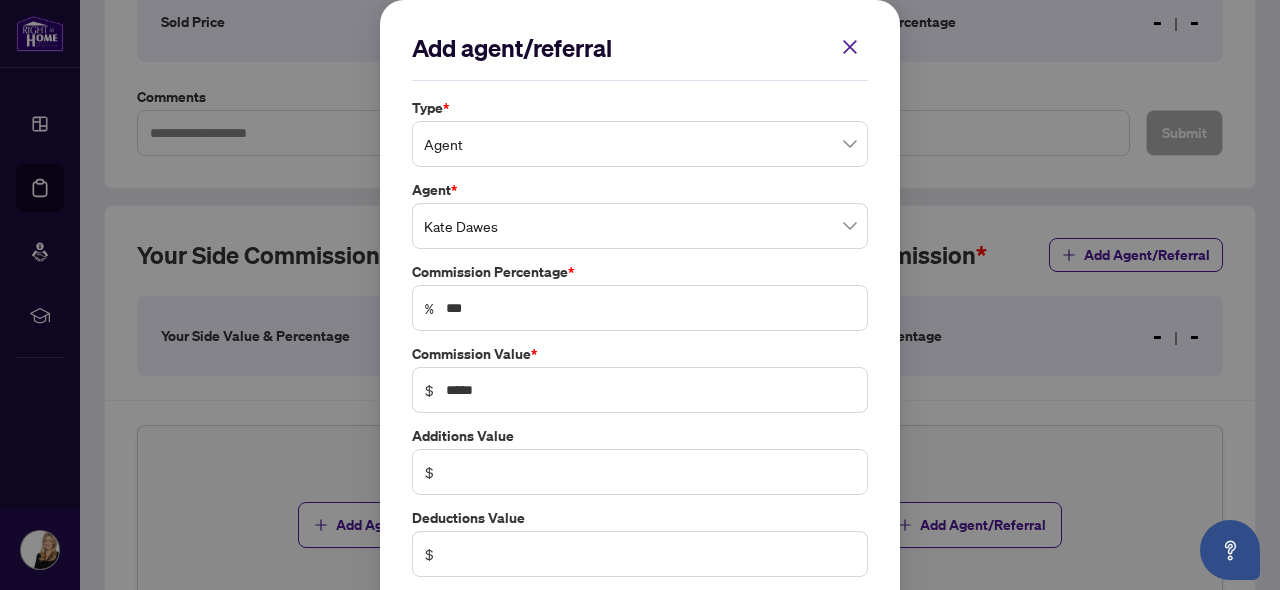 scroll, scrollTop: 0, scrollLeft: 0, axis: both 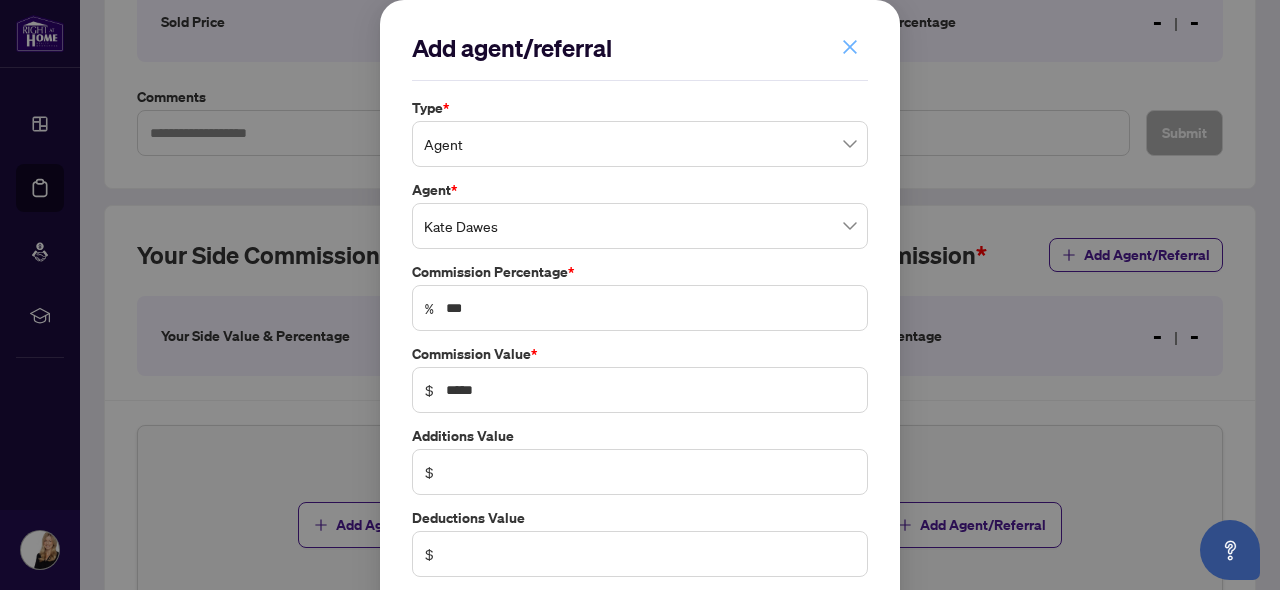 click 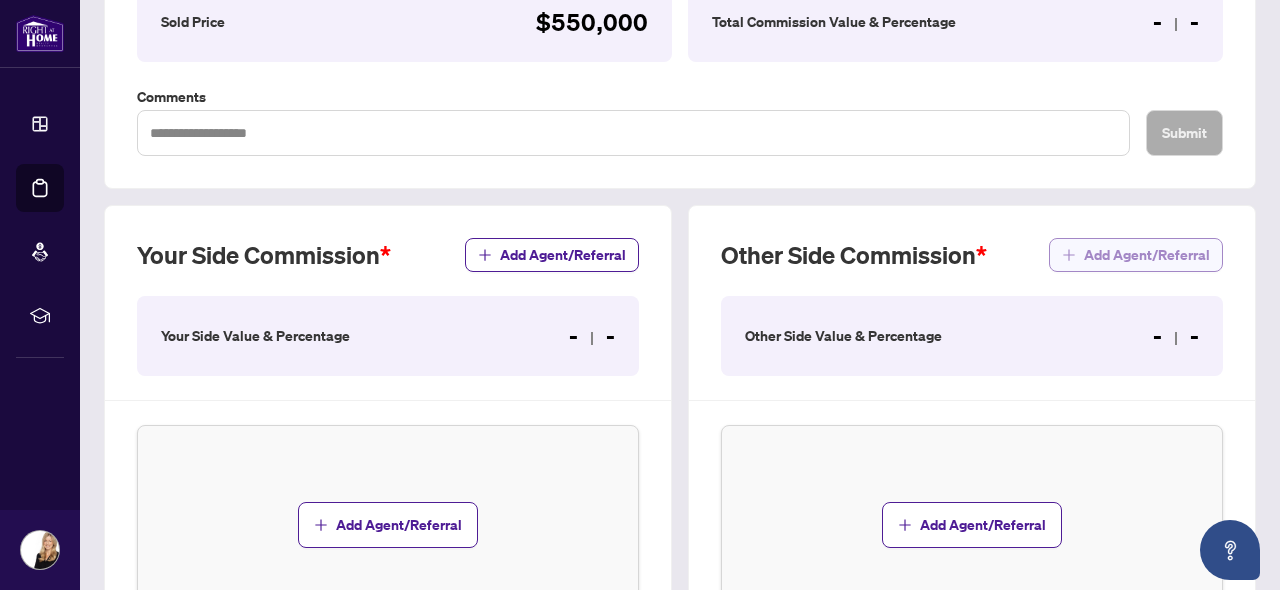 click on "Add Agent/Referral" at bounding box center (1147, 255) 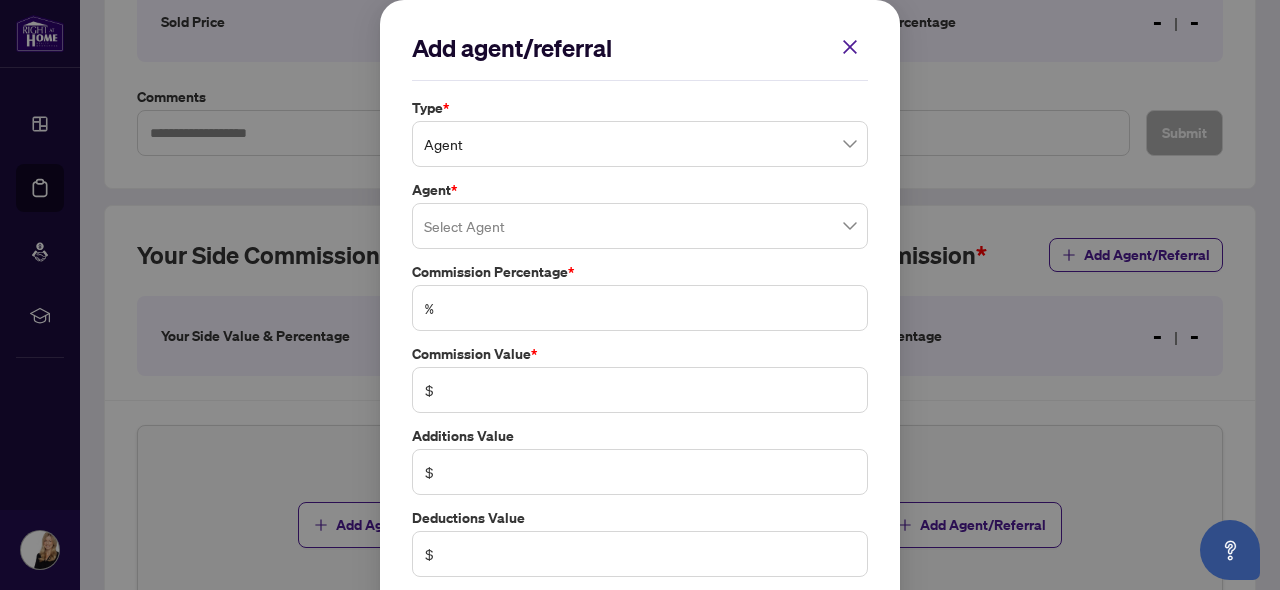 click at bounding box center (640, 144) 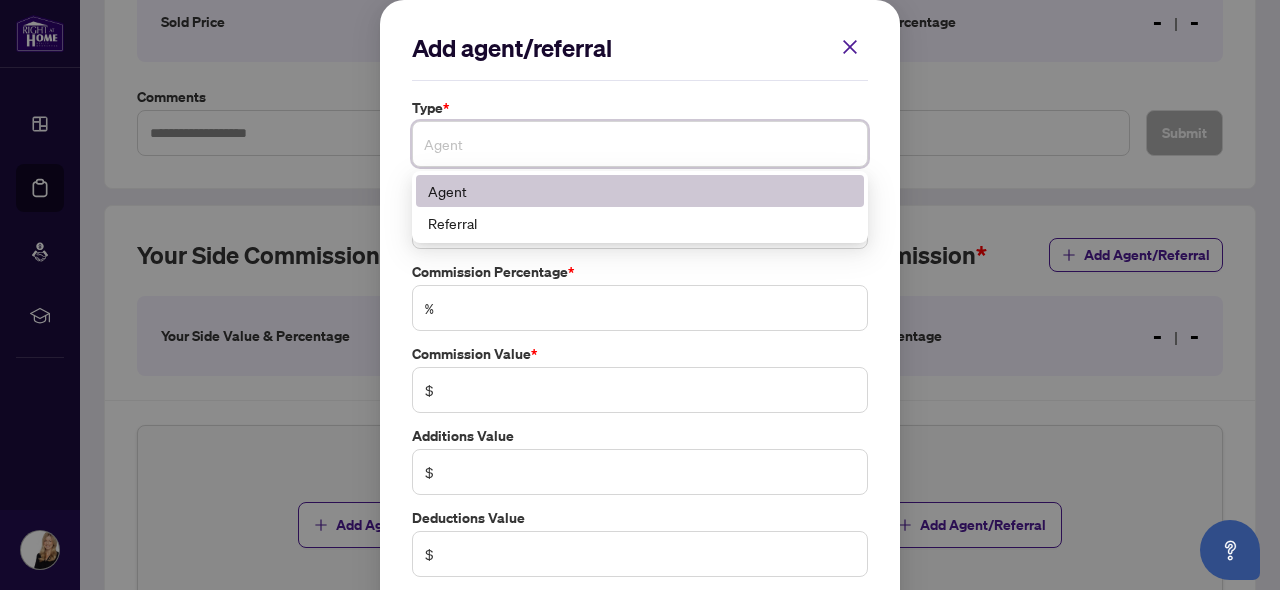 click on "Agent" at bounding box center [640, 191] 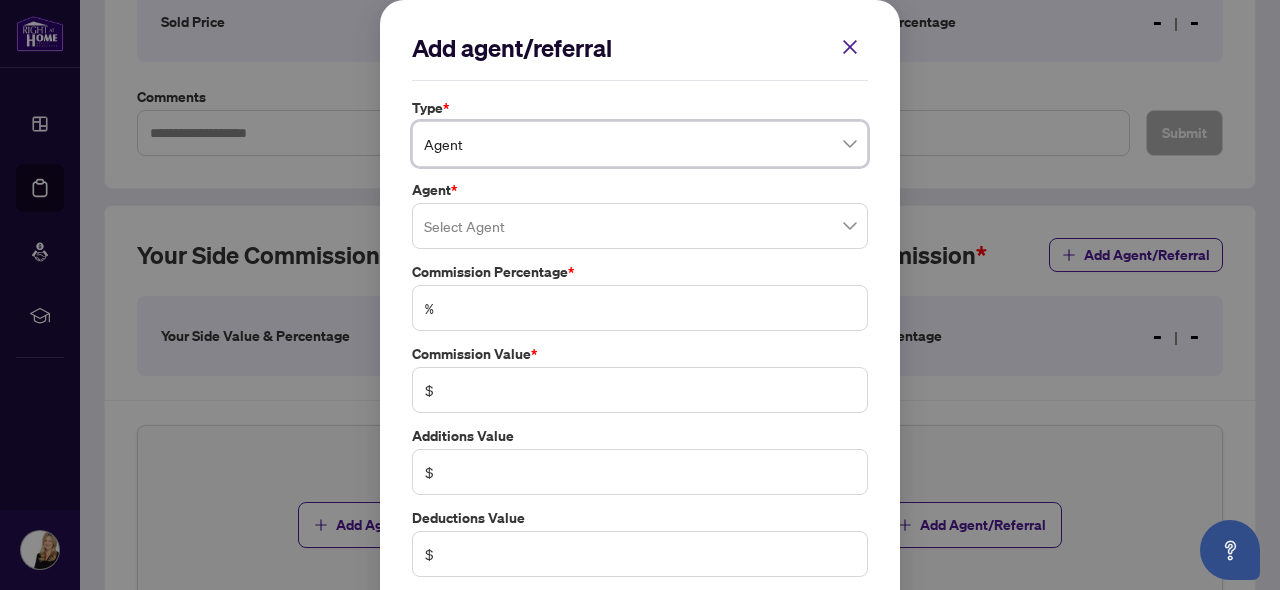 click at bounding box center (640, 226) 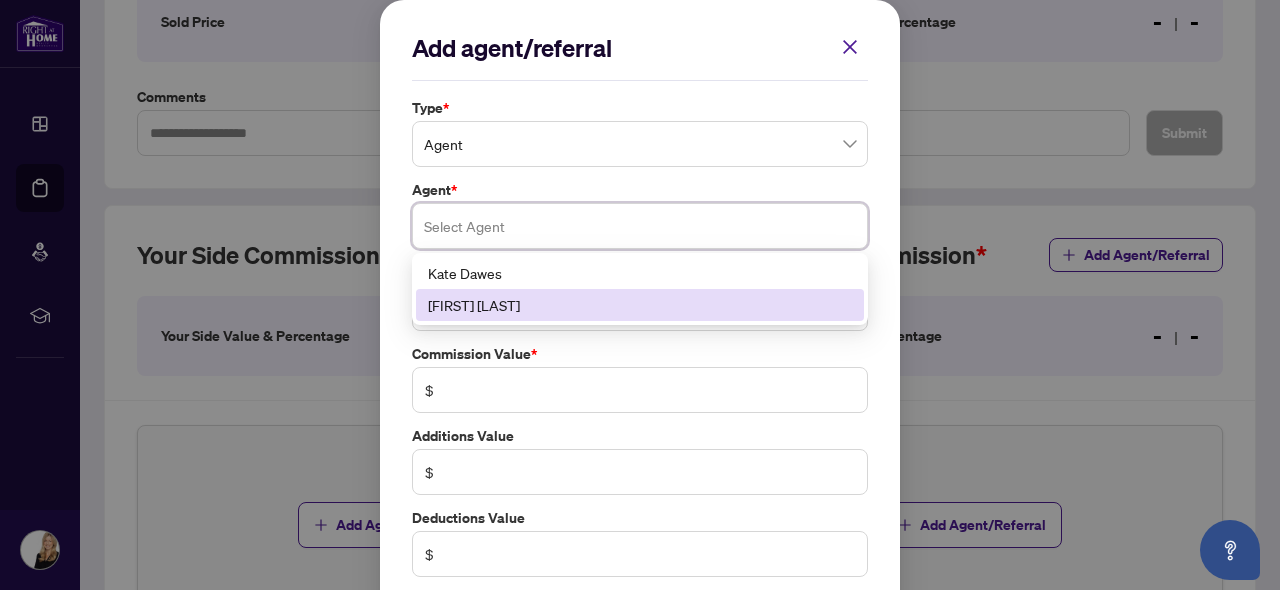 click on "[FIRST] [LAST]" at bounding box center [640, 305] 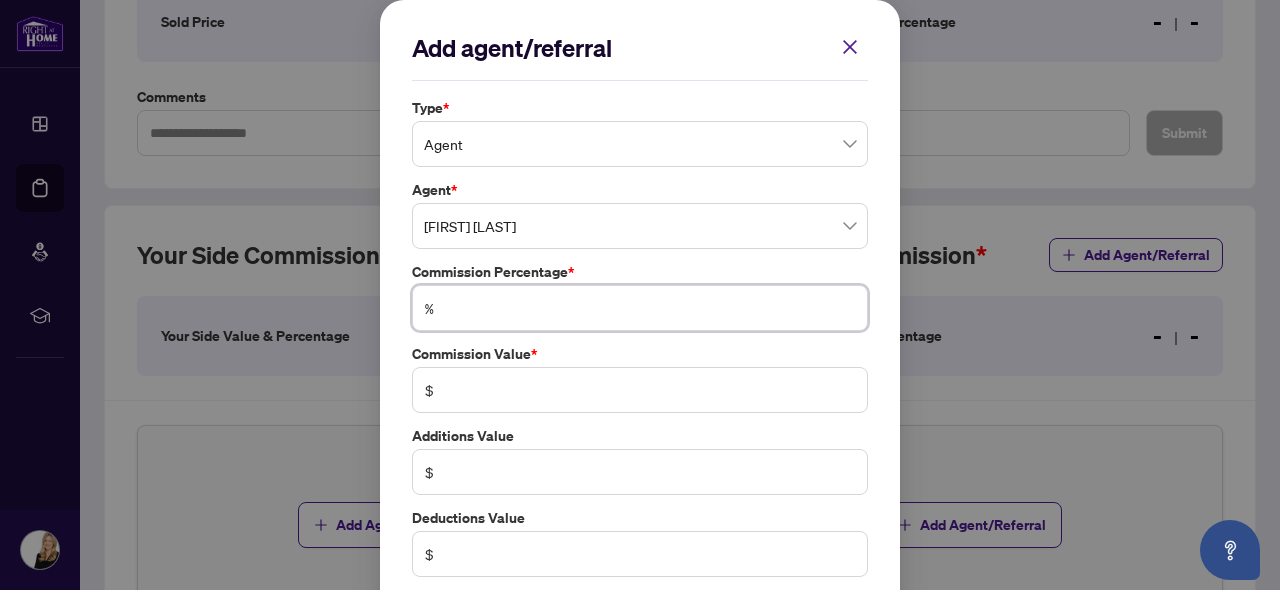 click at bounding box center (650, 308) 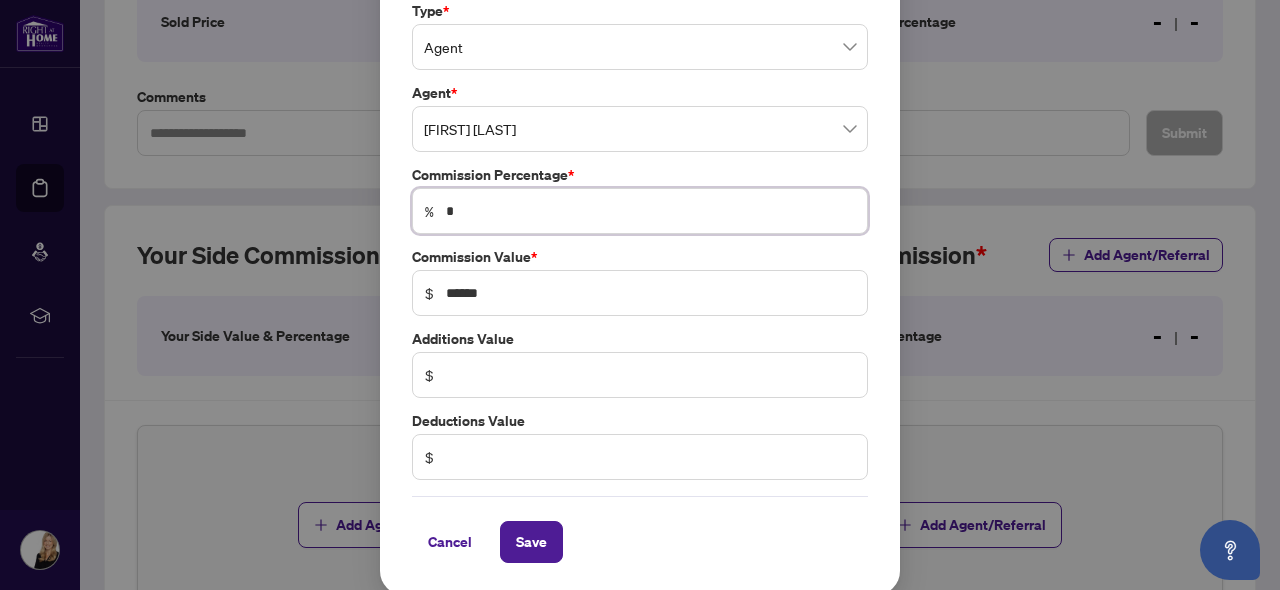 scroll, scrollTop: 96, scrollLeft: 0, axis: vertical 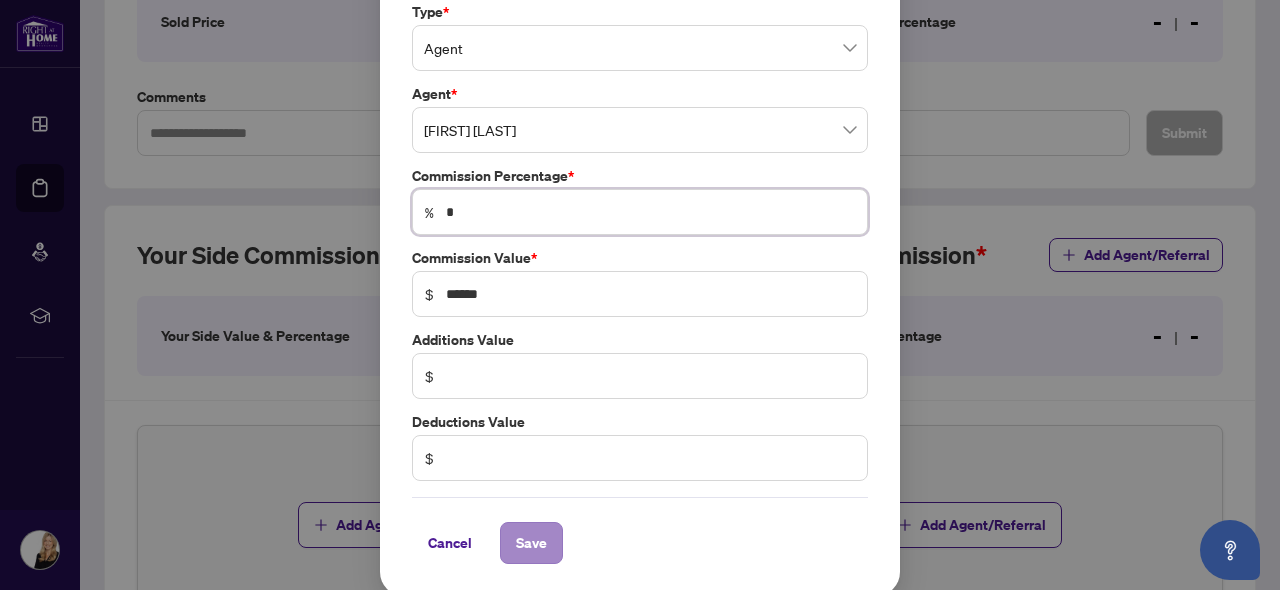 type on "*" 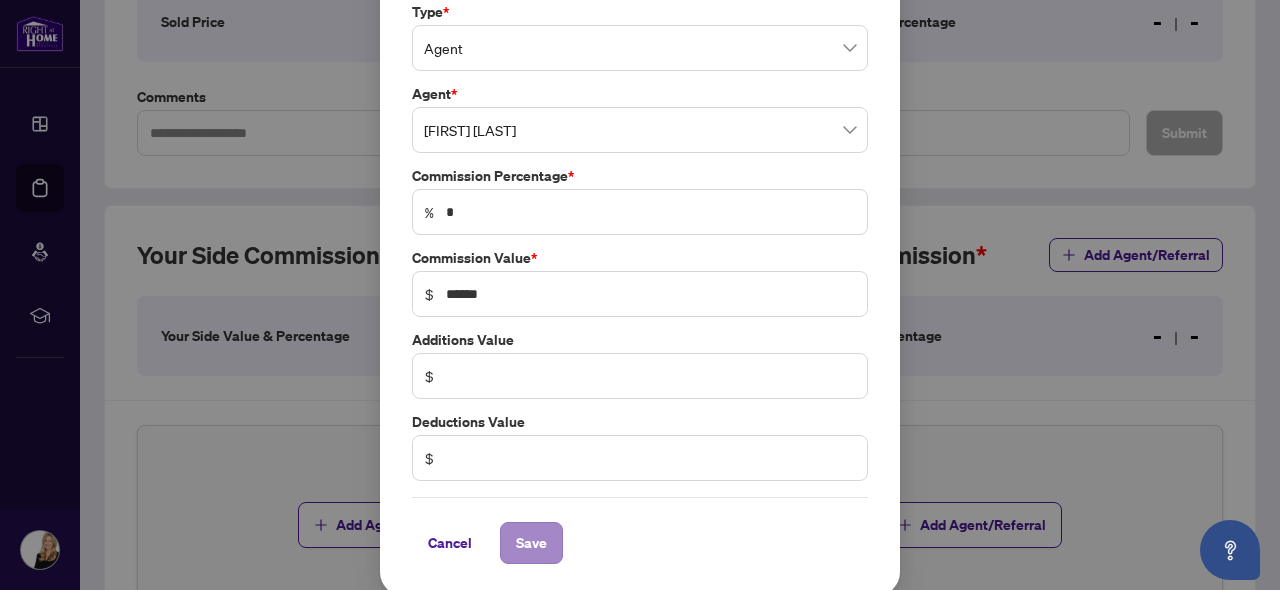 click on "Save" at bounding box center (531, 543) 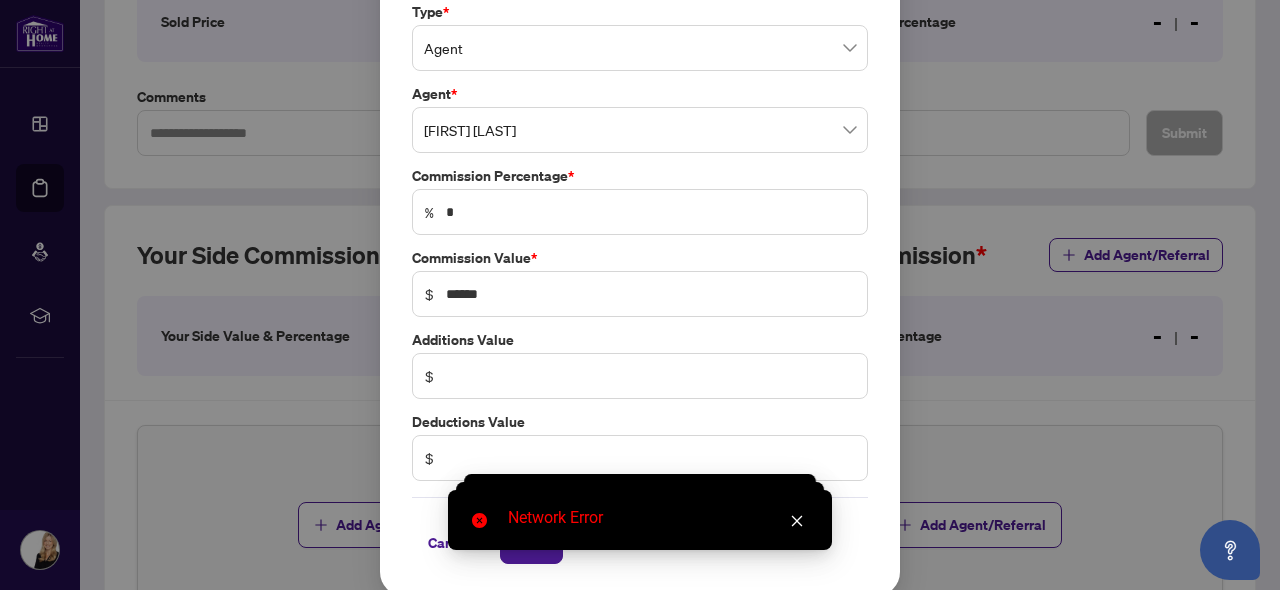 scroll, scrollTop: 90, scrollLeft: 0, axis: vertical 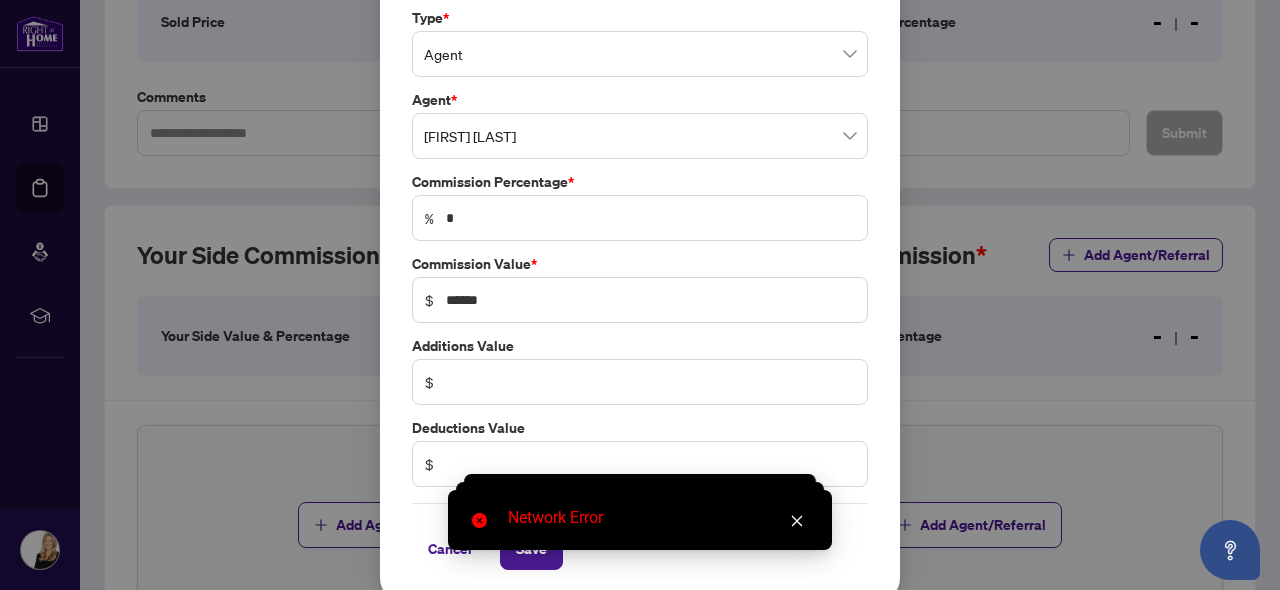 click on "Add agent/referral Type * Agent Agent * Kelly Tchorewski Commission Percentage * % * Commission Value * $ ****** Additions Value $ Deductions Value $ Cancel Save Cancel OK" at bounding box center [640, 295] 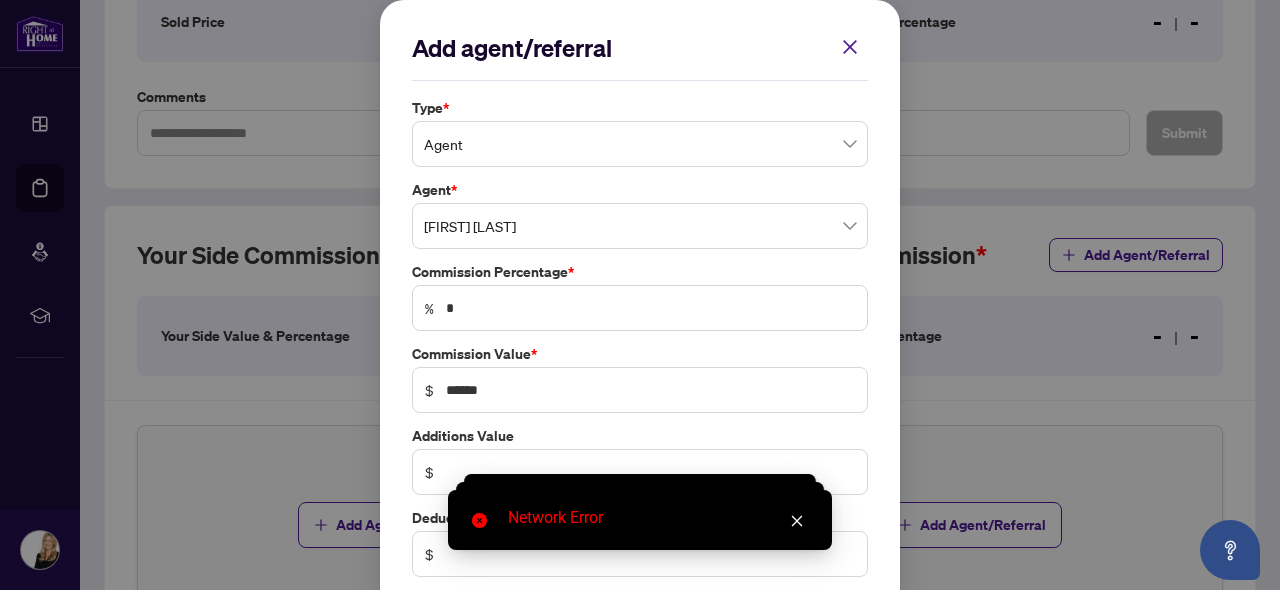 scroll, scrollTop: 0, scrollLeft: 0, axis: both 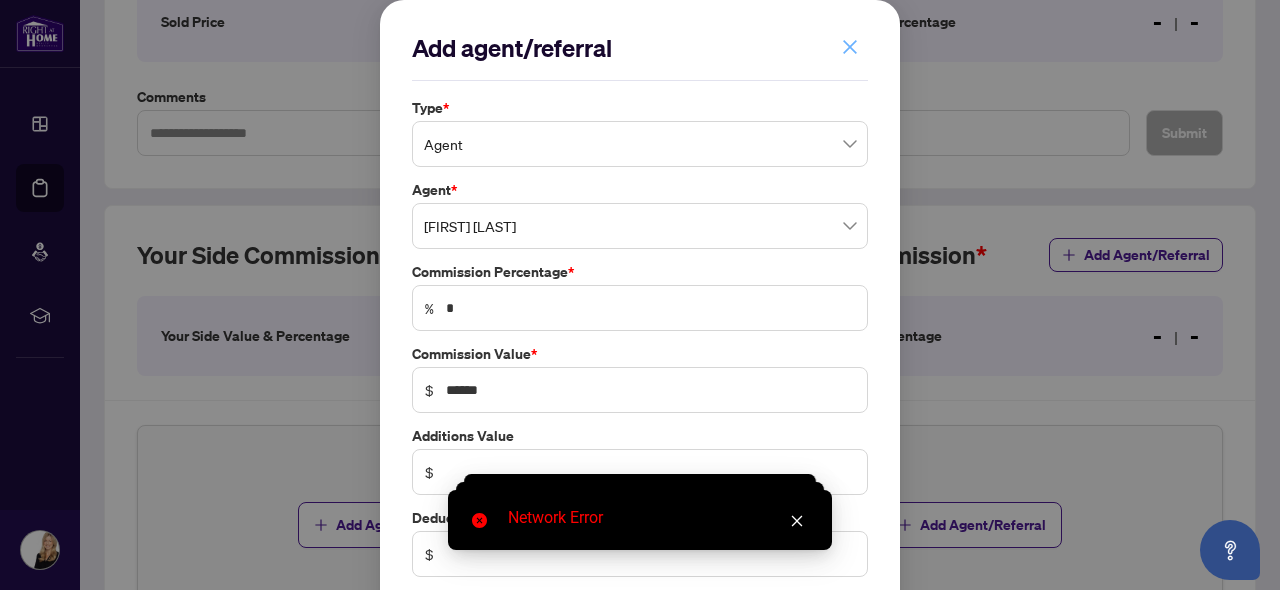 click 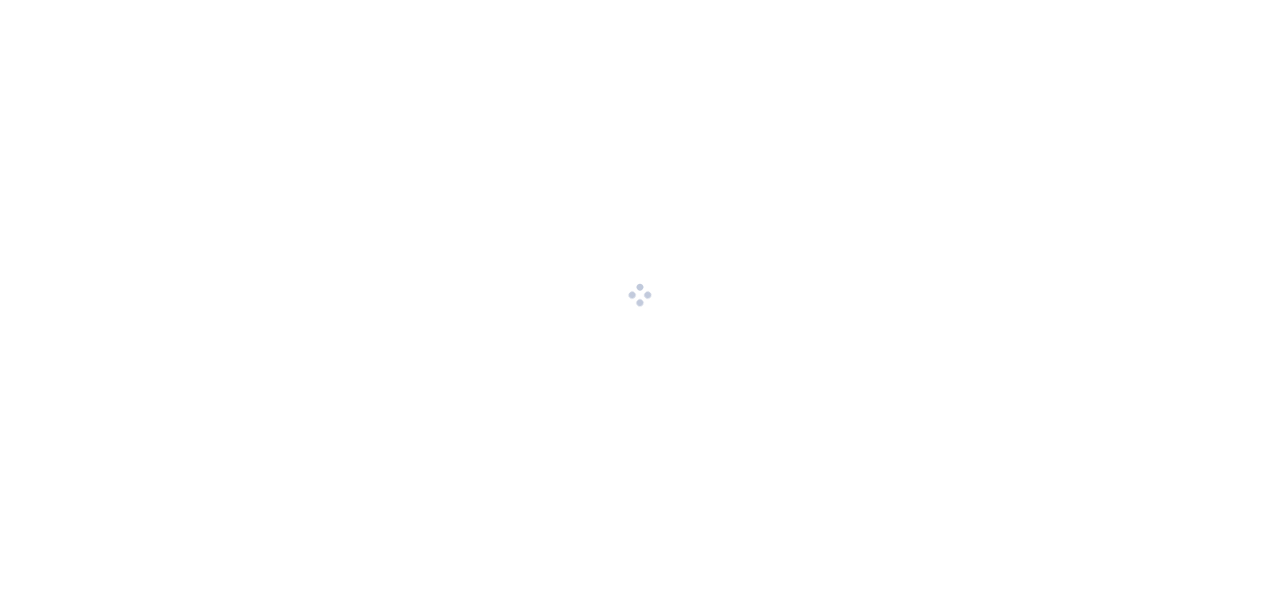 scroll, scrollTop: 0, scrollLeft: 0, axis: both 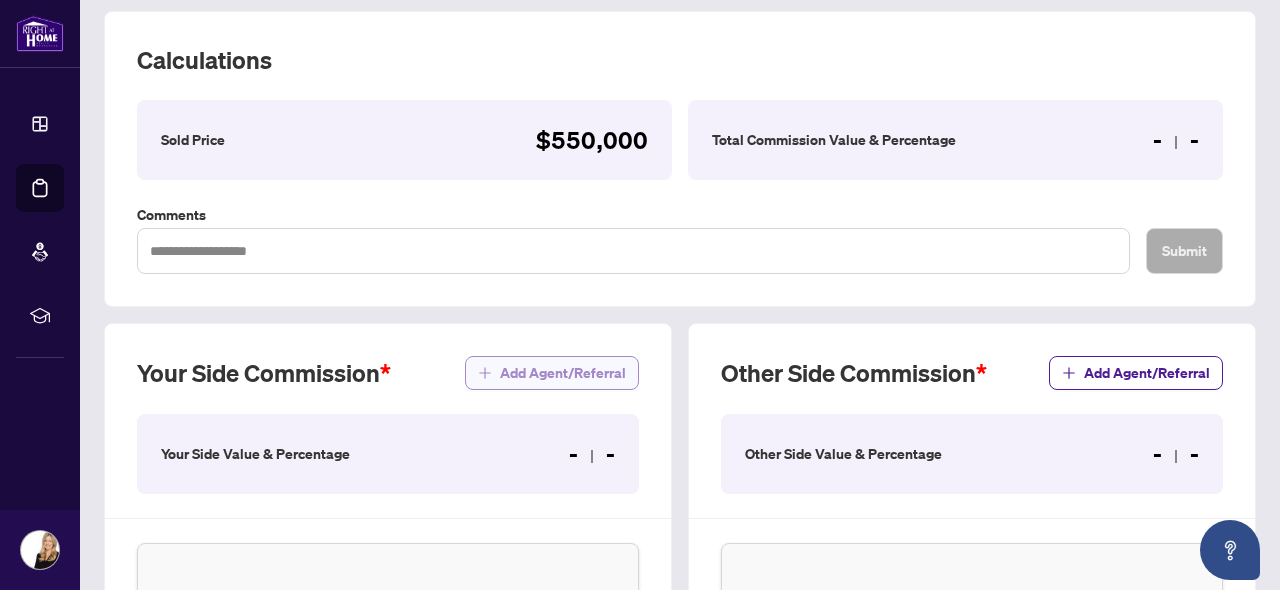 click on "Add Agent/Referral" at bounding box center [563, 373] 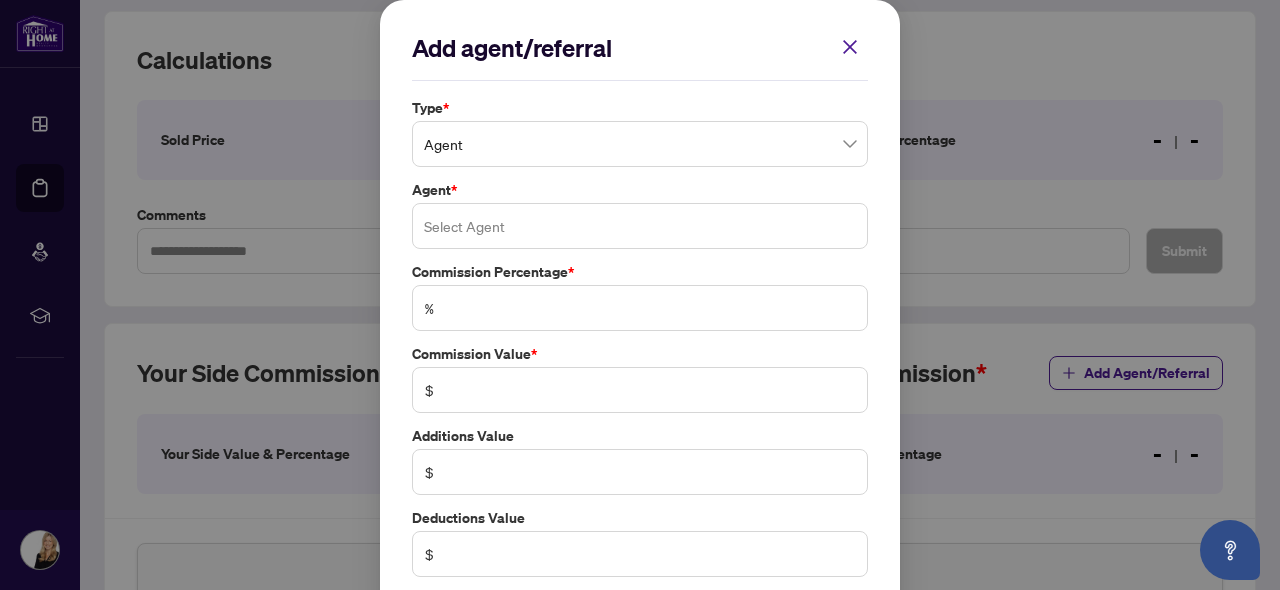click at bounding box center [640, 226] 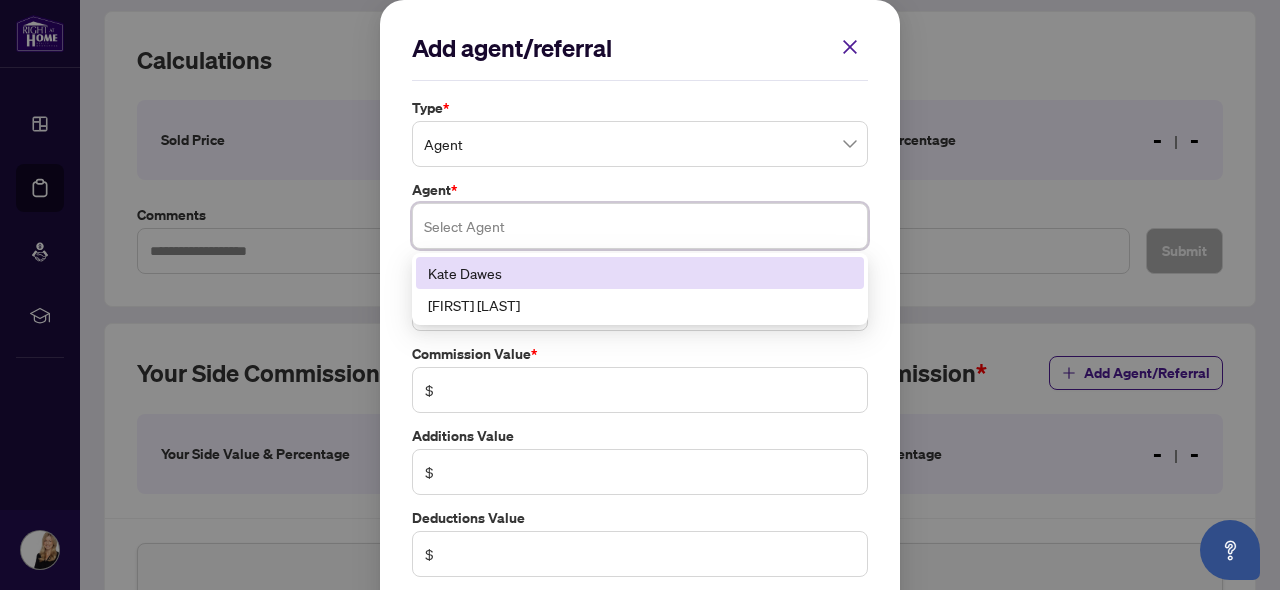 click on "Kate Dawes" at bounding box center (640, 273) 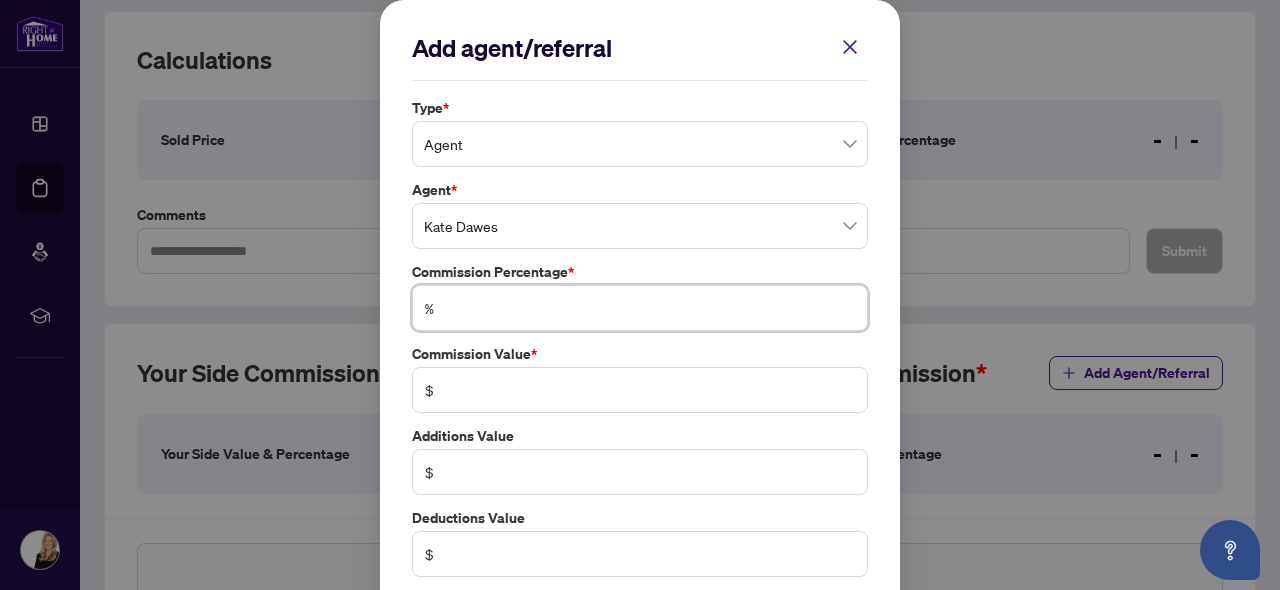 click at bounding box center [650, 308] 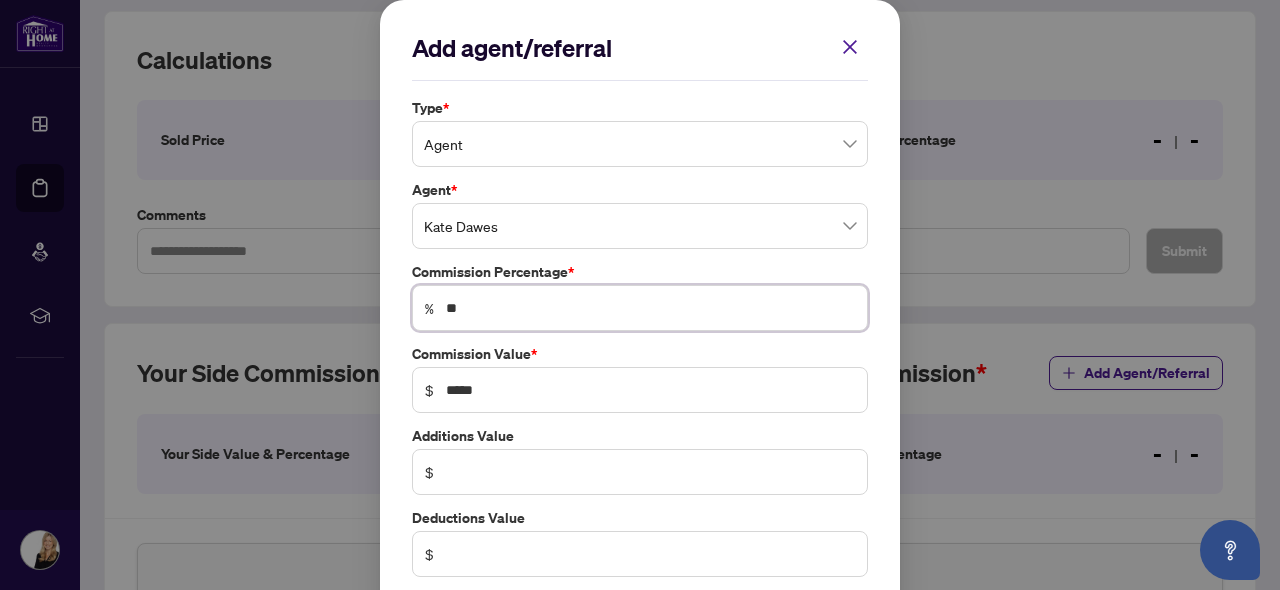 type on "***" 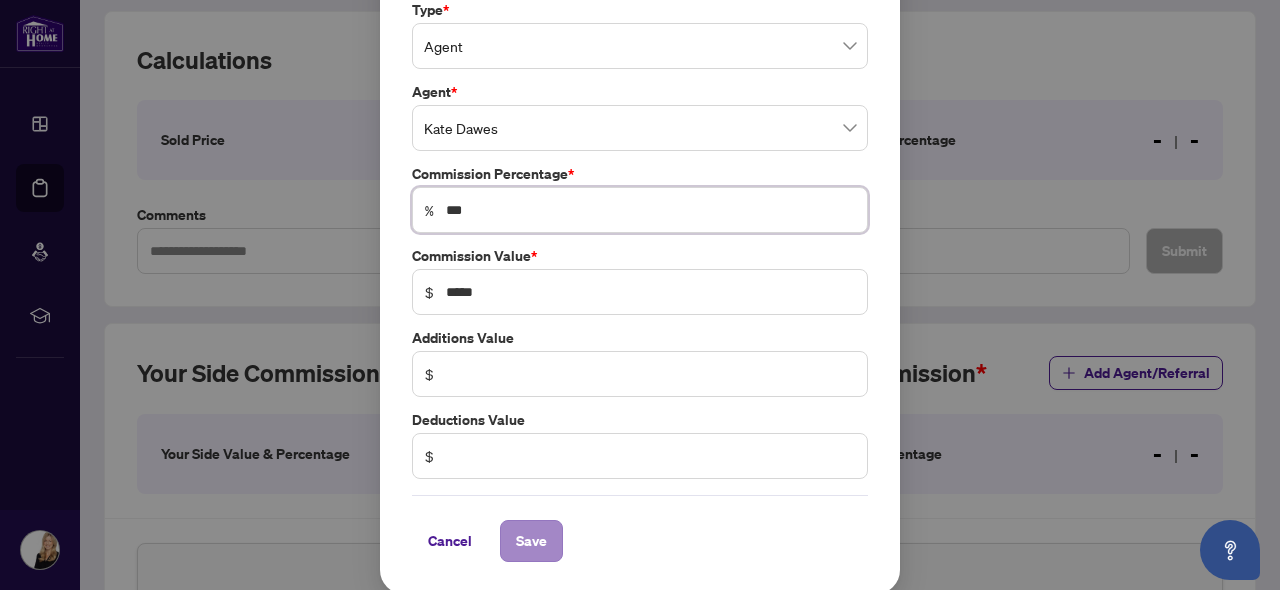 scroll, scrollTop: 96, scrollLeft: 0, axis: vertical 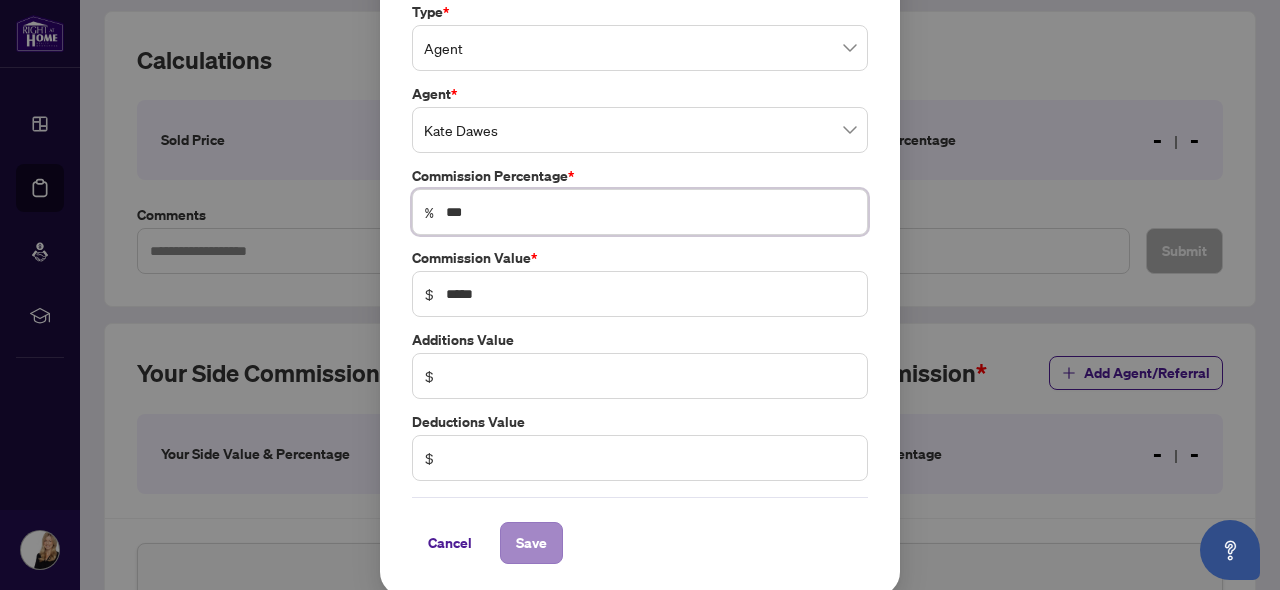 type on "***" 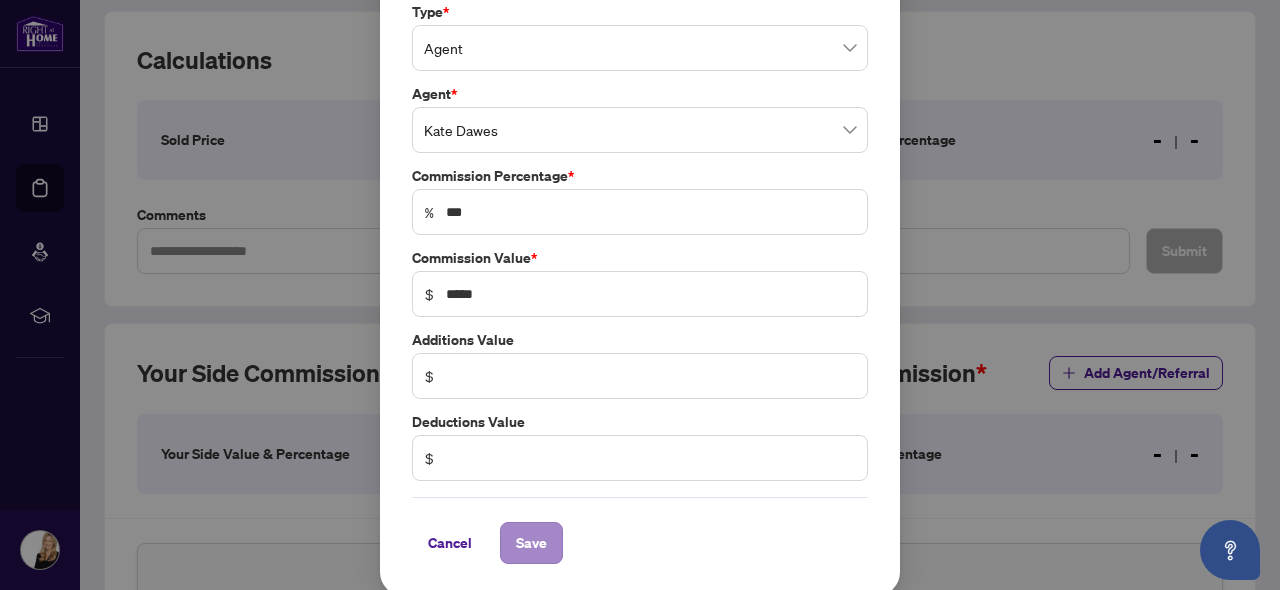 click on "Save" at bounding box center (531, 543) 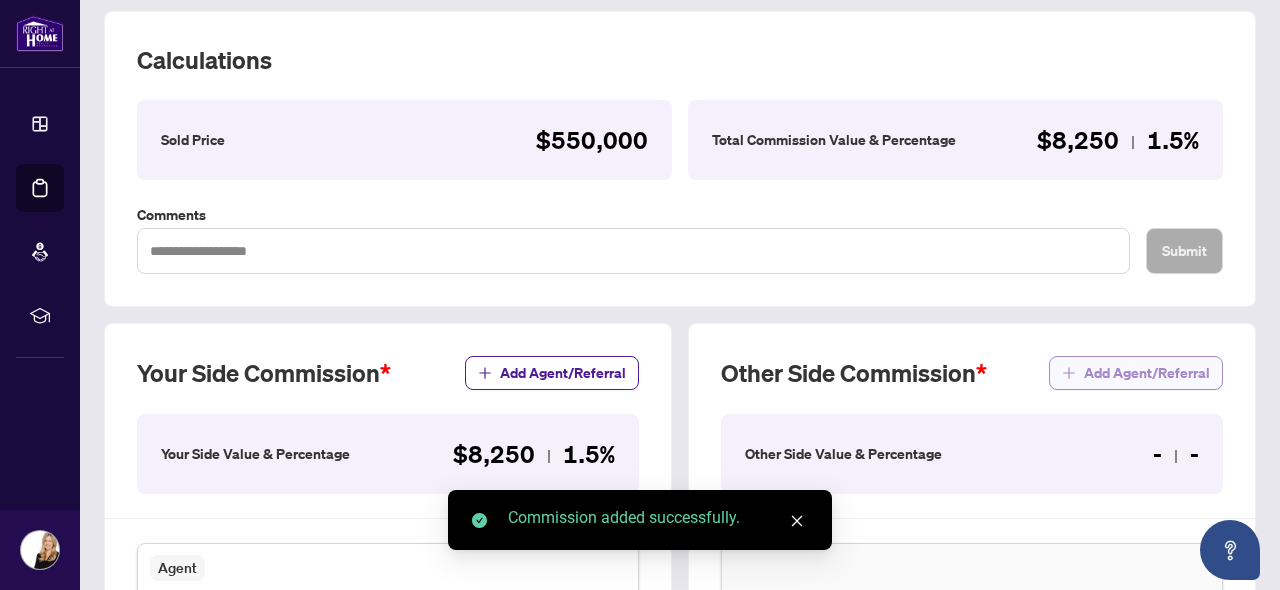 click on "Add Agent/Referral" at bounding box center (1147, 373) 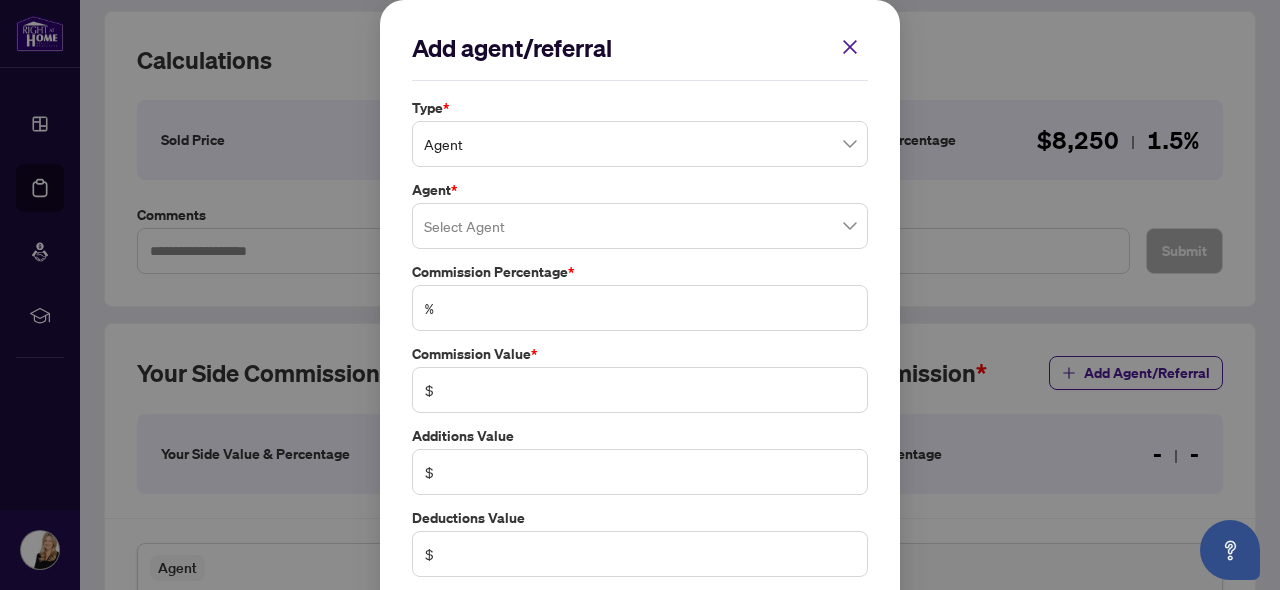 click at bounding box center [640, 226] 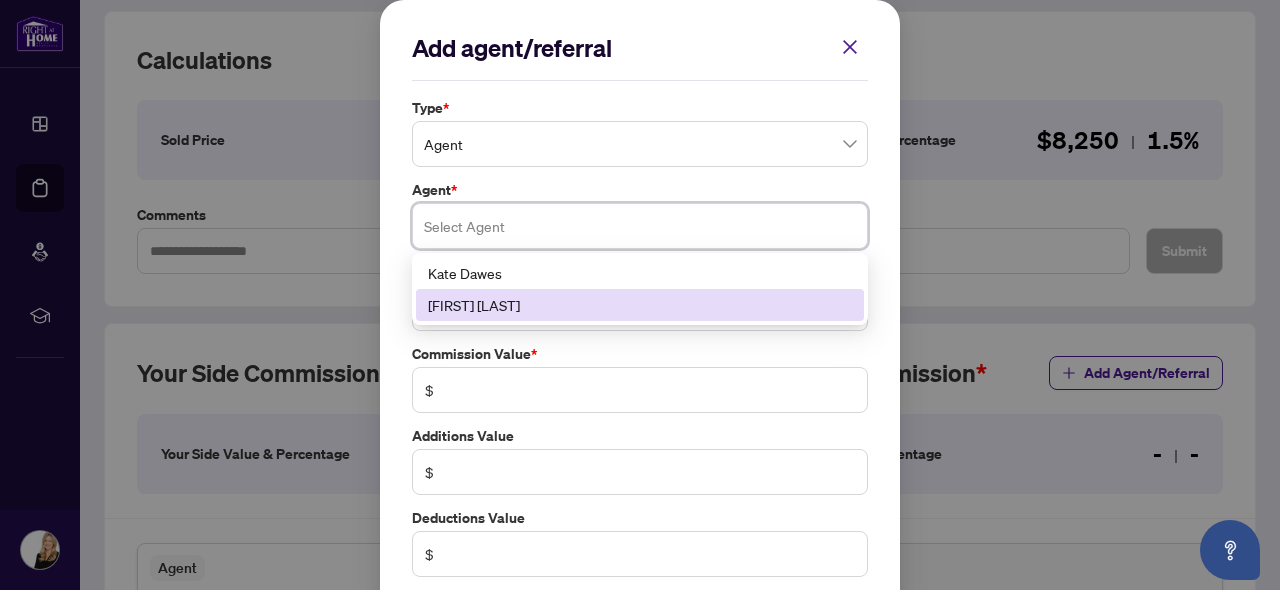 click on "[FIRST] [LAST]" at bounding box center [640, 305] 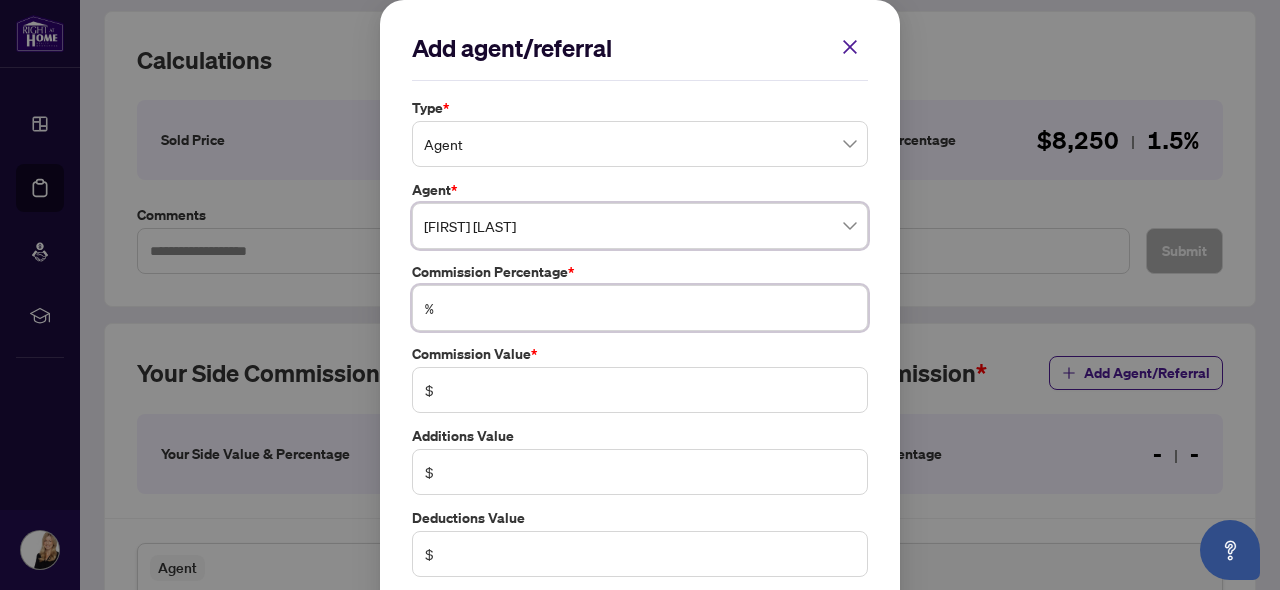 click at bounding box center (650, 308) 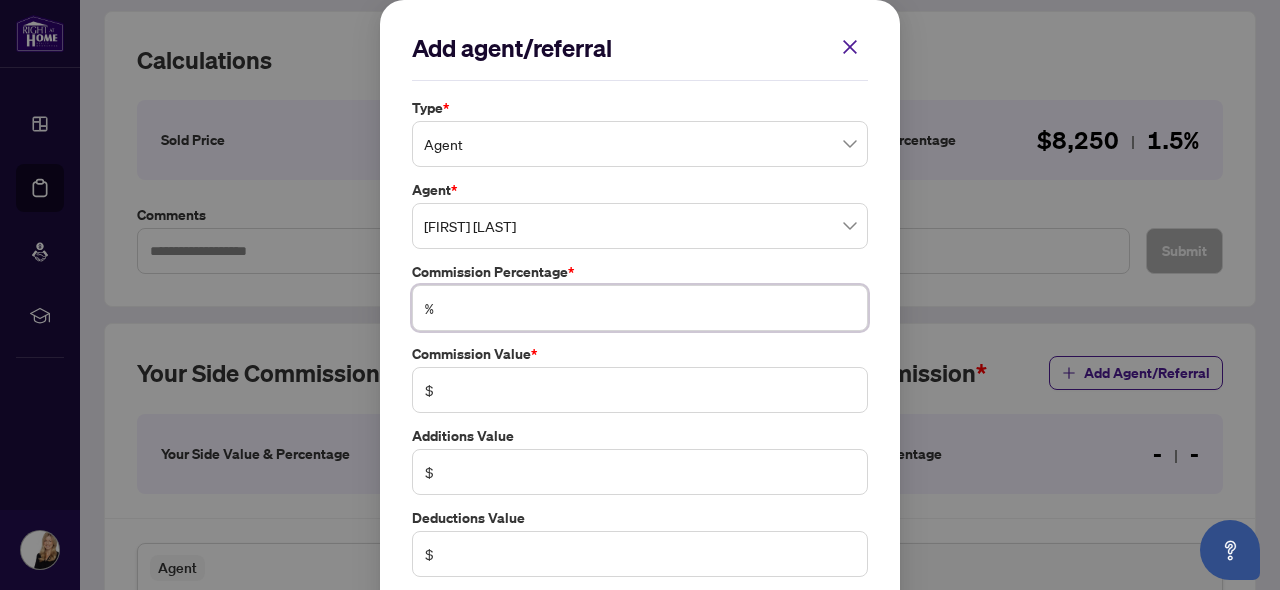 type on "*" 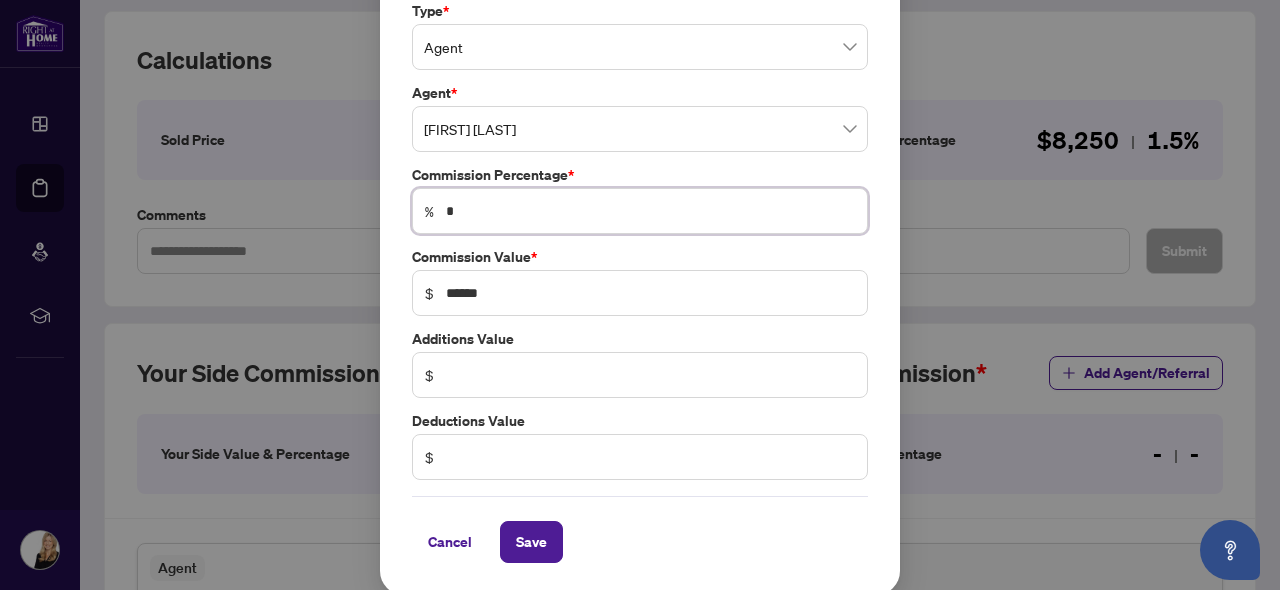 scroll, scrollTop: 96, scrollLeft: 0, axis: vertical 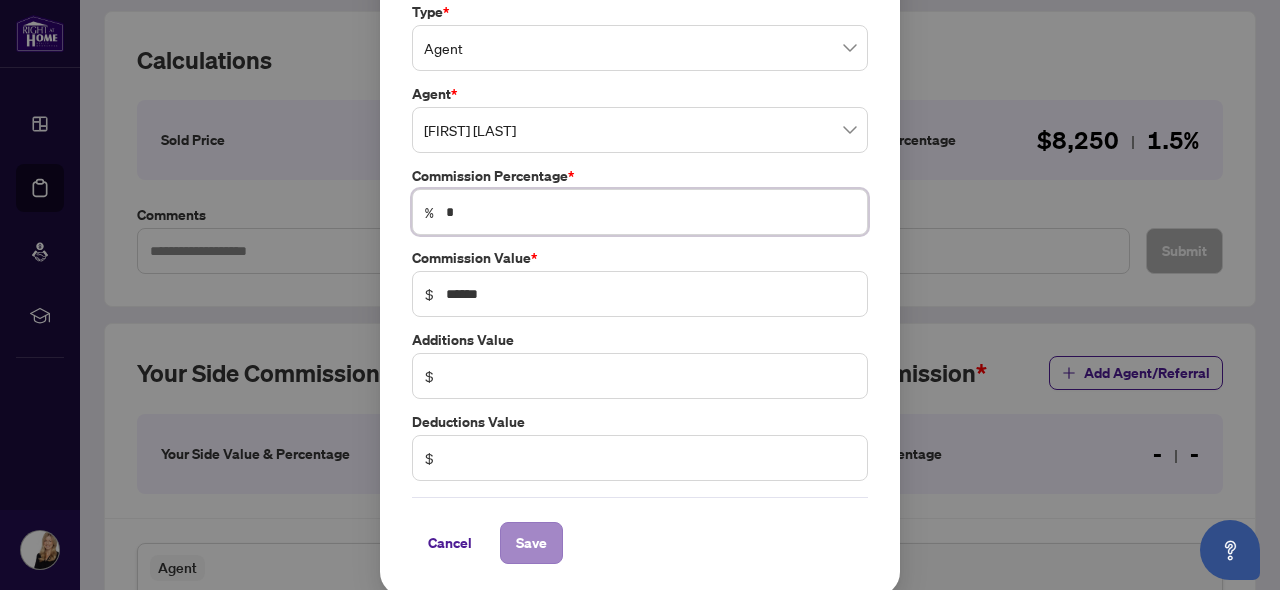 type on "*" 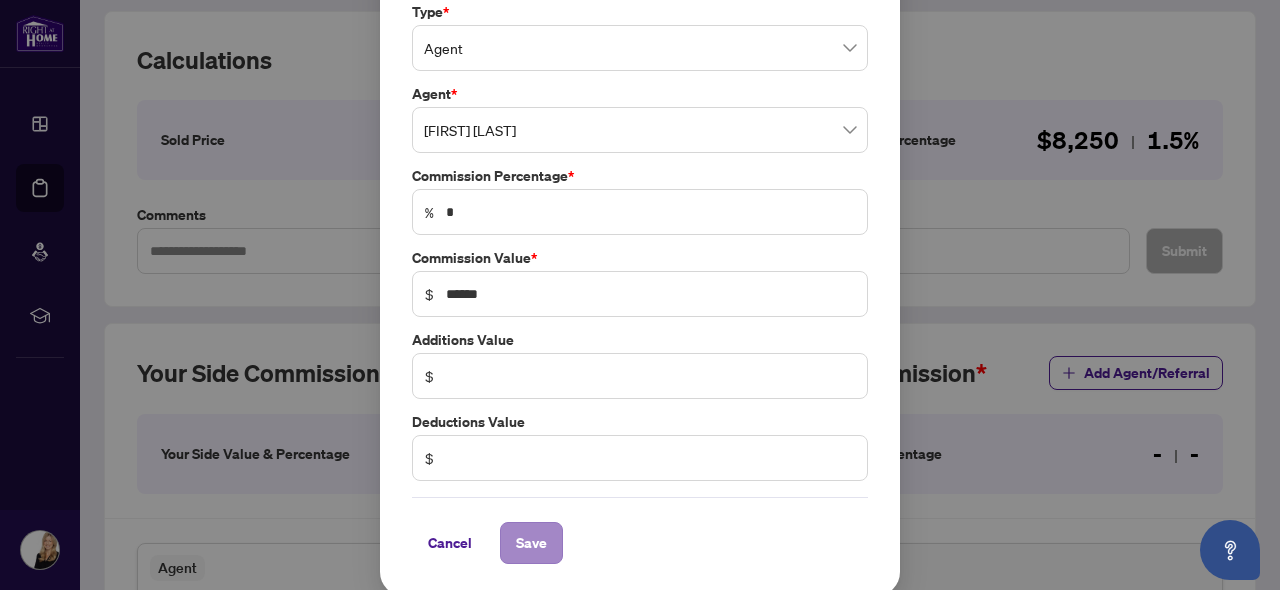 click on "Save" at bounding box center [531, 543] 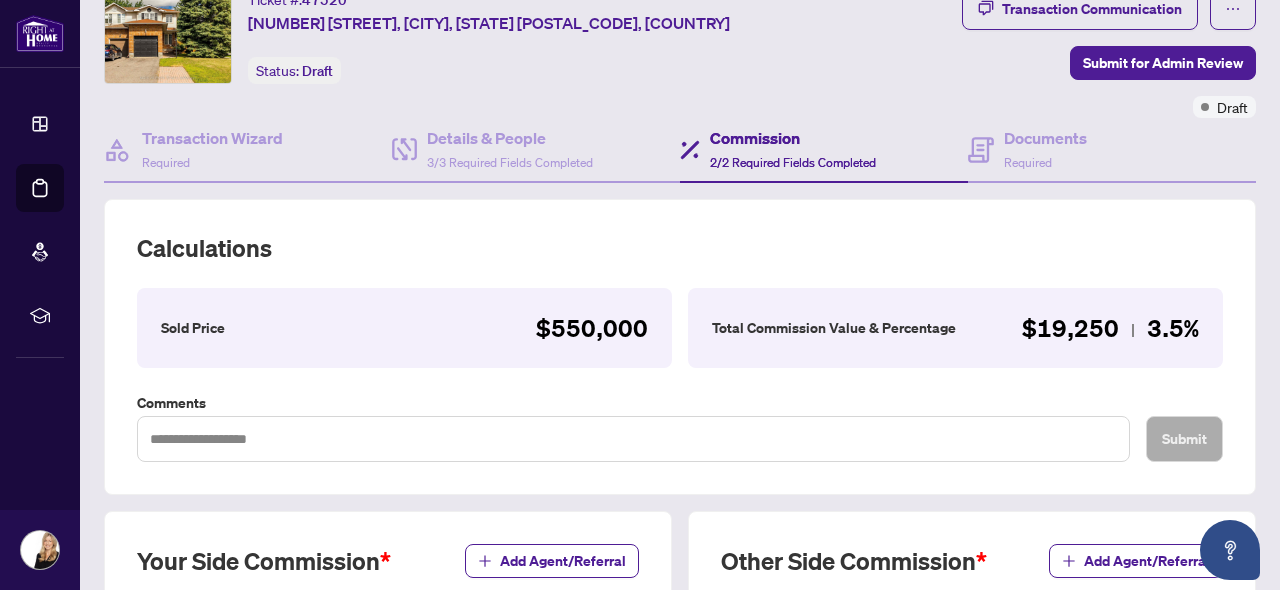 scroll, scrollTop: 42, scrollLeft: 0, axis: vertical 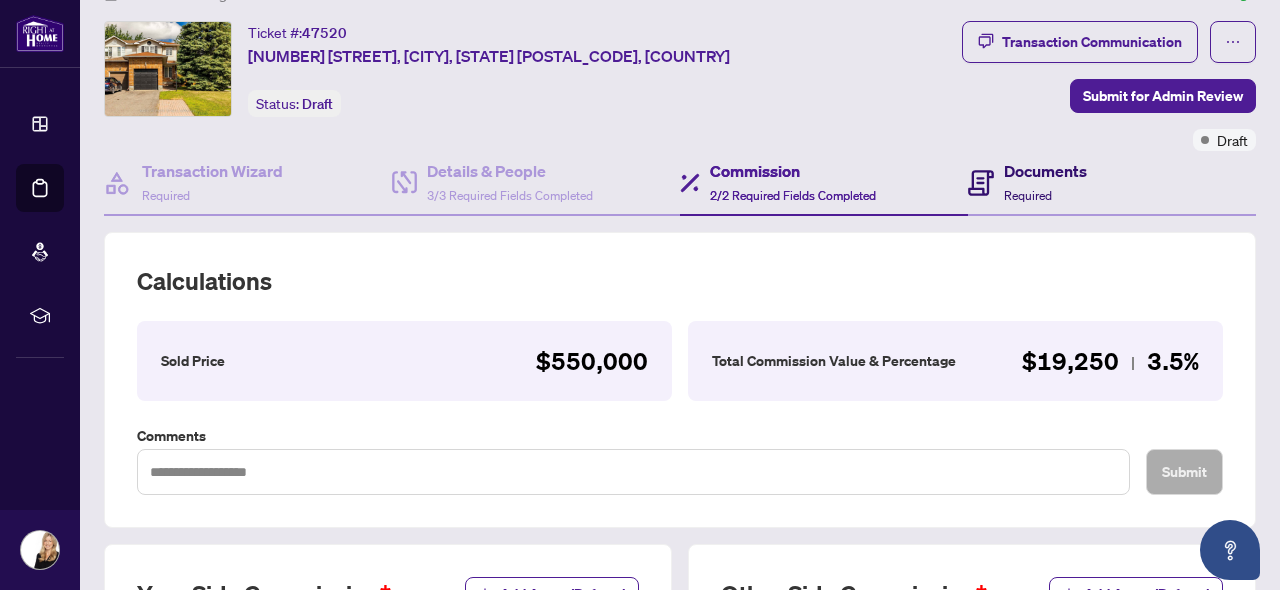 click on "Documents" at bounding box center (1045, 171) 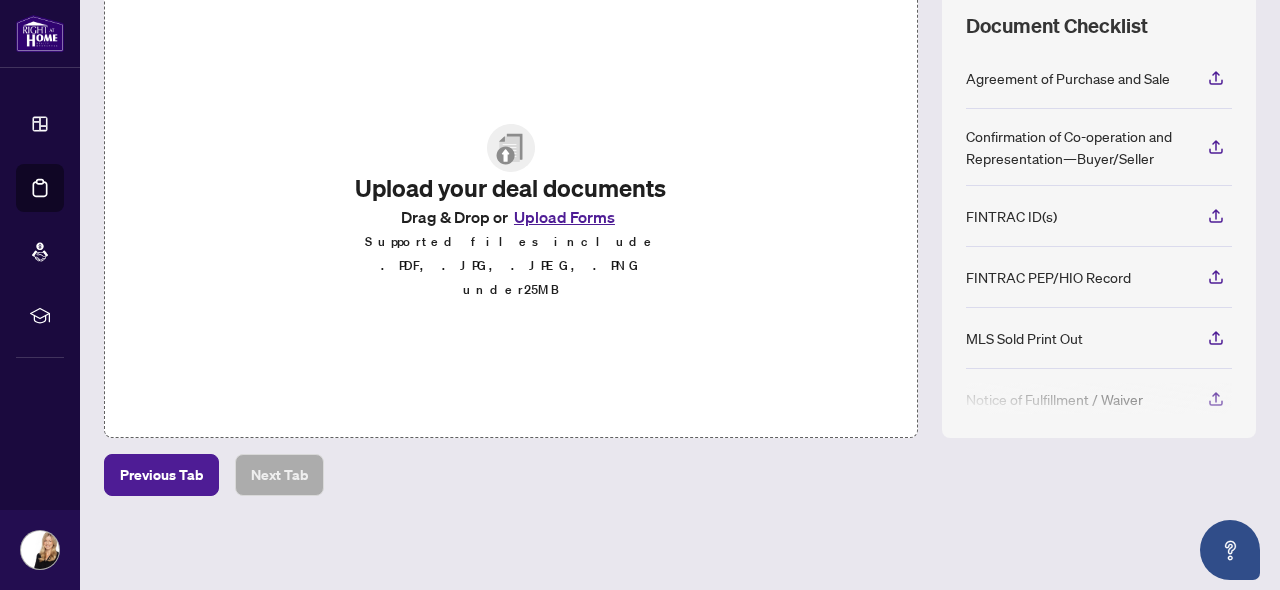 scroll, scrollTop: 285, scrollLeft: 0, axis: vertical 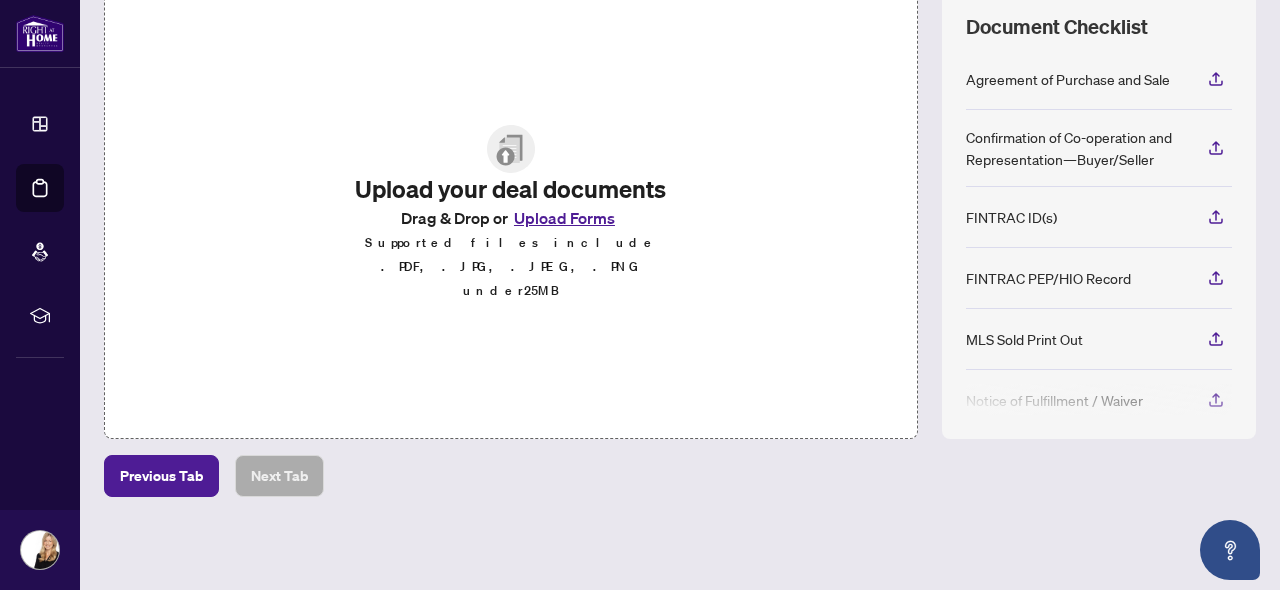 click on "Upload Forms" at bounding box center (564, 218) 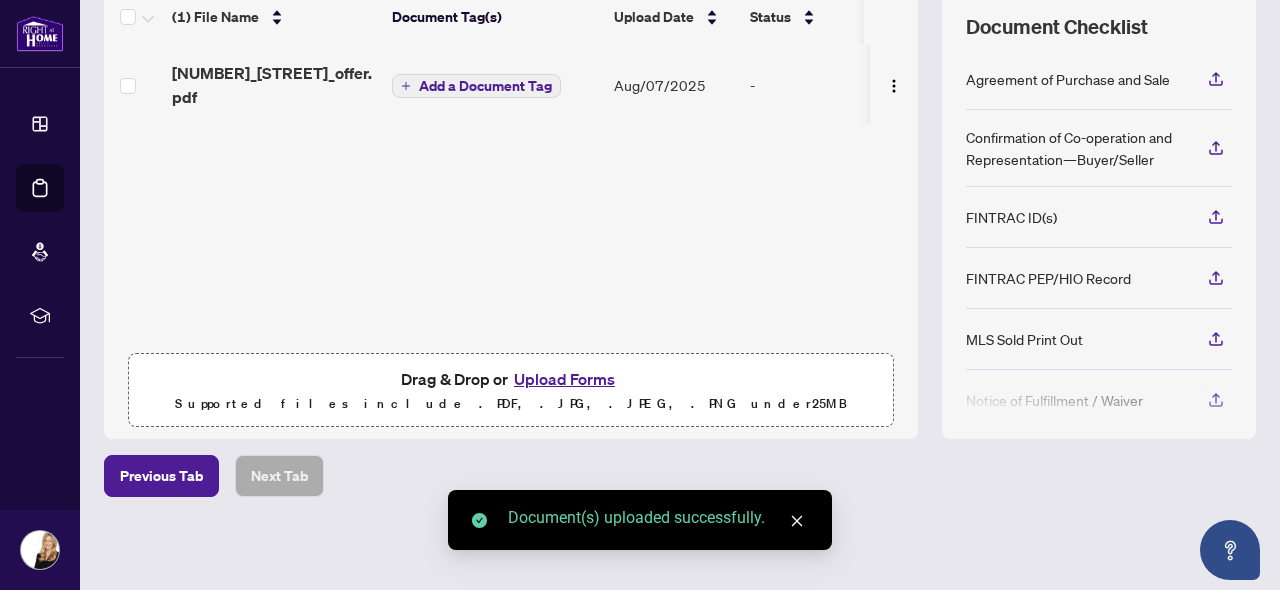click on "Add a Document Tag" at bounding box center (485, 86) 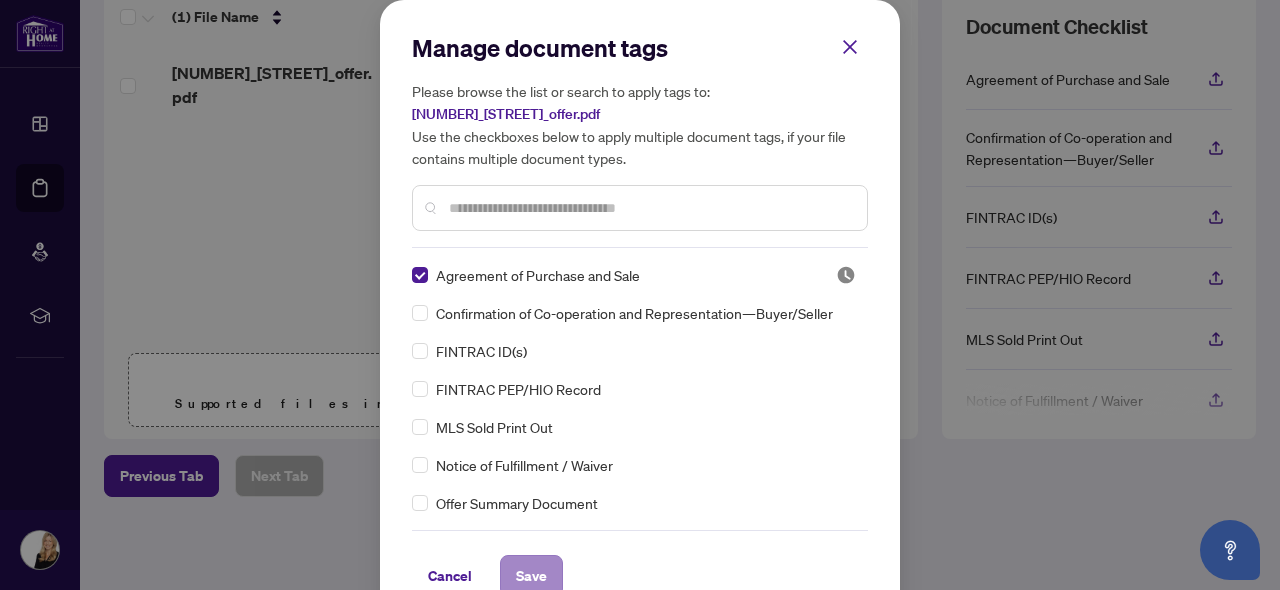 click on "Save" at bounding box center [531, 576] 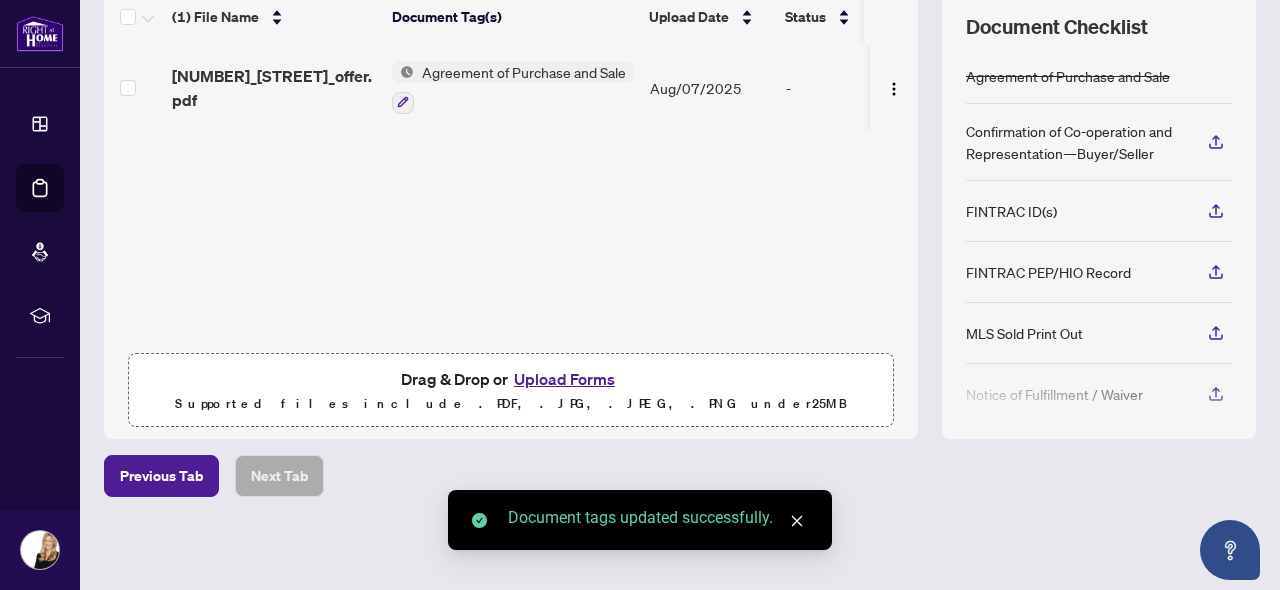 scroll, scrollTop: 254, scrollLeft: 0, axis: vertical 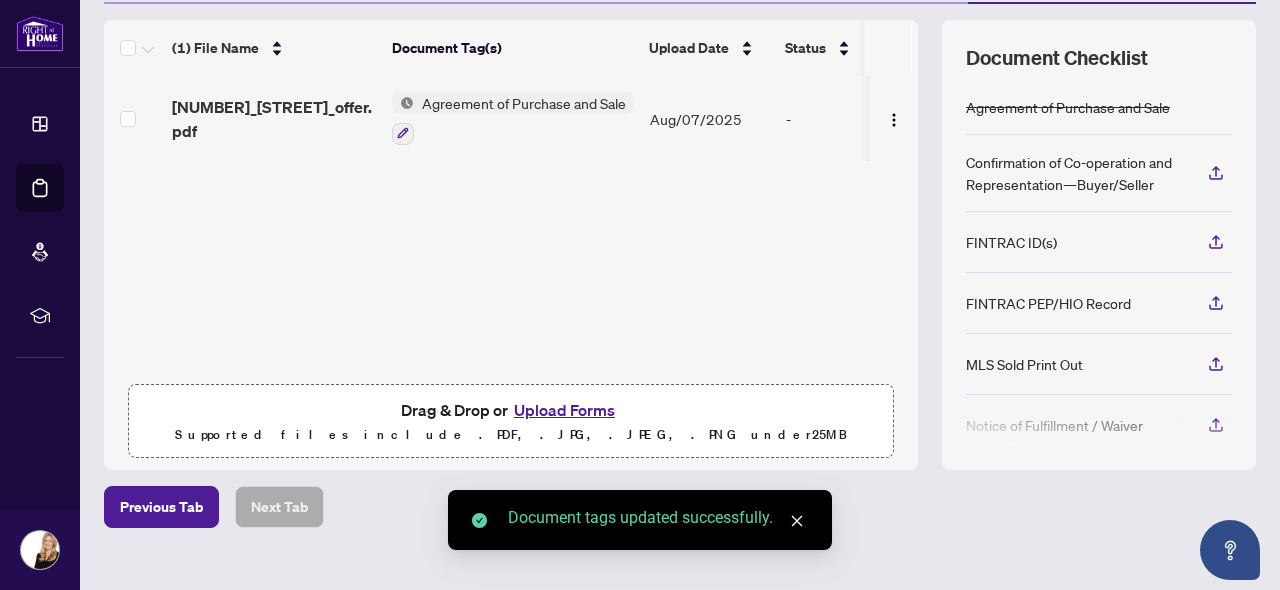 click on "Upload Forms" at bounding box center [564, 410] 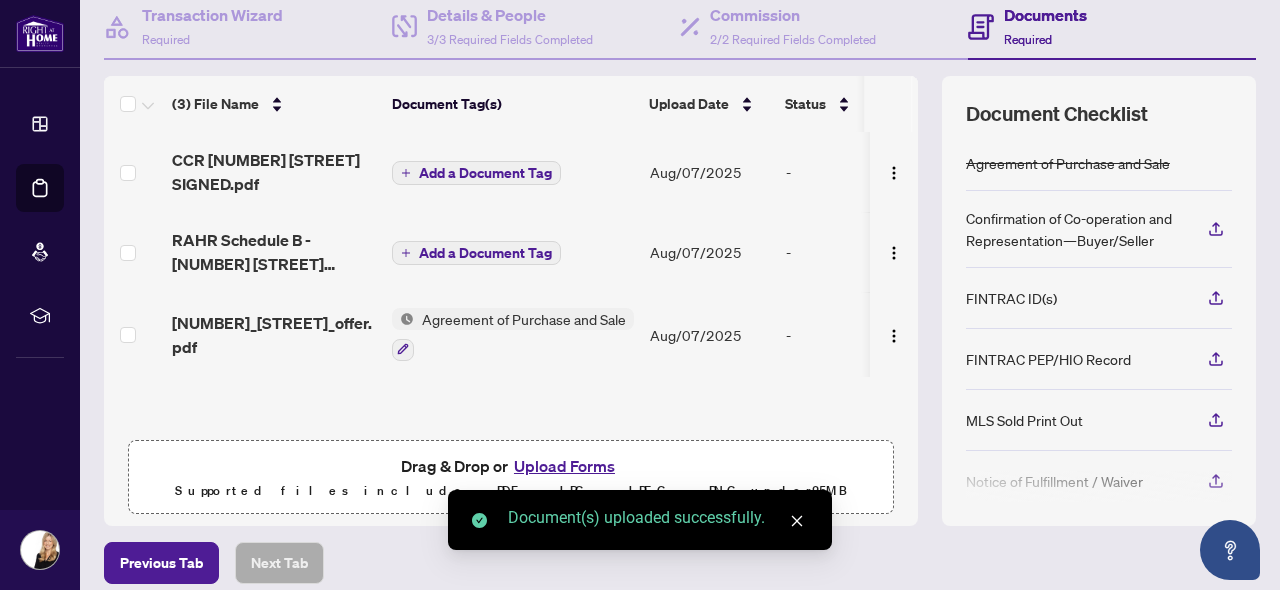 scroll, scrollTop: 192, scrollLeft: 0, axis: vertical 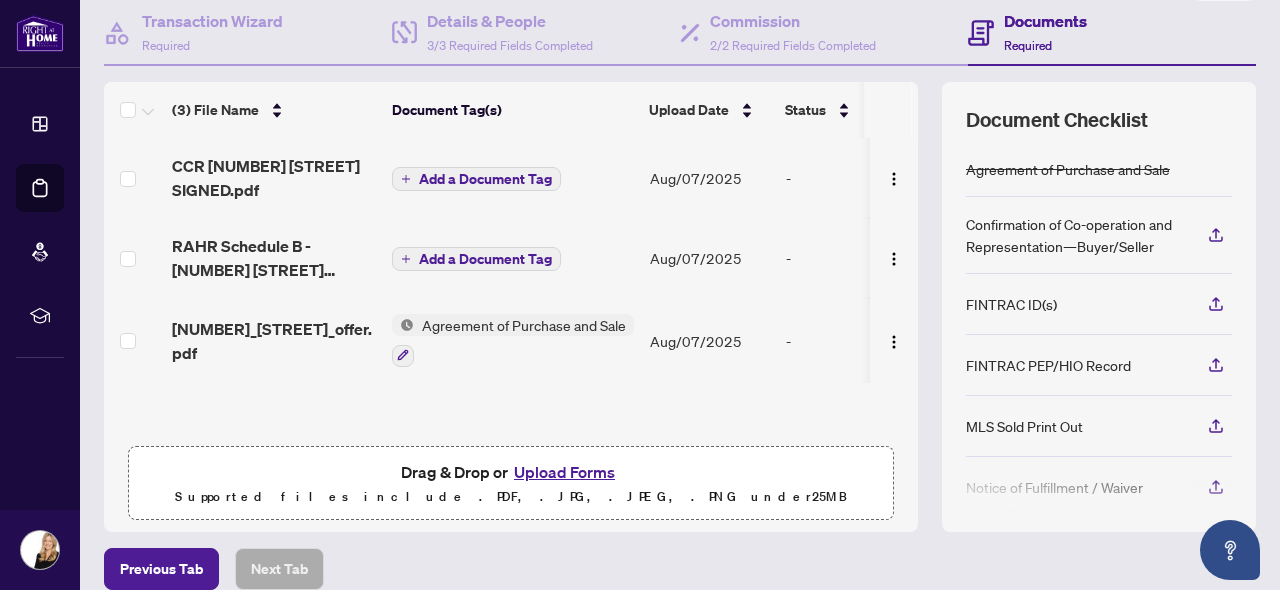 click 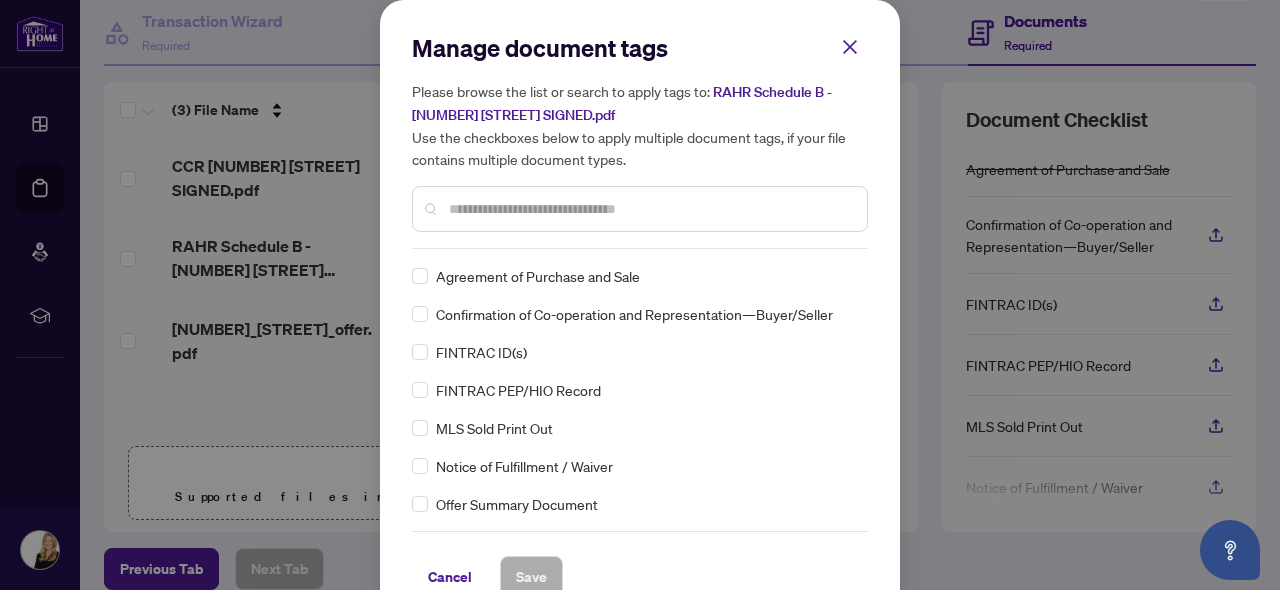 click at bounding box center [640, 209] 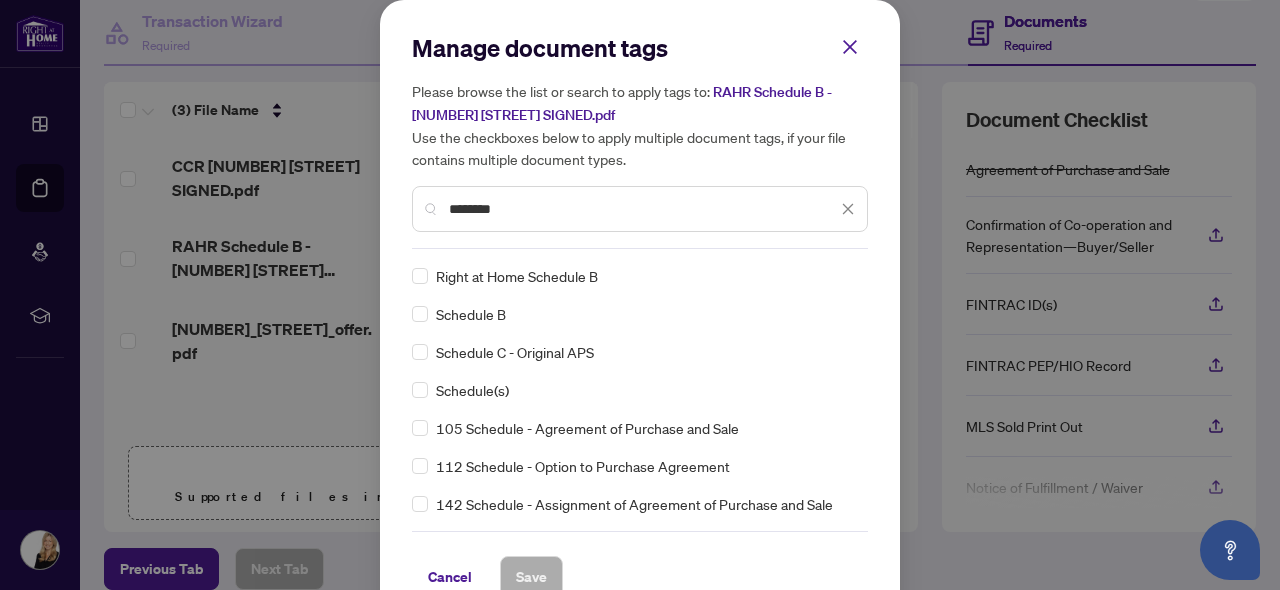 type on "********" 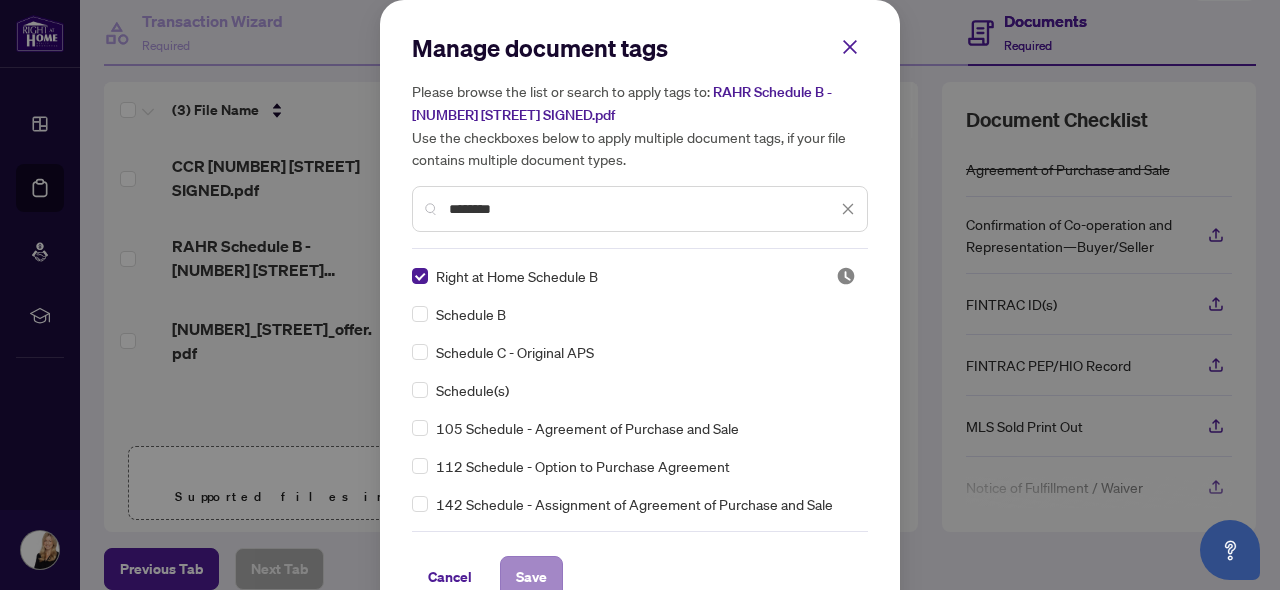 click on "Save" at bounding box center [531, 577] 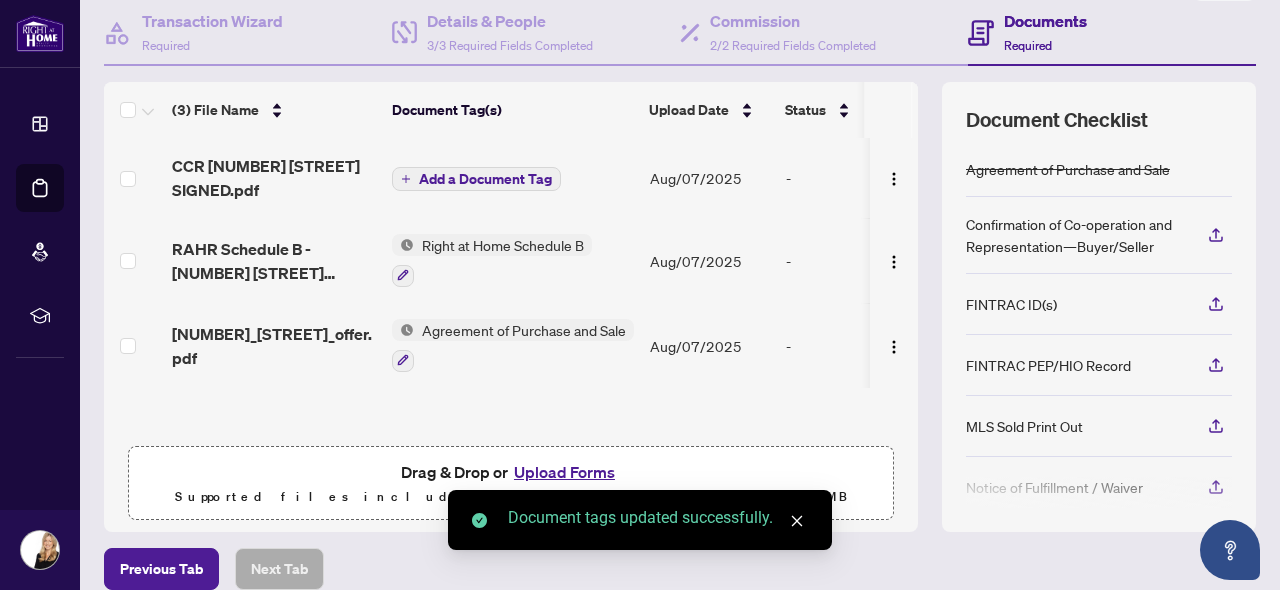 click on "Add a Document Tag" at bounding box center [476, 179] 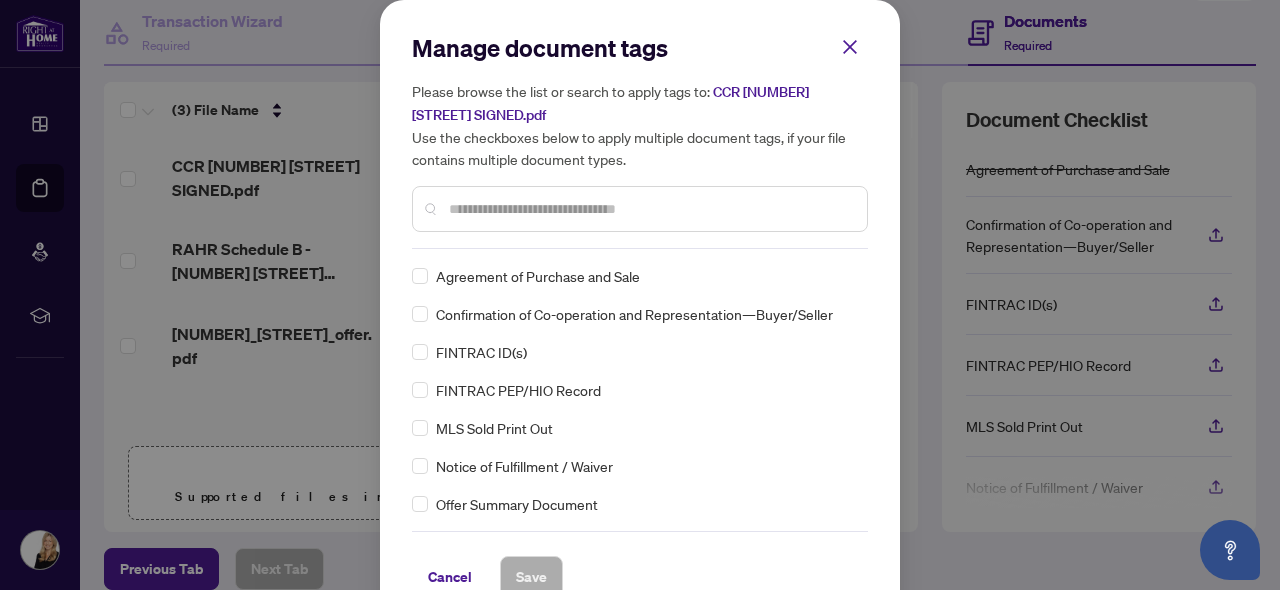 click at bounding box center (650, 209) 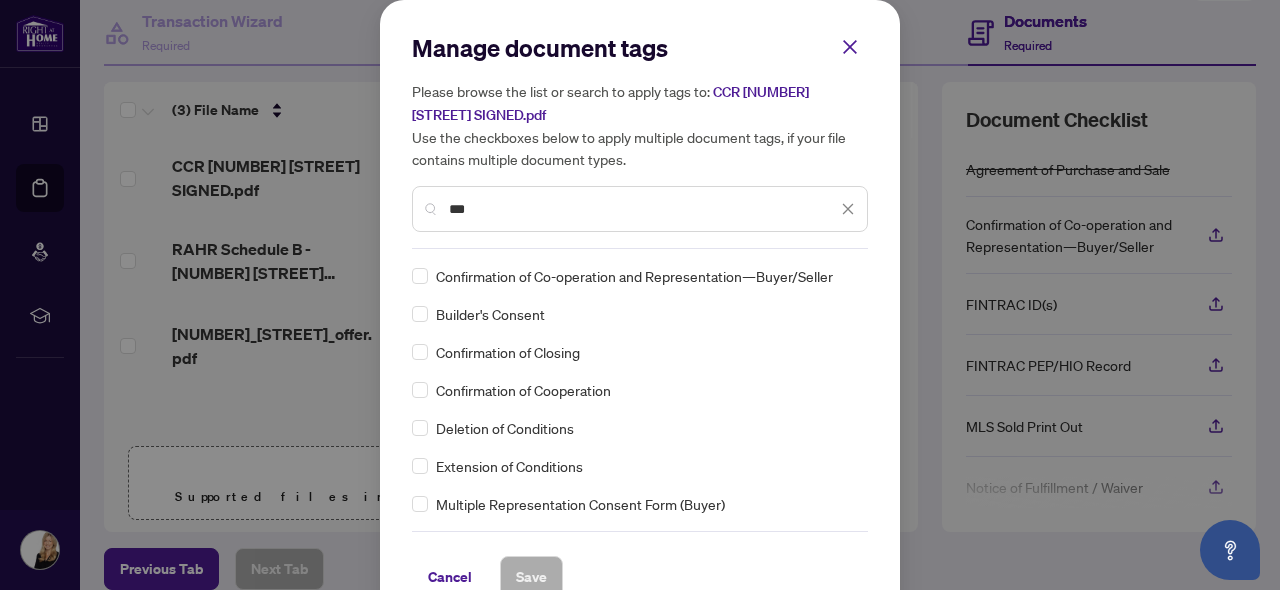 type on "***" 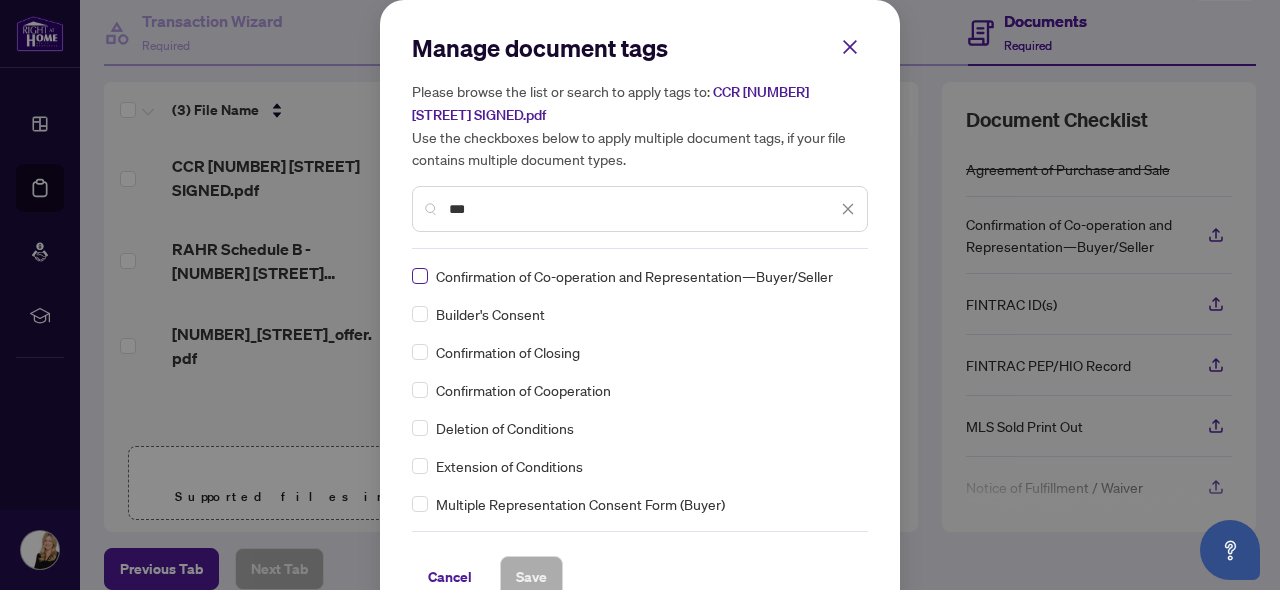 click at bounding box center [420, 276] 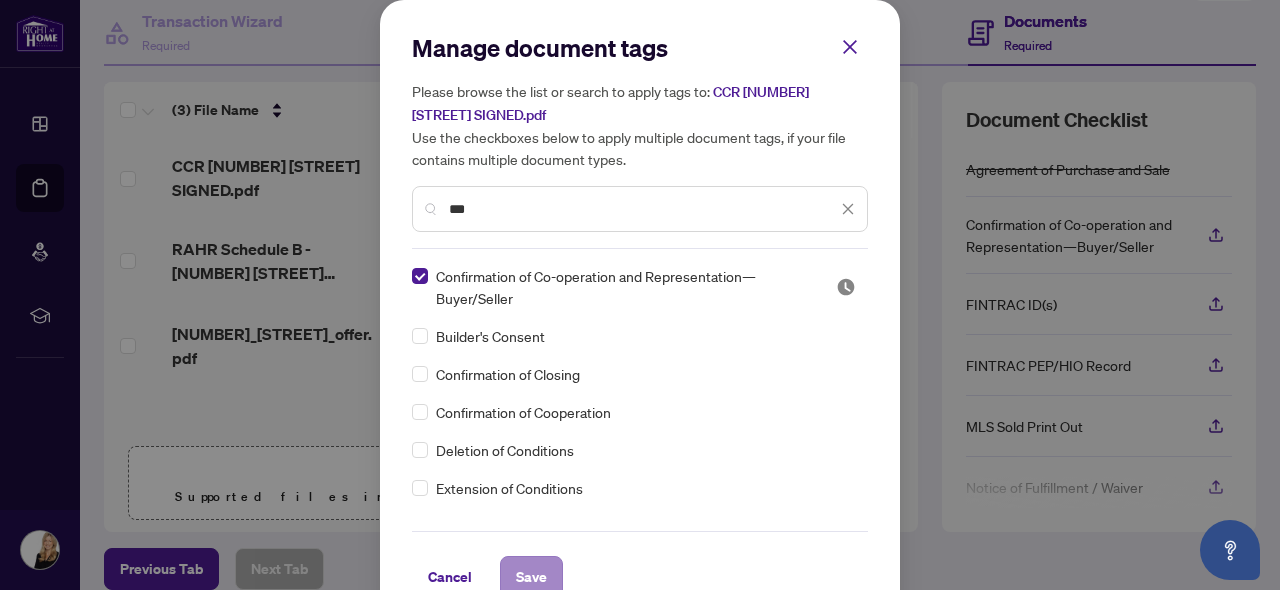 click on "Save" at bounding box center (531, 577) 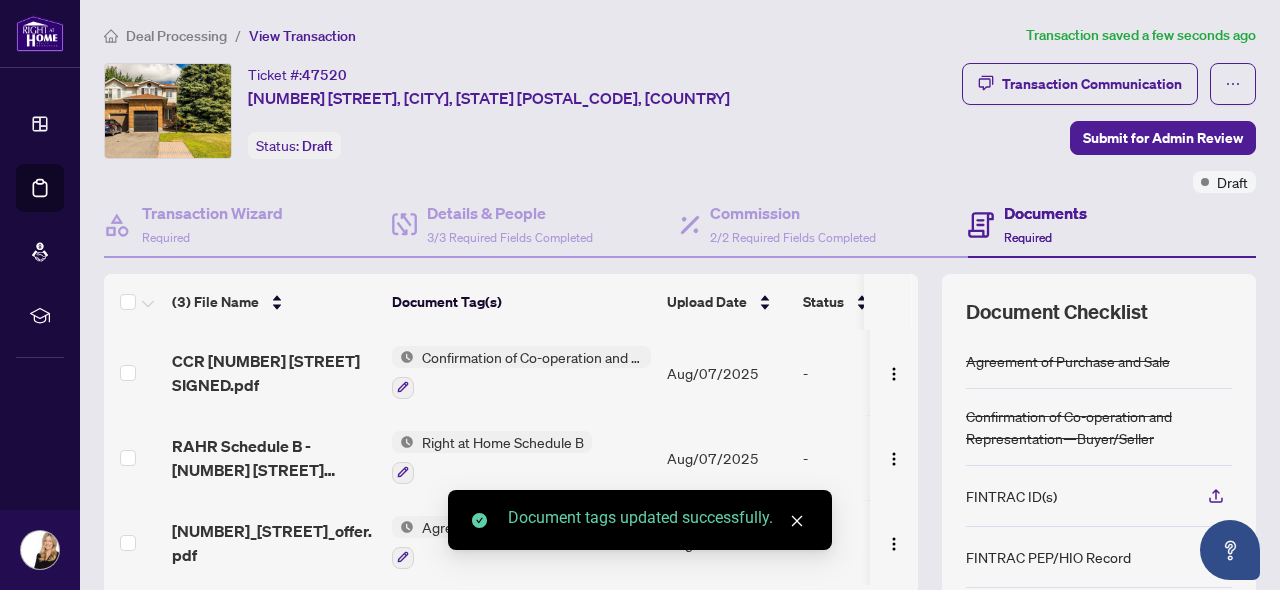 scroll, scrollTop: 0, scrollLeft: 0, axis: both 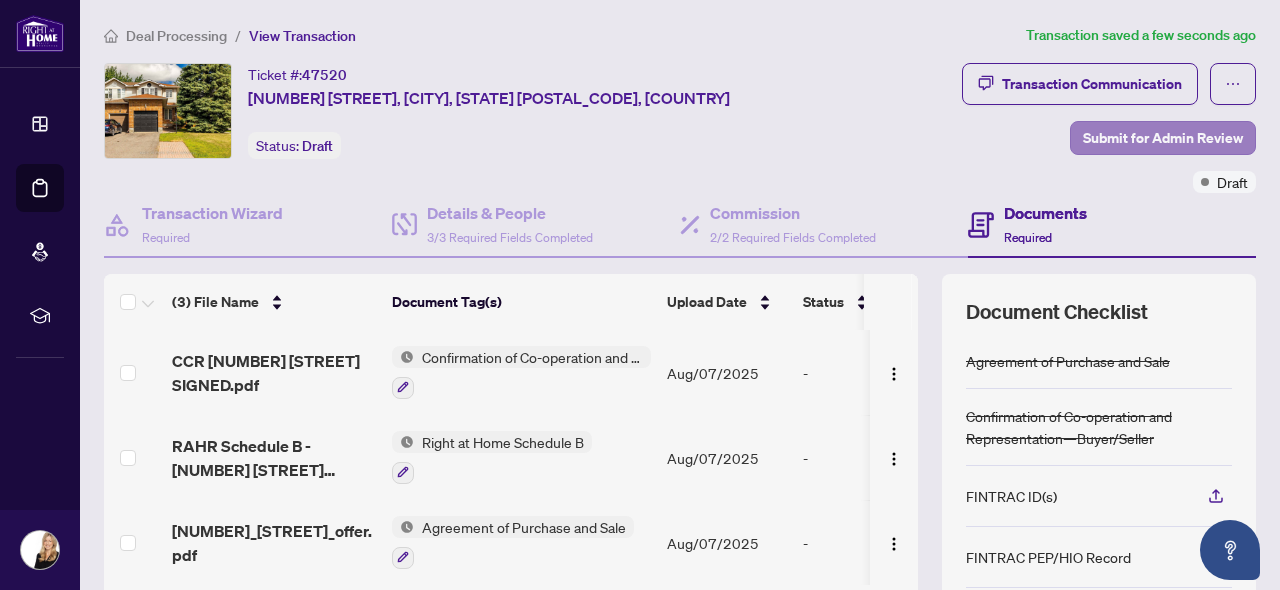 click on "Submit for Admin Review" at bounding box center [1163, 138] 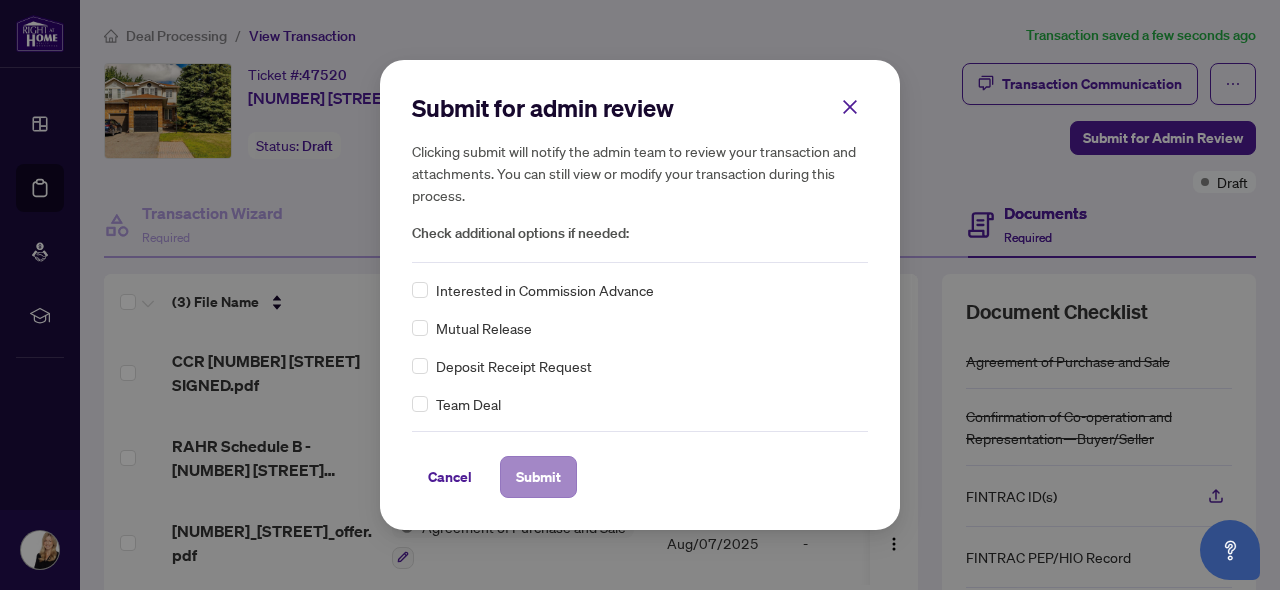 click on "Submit" at bounding box center [538, 477] 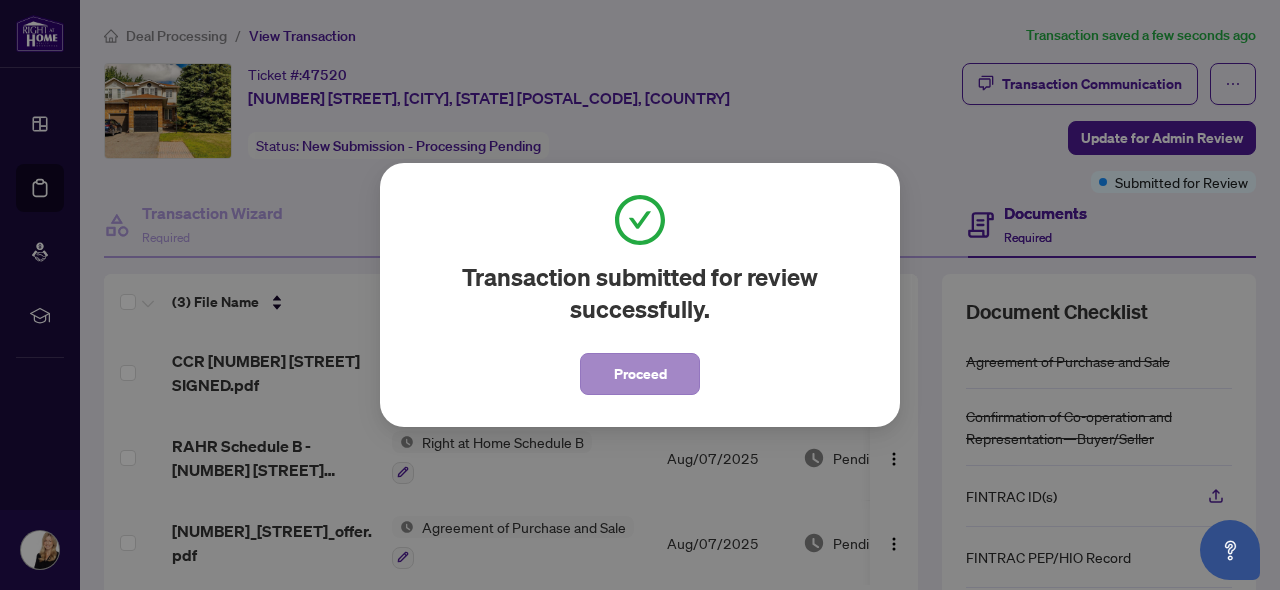 click on "Proceed" at bounding box center (640, 374) 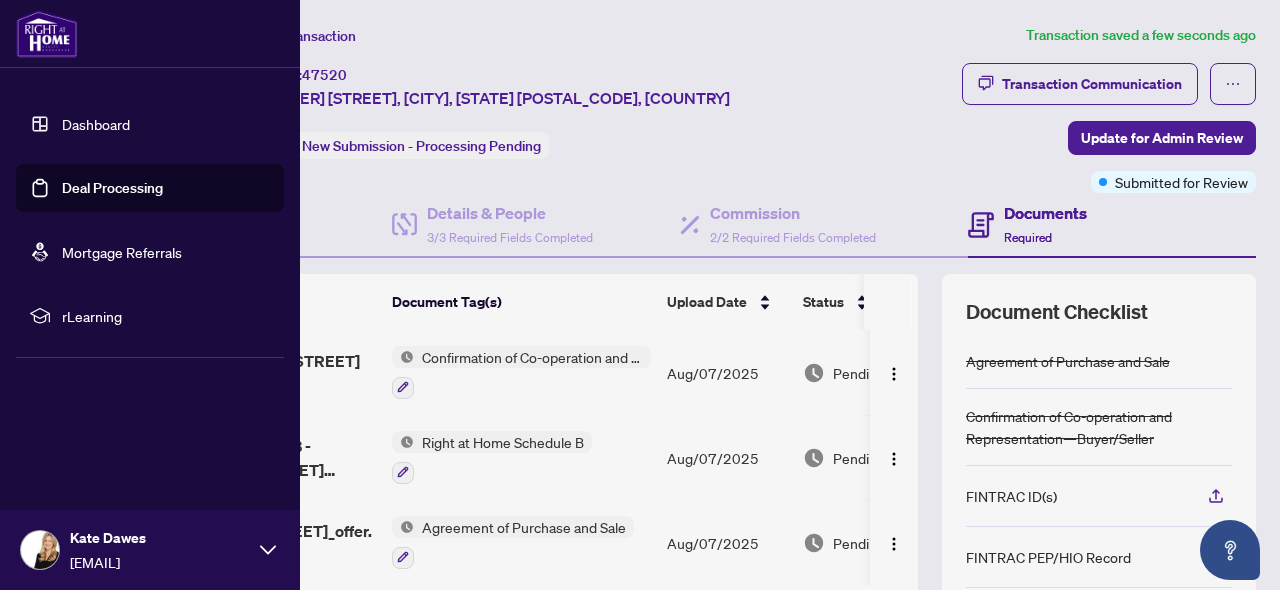 click on "Deal Processing" at bounding box center [112, 188] 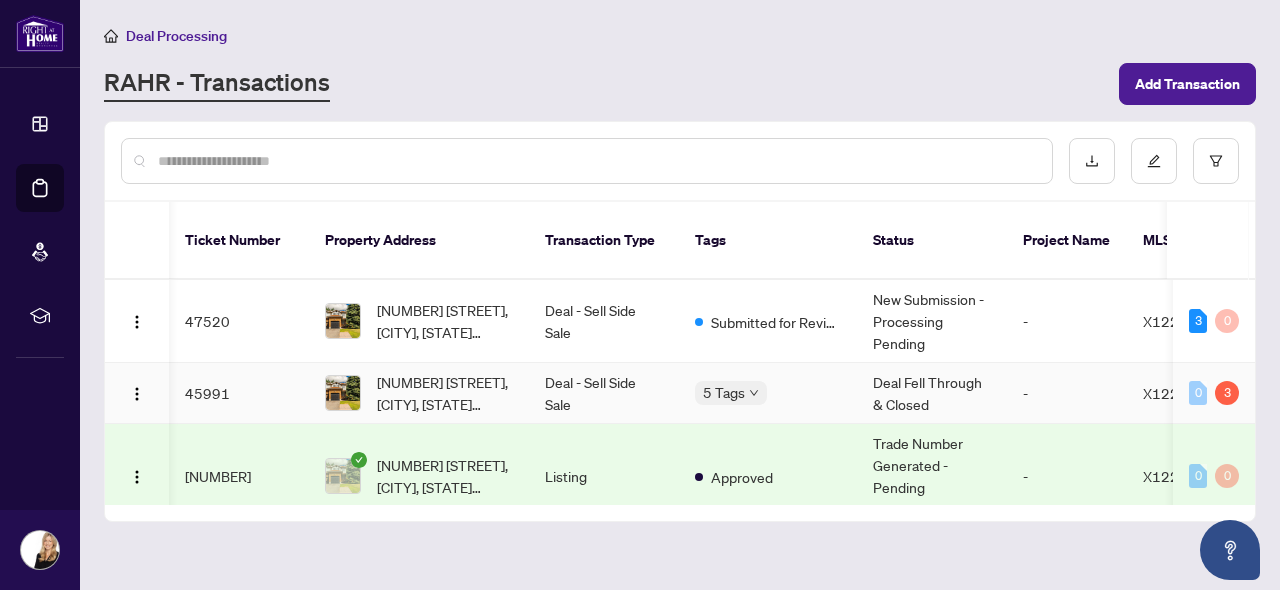 scroll, scrollTop: 0, scrollLeft: 44, axis: horizontal 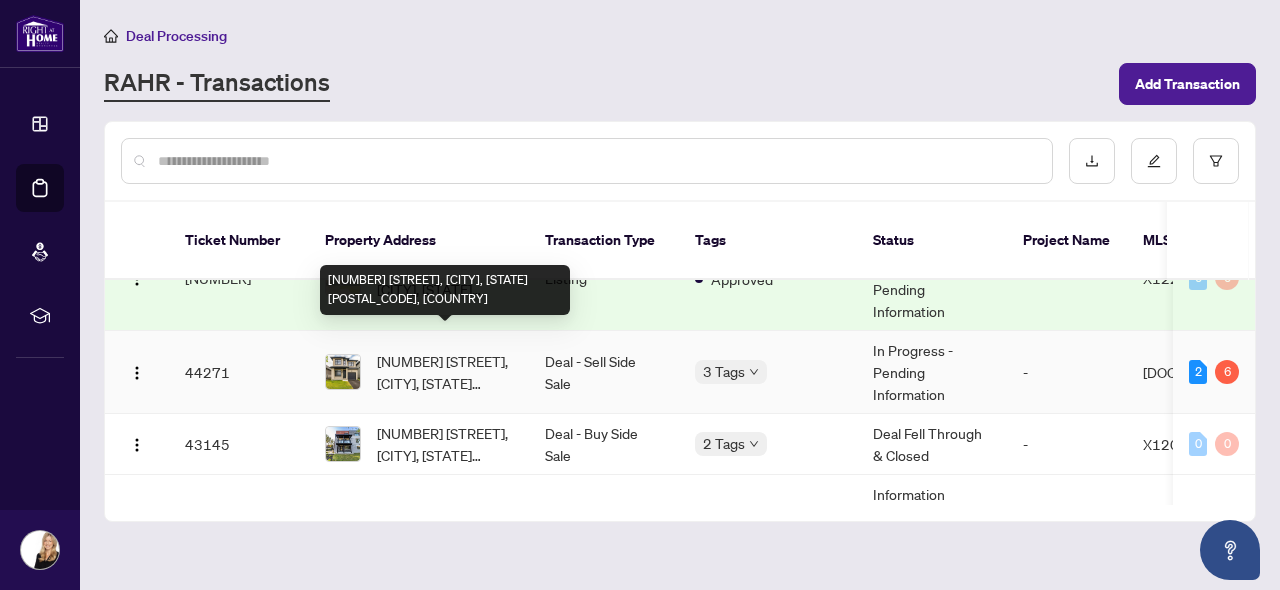 click on "[NUMBER] [STREET], [CITY], [STATE] [POSTAL_CODE], [COUNTRY]" at bounding box center [445, 372] 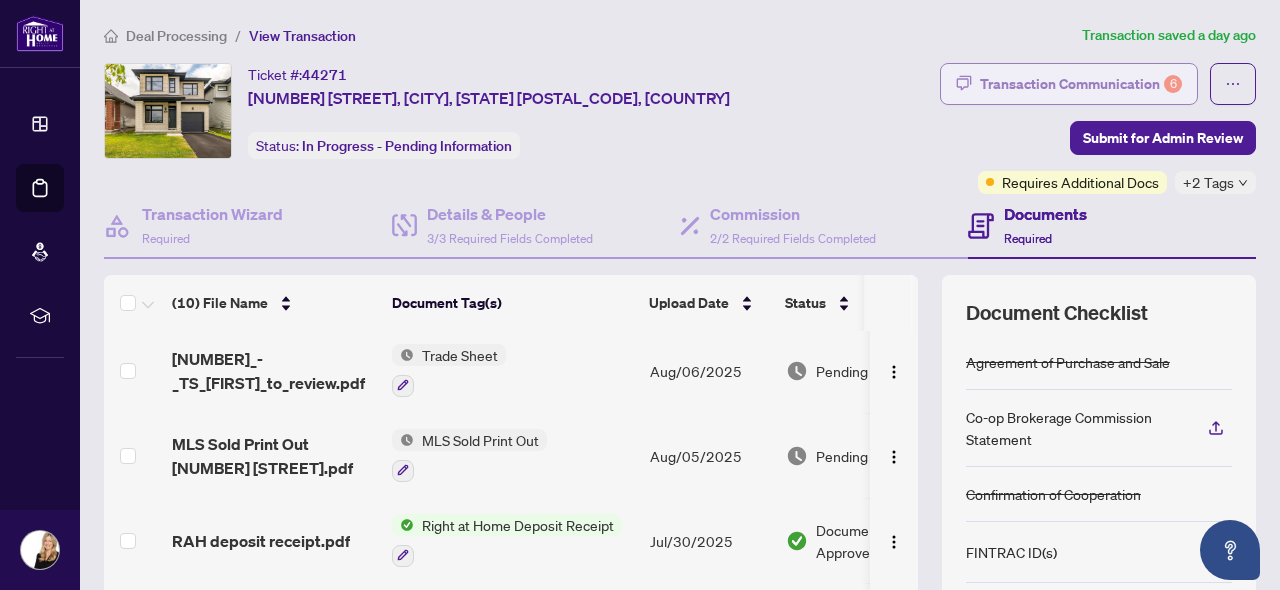 click on "Transaction Communication 6" at bounding box center [1081, 84] 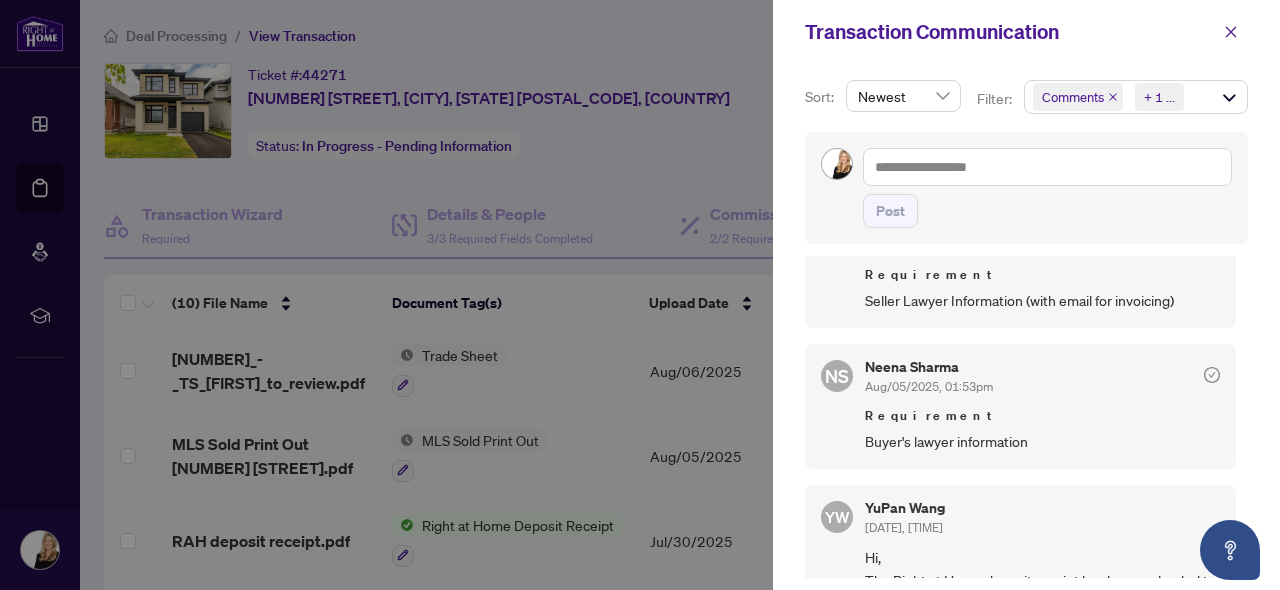 click at bounding box center [640, 295] 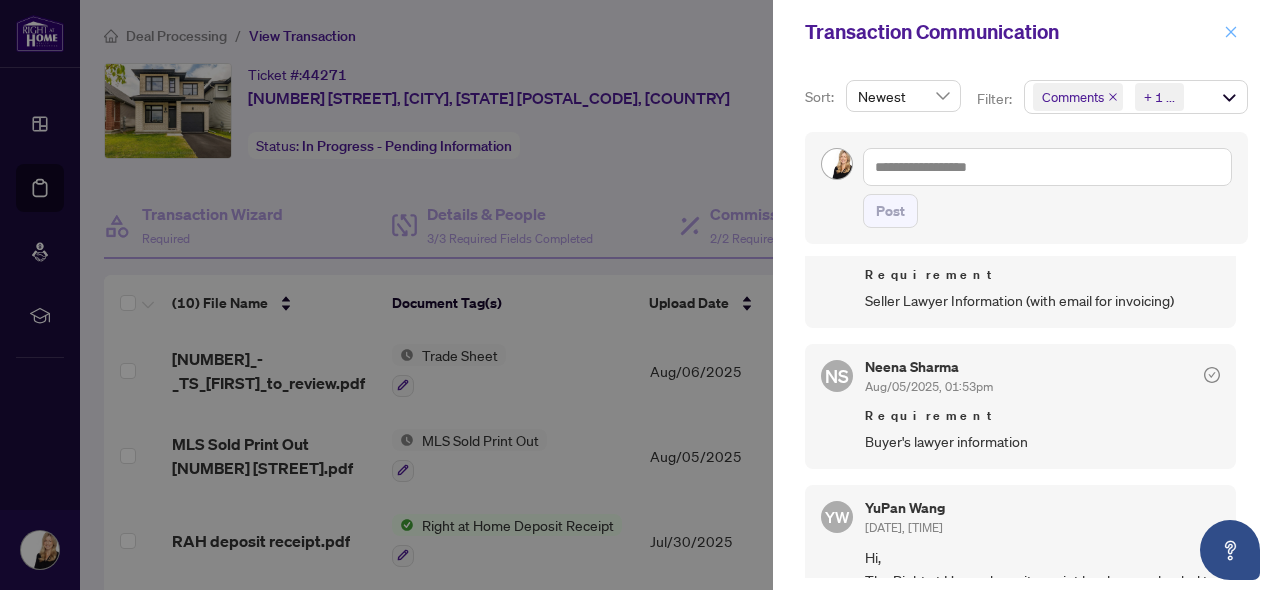 click 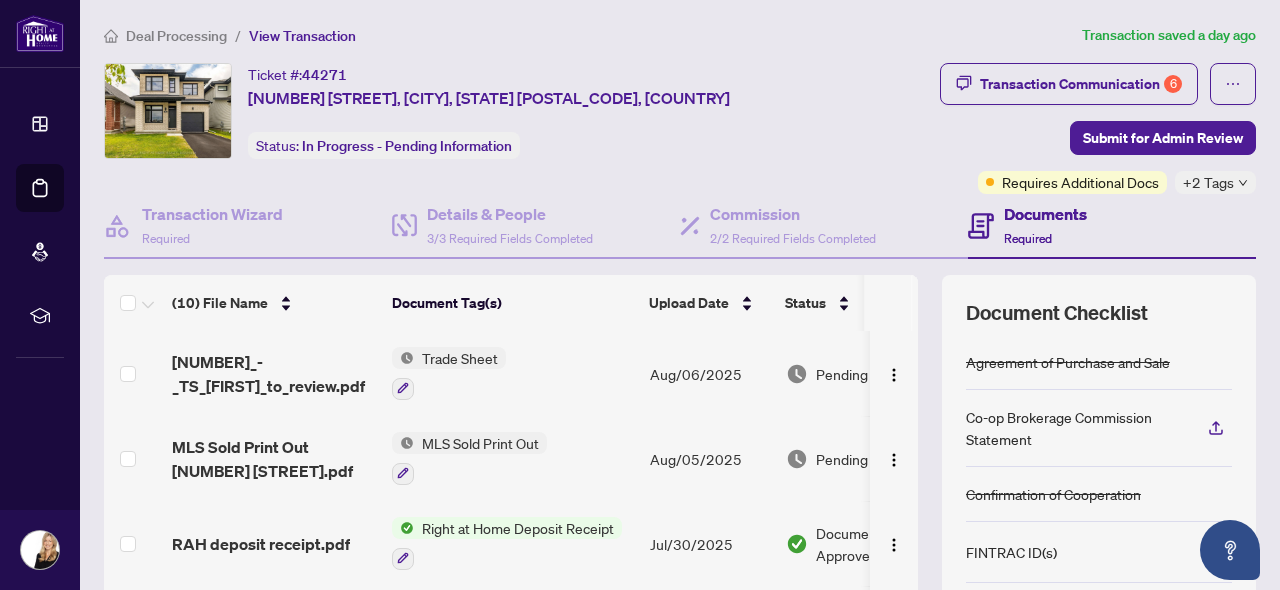 scroll, scrollTop: 0, scrollLeft: 0, axis: both 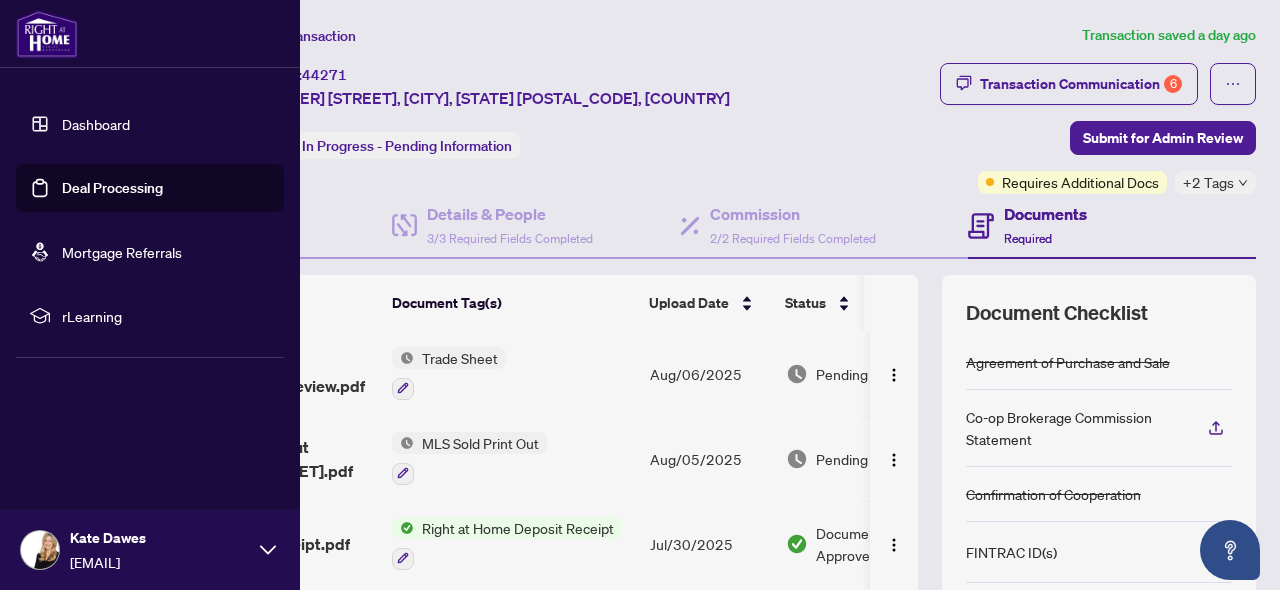 click on "Deal Processing" at bounding box center (112, 188) 